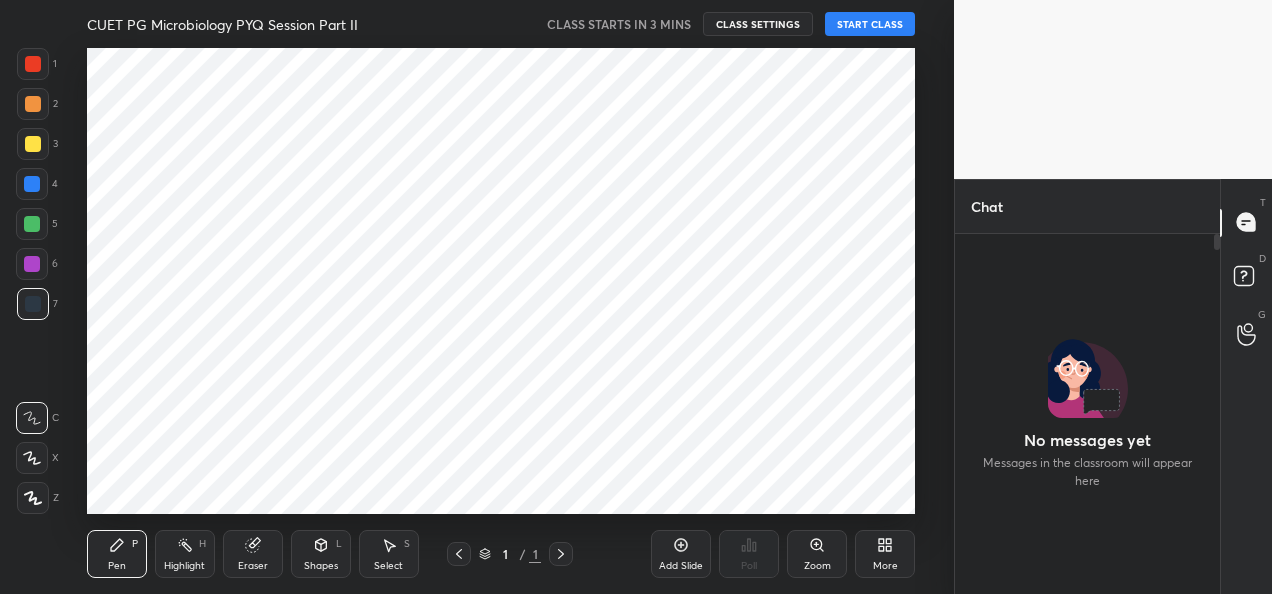 scroll, scrollTop: 0, scrollLeft: 0, axis: both 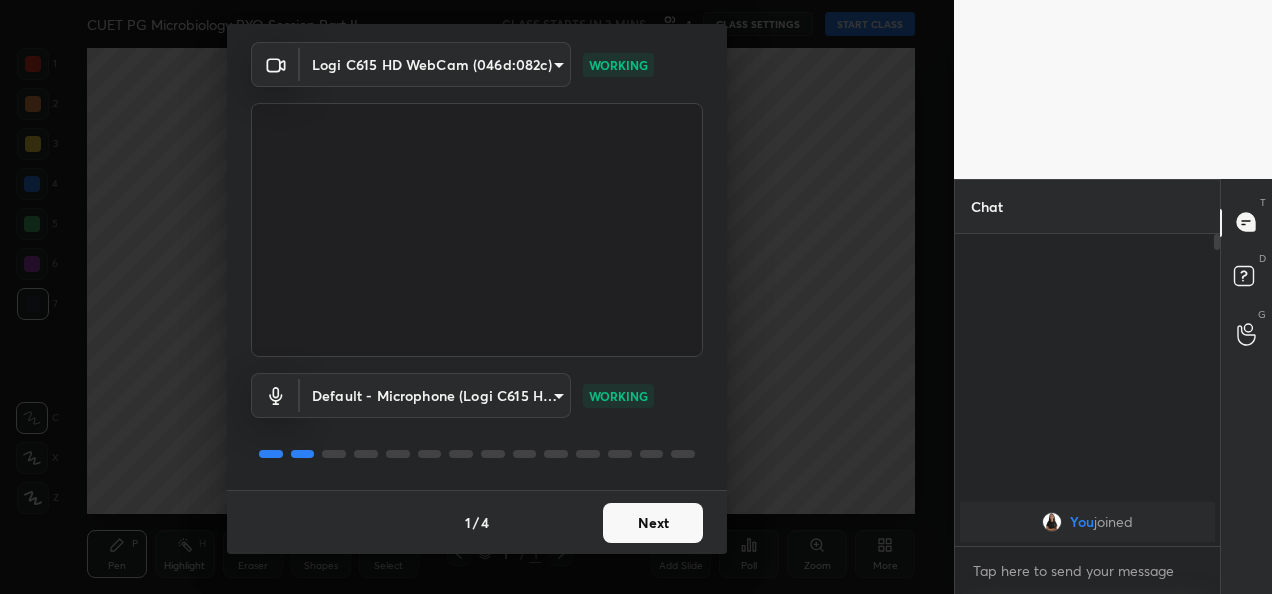 click on "Next" at bounding box center (653, 523) 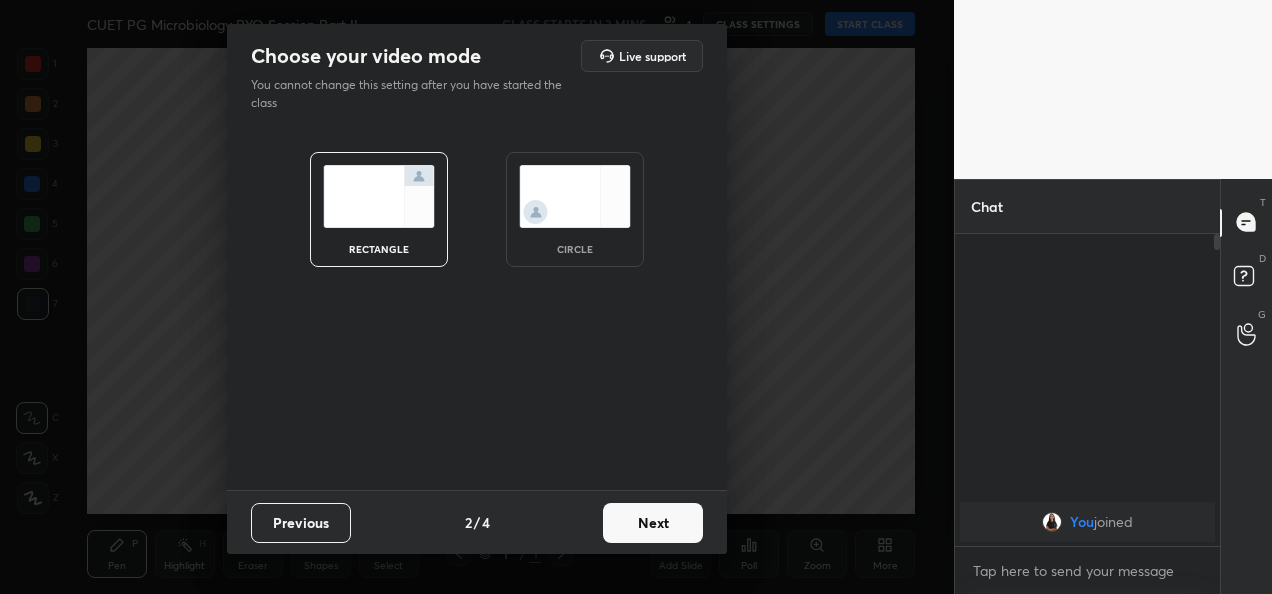 click on "Next" at bounding box center [653, 523] 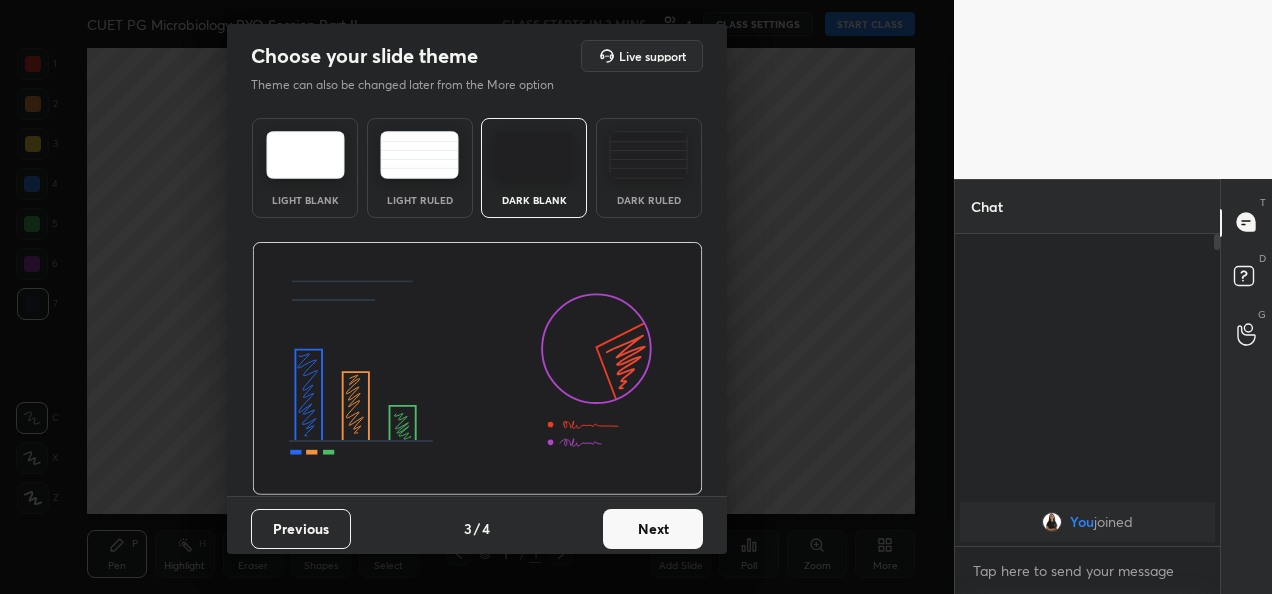 click on "Next" at bounding box center [653, 529] 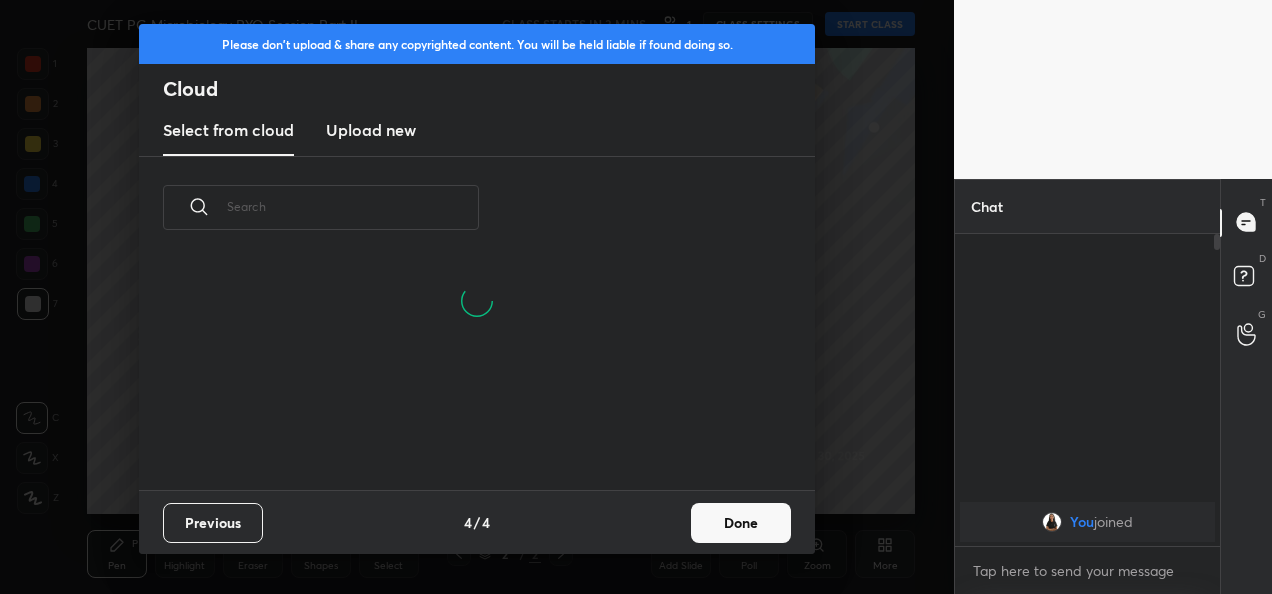 scroll, scrollTop: 6, scrollLeft: 11, axis: both 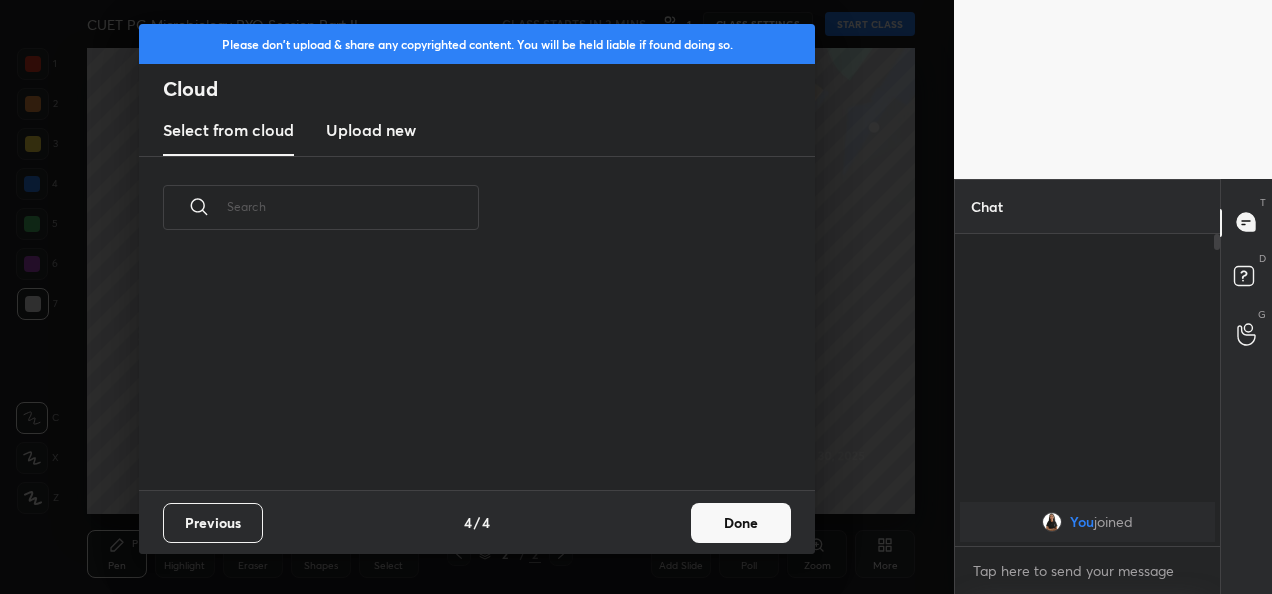 click on "Upload new" at bounding box center (371, 131) 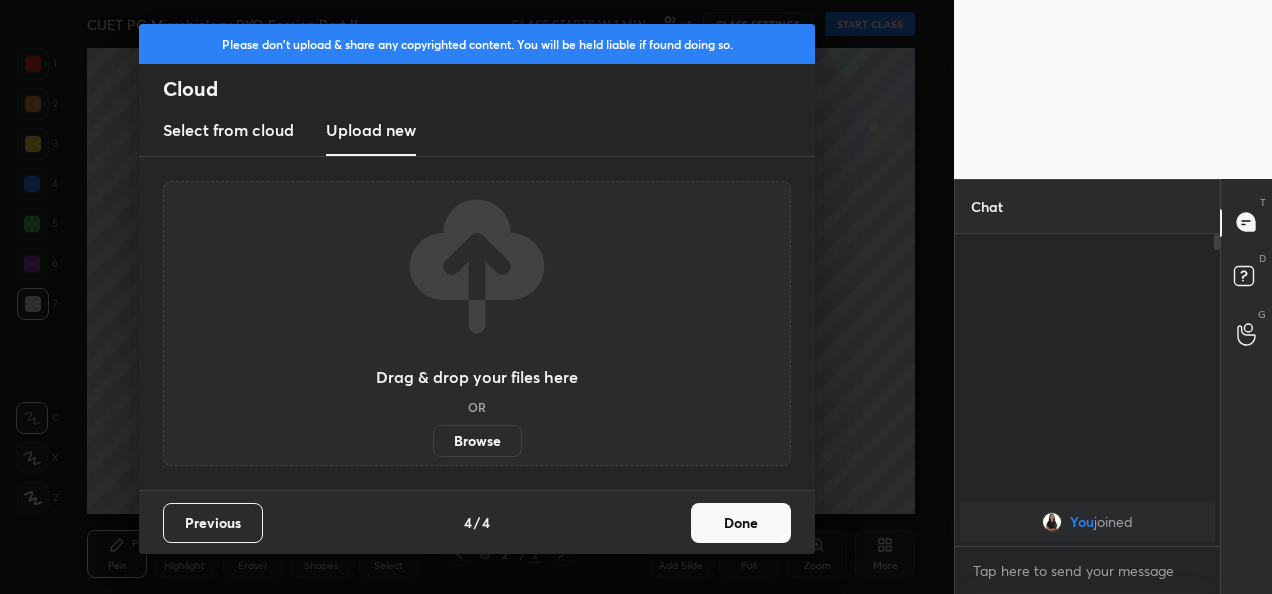 click on "Browse" at bounding box center (477, 441) 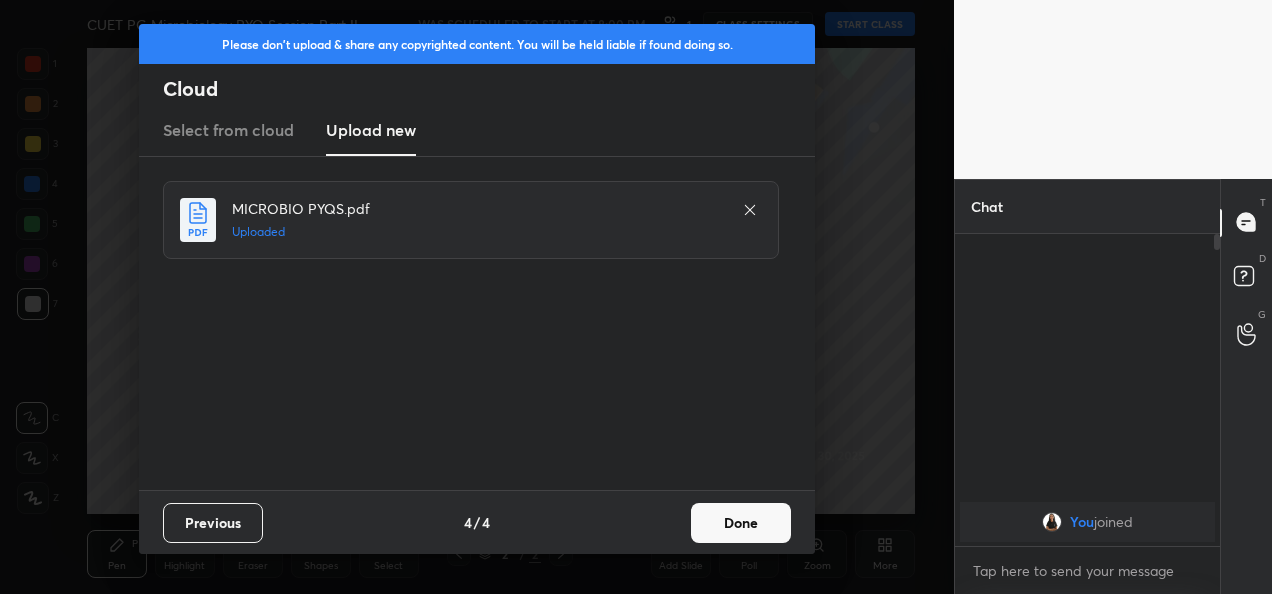 click on "Done" at bounding box center (741, 523) 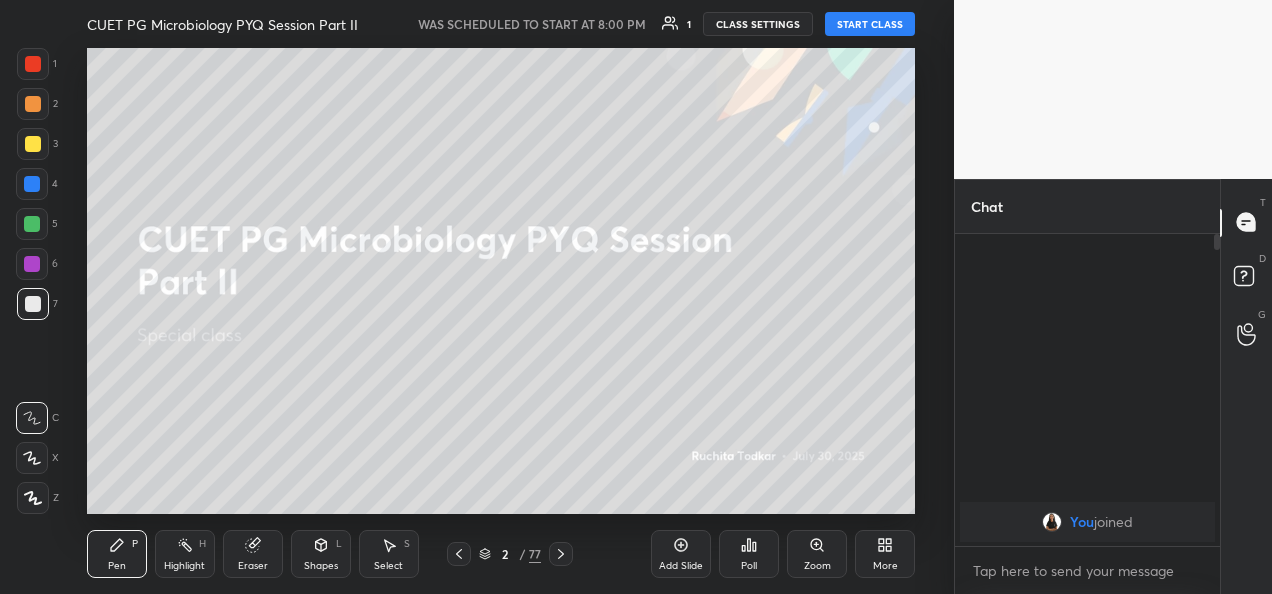 click on "CLASS SETTINGS" at bounding box center (758, 24) 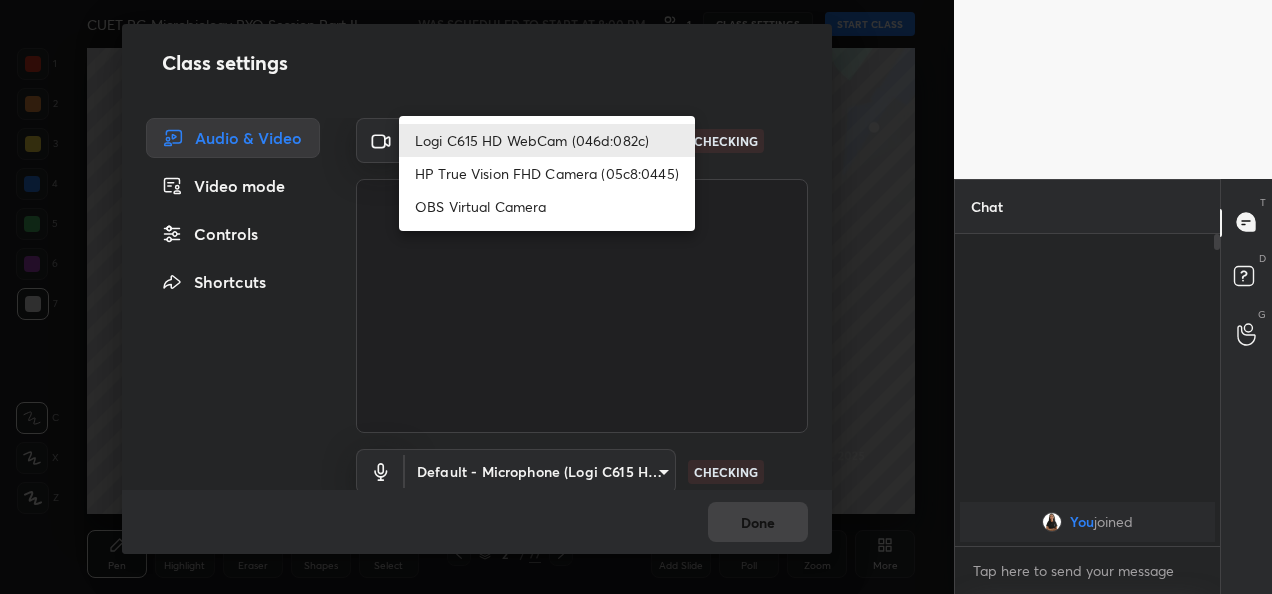 click on "1 2 3 4 5 6 7 C X Z C X Z E E Erase all   H H CUET PG Microbiology PYQ Session Part II WAS SCHEDULED TO START AT  8:00 PM 1 CLASS SETTINGS START CLASS Setting up your live class Back CUET PG Microbiology PYQ Session Part II [PERSON_NAME] Pen P Highlight H Eraser Shapes L Select S 2 / 77 Add Slide Poll Zoom More Chat You  joined 1 NEW MESSAGE Enable hand raising Enable raise hand to speak to learners. Once enabled, chat will be turned off temporarily. Enable x   introducing Raise a hand with a doubt Now learners can raise their hand along with a doubt  How it works? Doubts asked by learners will show up here Raise hand disabled You have disabled Raise hand currently. Enable it to invite learners to speak Enable Can't raise hand Looks like educator just invited you to speak. Please wait before you can raise your hand again. Got it T Messages (T) D Doubts (D) G Raise Hand (G) Report an issue Reason for reporting Buffering Chat not working Audio - Video sync issue Educator video quality low ​ Attach an image" at bounding box center [636, 297] 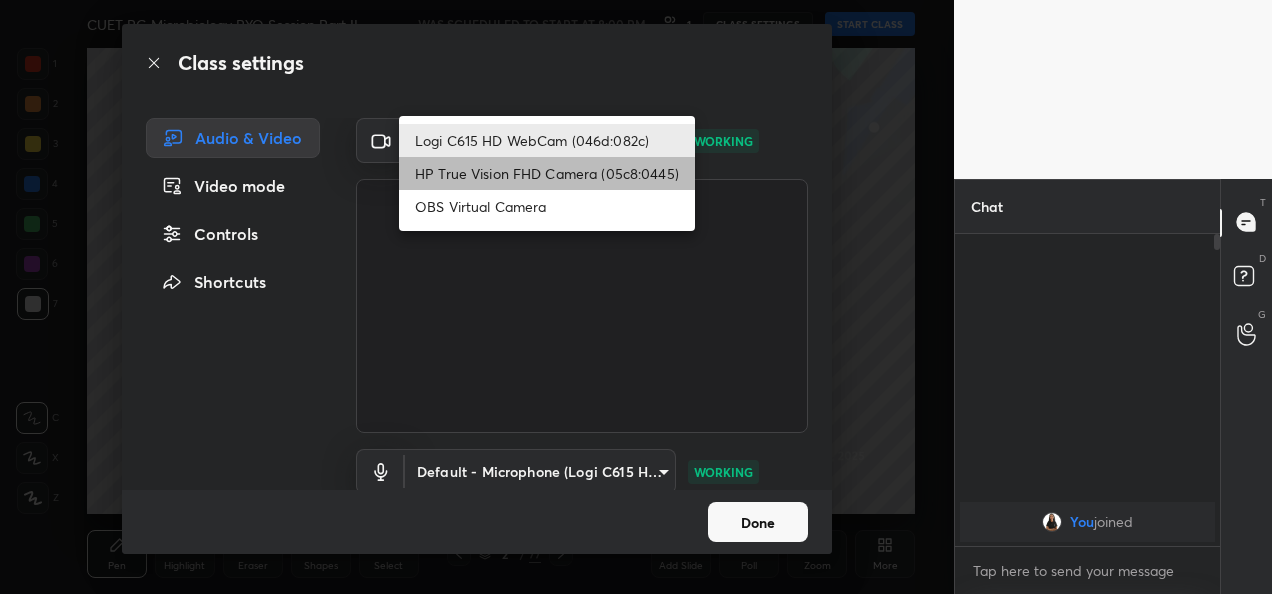 click on "HP True Vision FHD Camera (05c8:0445)" at bounding box center [547, 173] 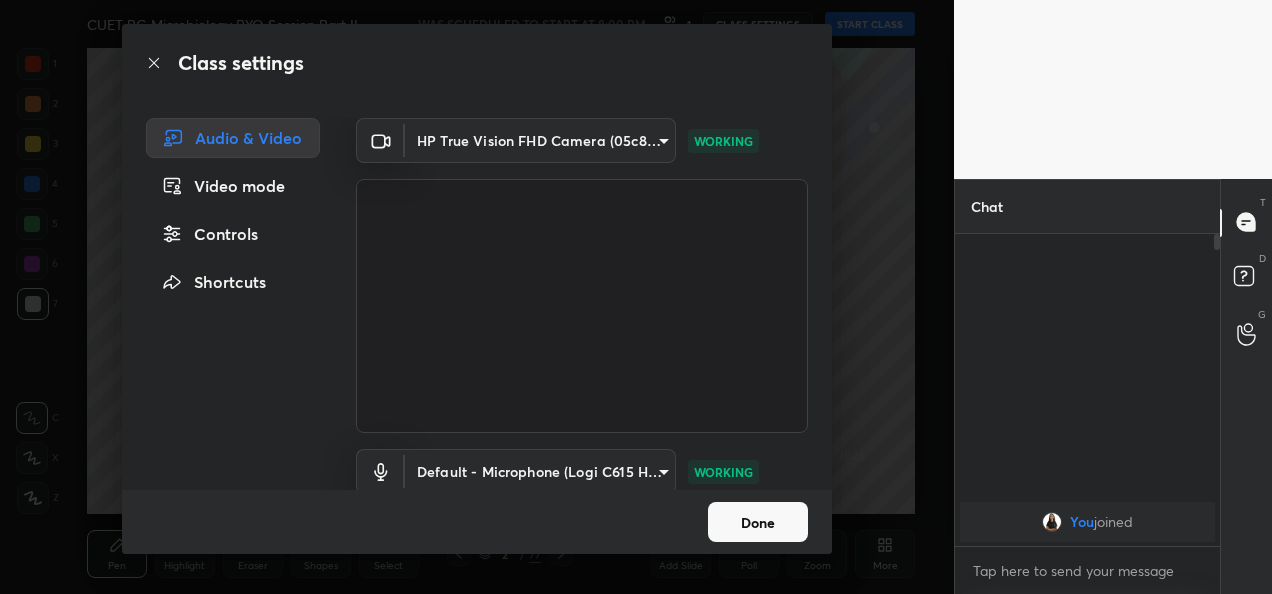 click on "Done" at bounding box center [477, 522] 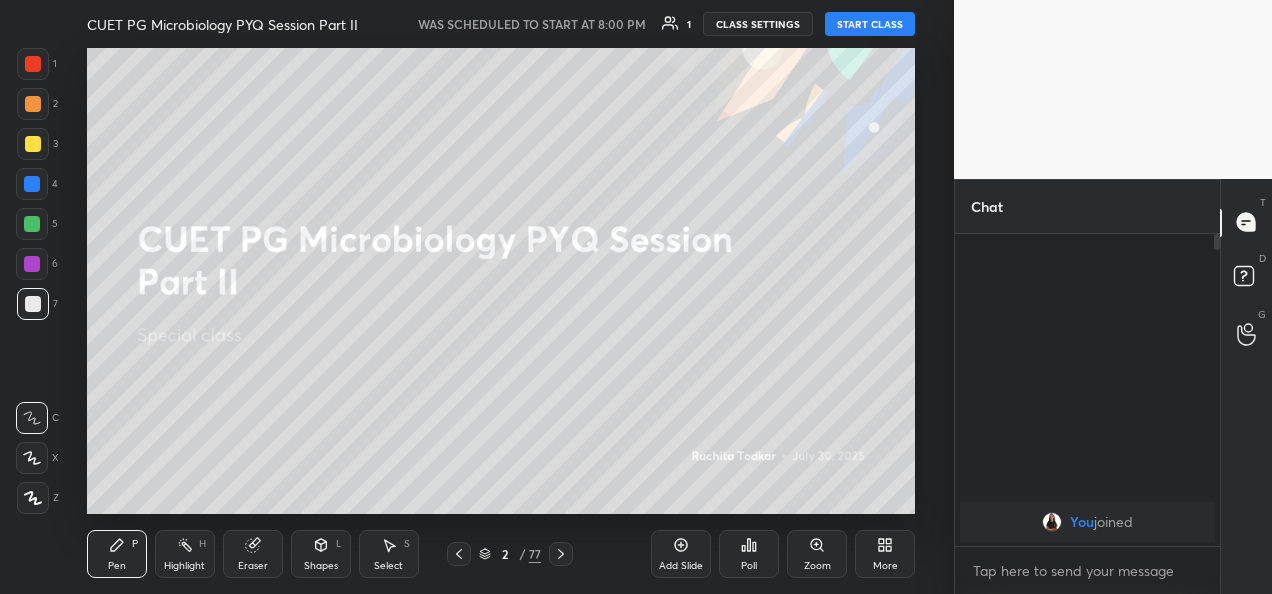 click on "START CLASS" at bounding box center [870, 24] 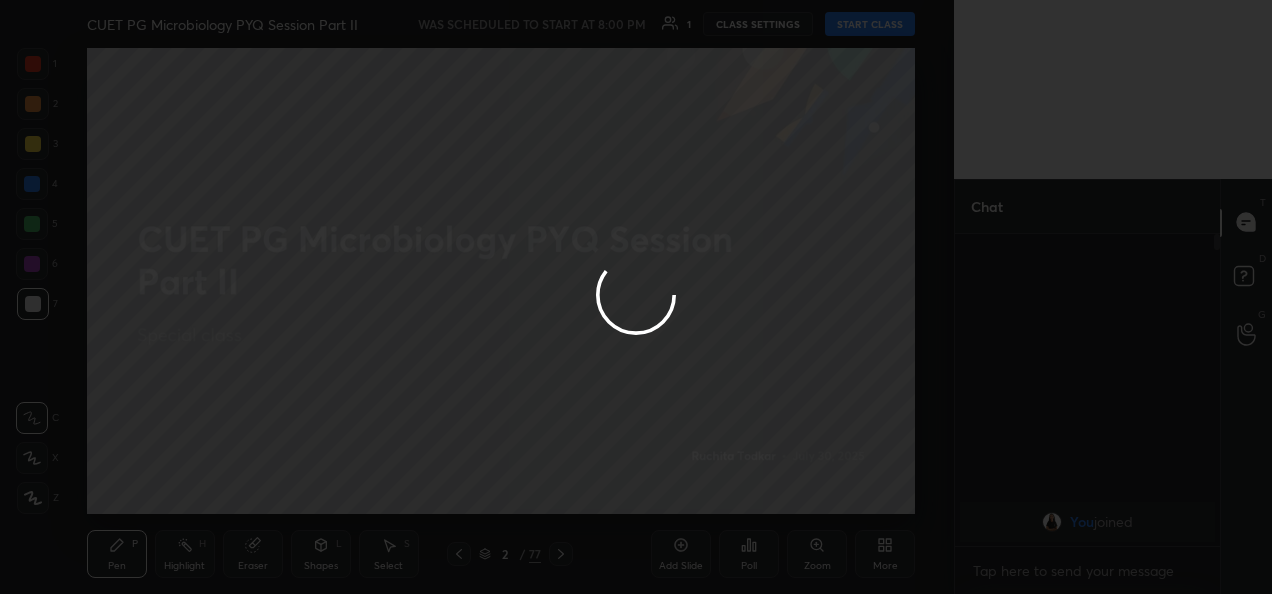 type on "x" 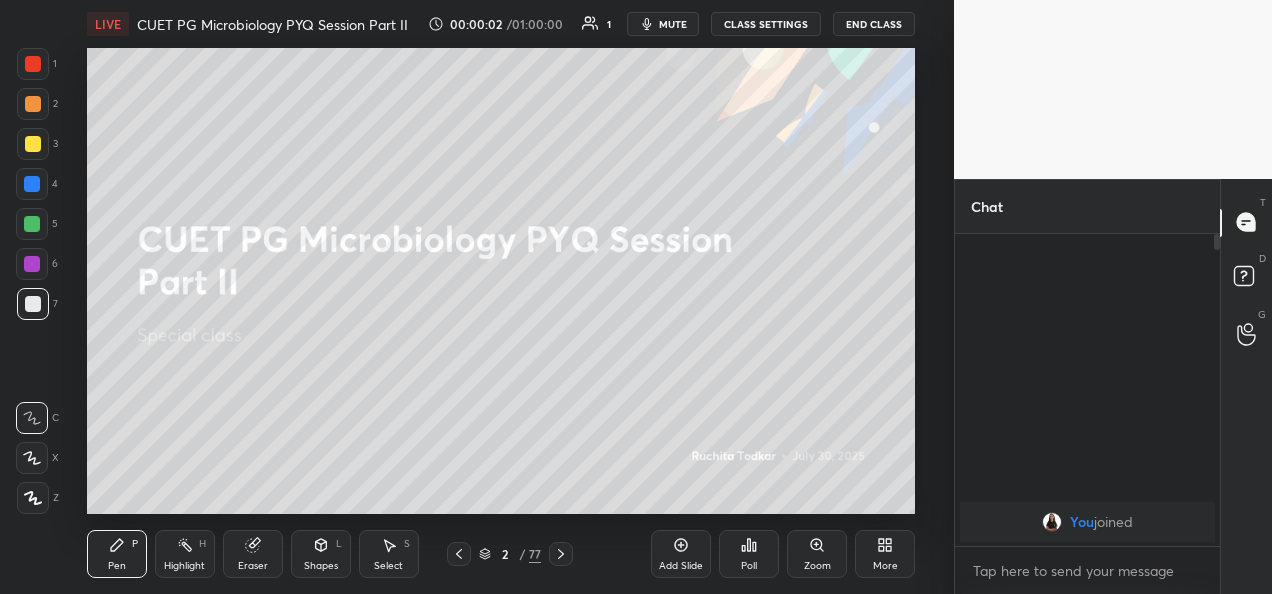 type 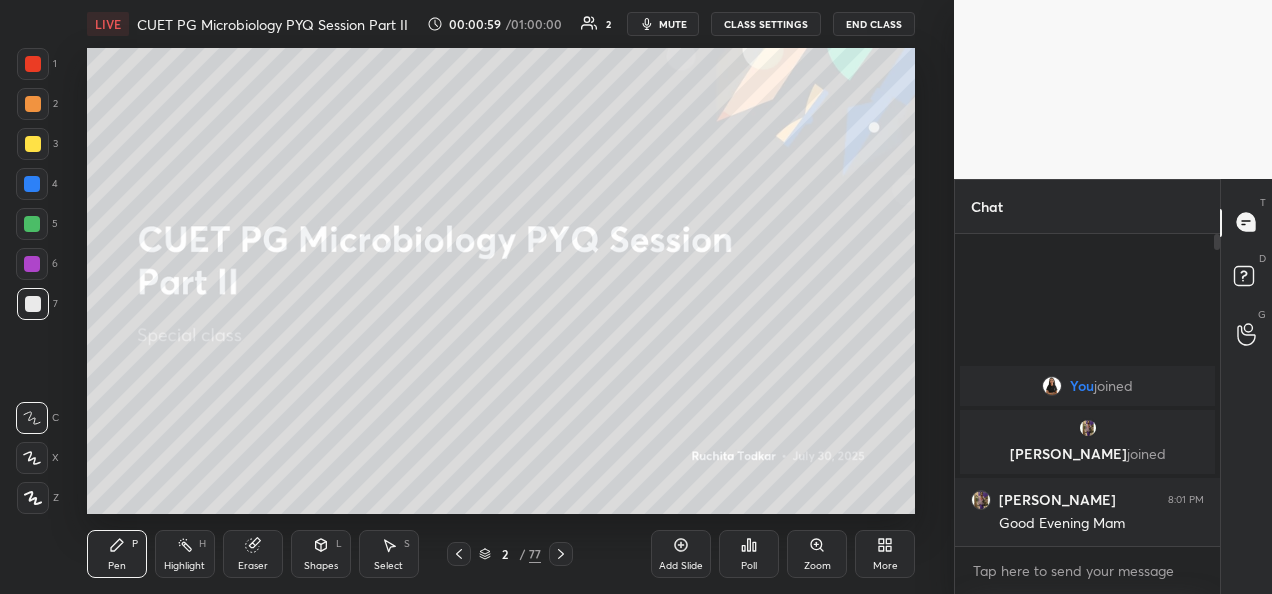 click on "CLASS SETTINGS" at bounding box center (766, 24) 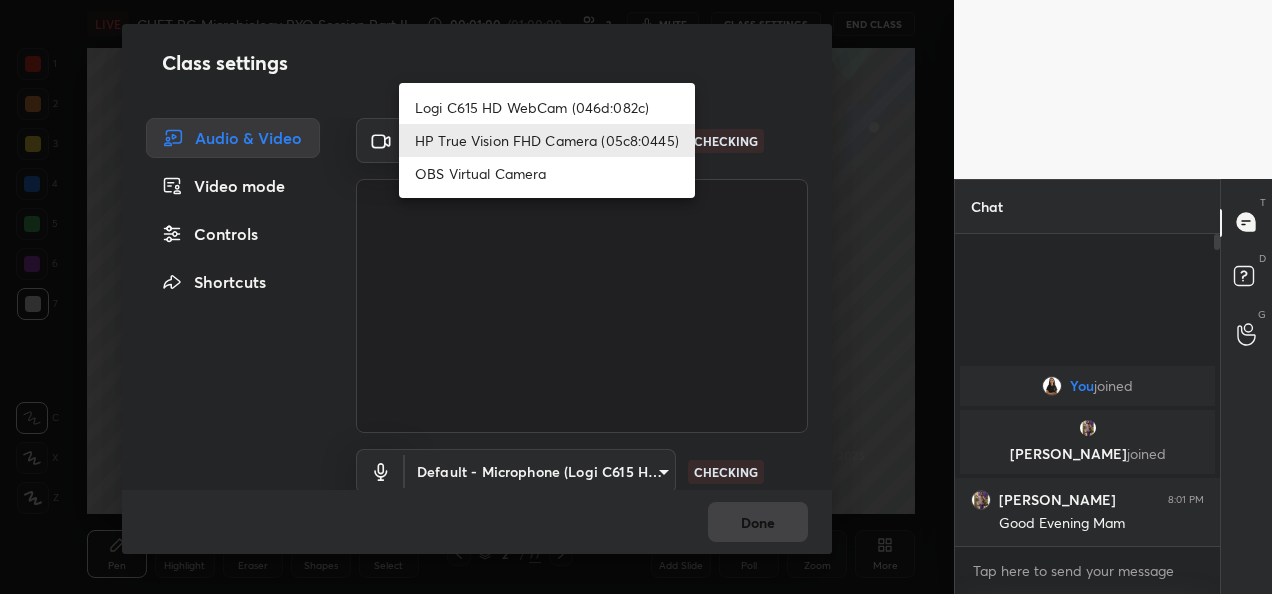 click on "1 2 3 4 5 6 7 C X Z C X Z E E Erase all   H H LIVE CUET PG Microbiology PYQ Session Part II 00:01:00 /  01:00:00 2 mute CLASS SETTINGS End Class Setting up your live class Poll for   secs No correct answer Start poll Back CUET PG Microbiology PYQ Session Part II [PERSON_NAME] Pen P Highlight H Eraser Shapes L Select S 2 / 77 Add Slide Poll Zoom More Chat You  joined [PERSON_NAME]  joined [PERSON_NAME] 8:01 PM Good Evening Mam 3 NEW MESSAGES Enable hand raising Enable raise hand to speak to learners. Once enabled, chat will be turned off temporarily. Enable x   introducing Raise a hand with a doubt Now learners can raise their hand along with a doubt  How it works? Doubts asked by learners will show up here NEW DOUBTS ASKED No one has raised a hand yet Can't raise hand Looks like educator just invited you to speak. Please wait before you can raise your hand again. Got it T Messages (T) D Doubts (D) G Raise Hand (G) Report an issue Reason for reporting Buffering Chat not working Audio - Video sync issue ​ Report default" at bounding box center [636, 297] 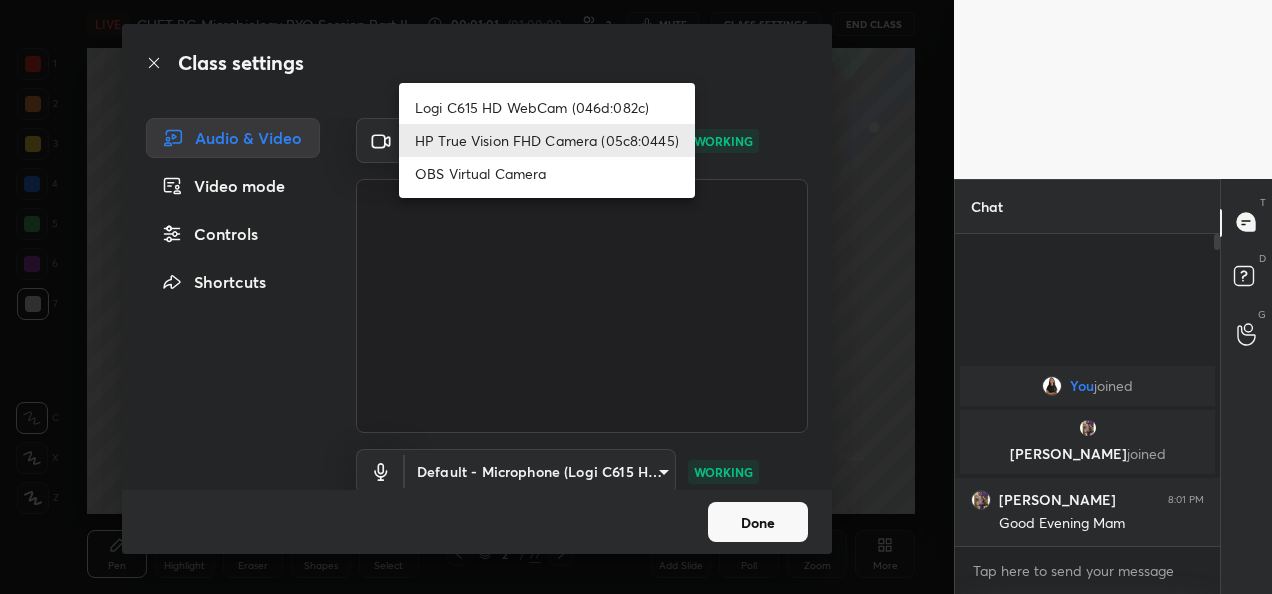 click on "Logi C615 HD WebCam (046d:082c)" at bounding box center (547, 107) 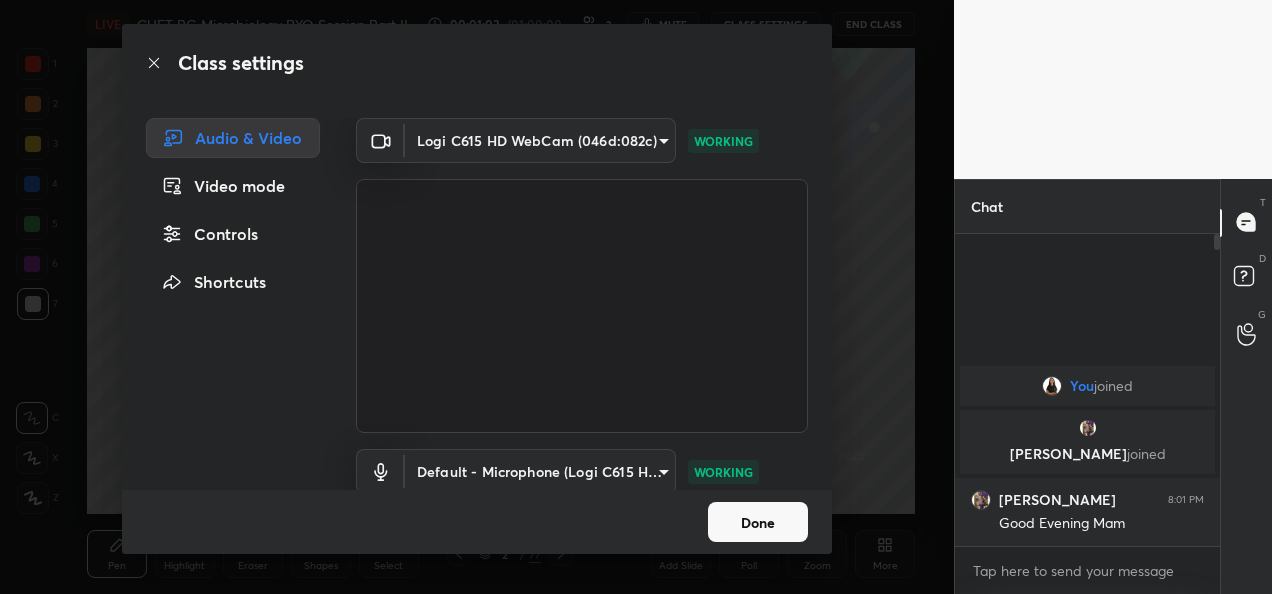 click on "Done" at bounding box center (758, 522) 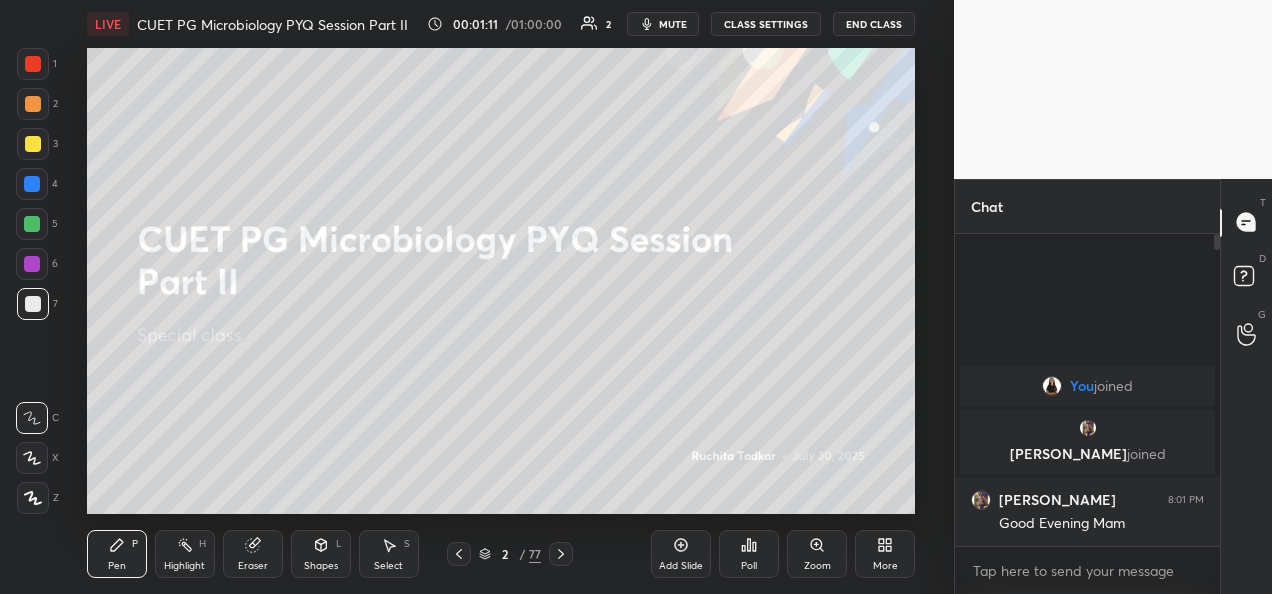 type 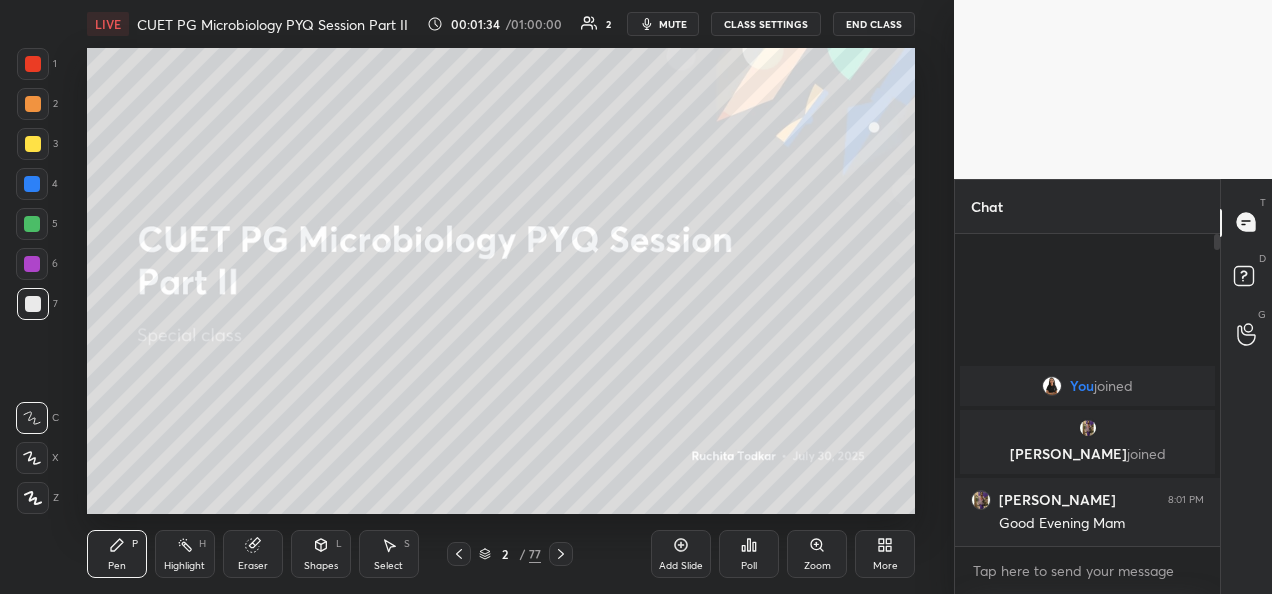 click at bounding box center (32, 458) 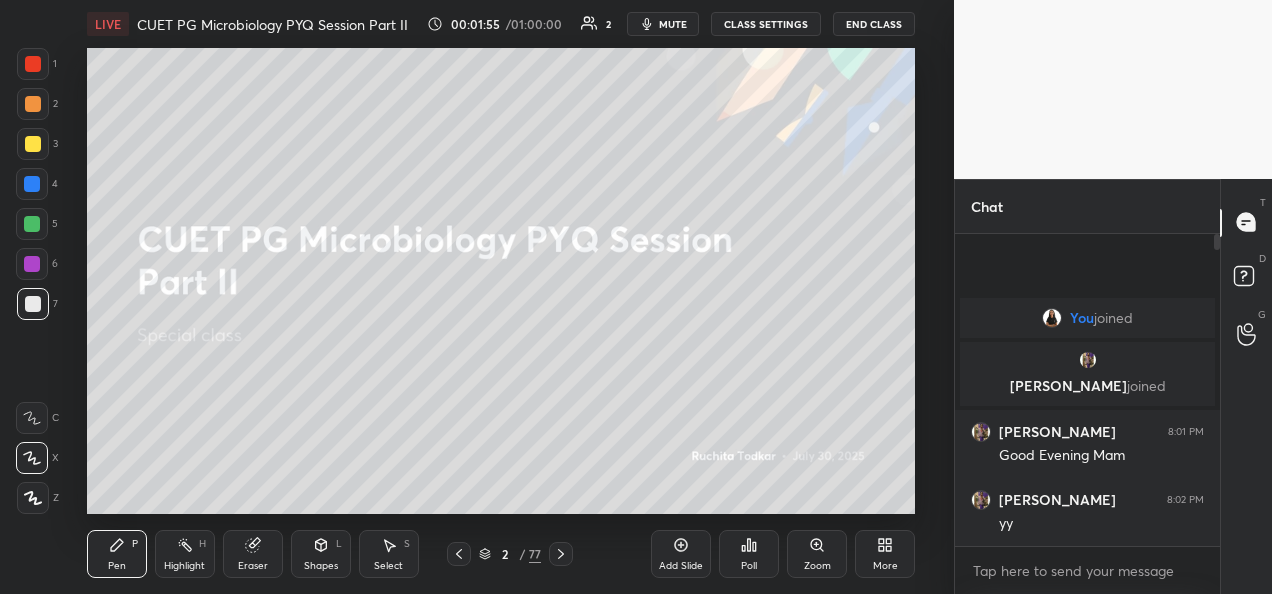 click 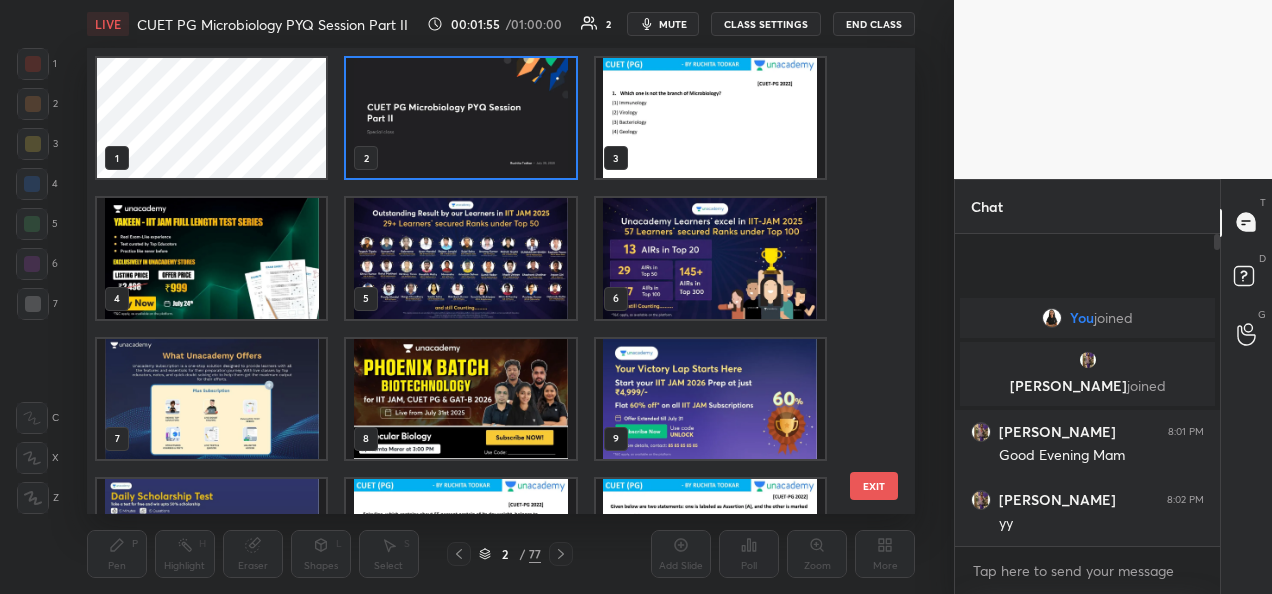 scroll, scrollTop: 7, scrollLeft: 10, axis: both 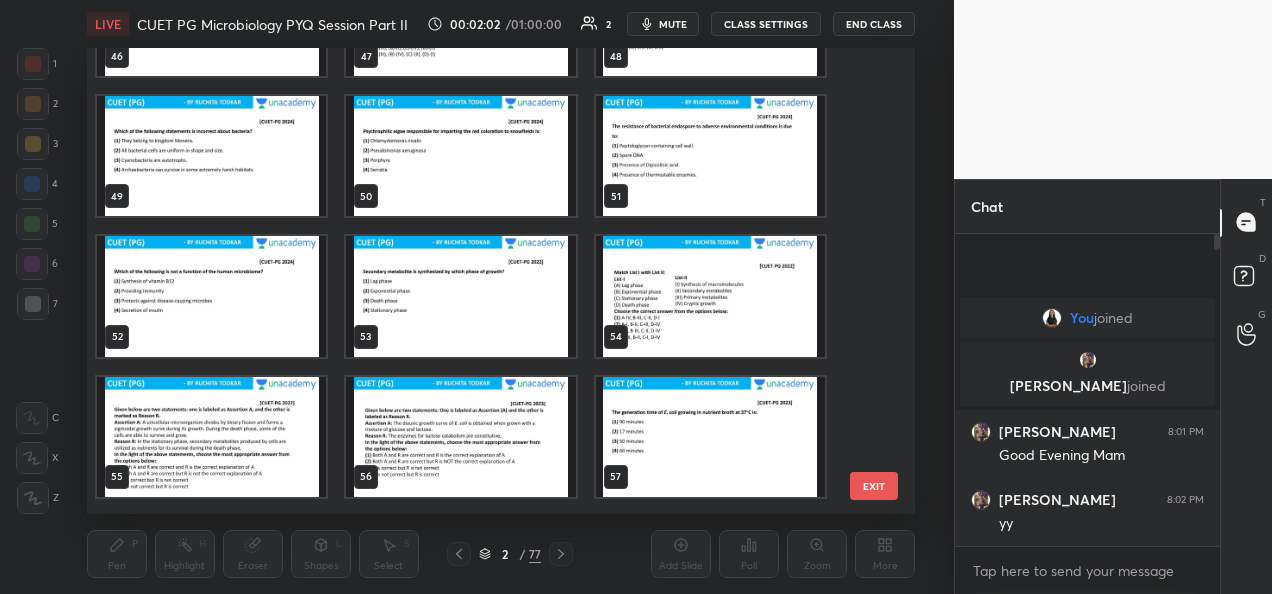 click at bounding box center (709, 156) 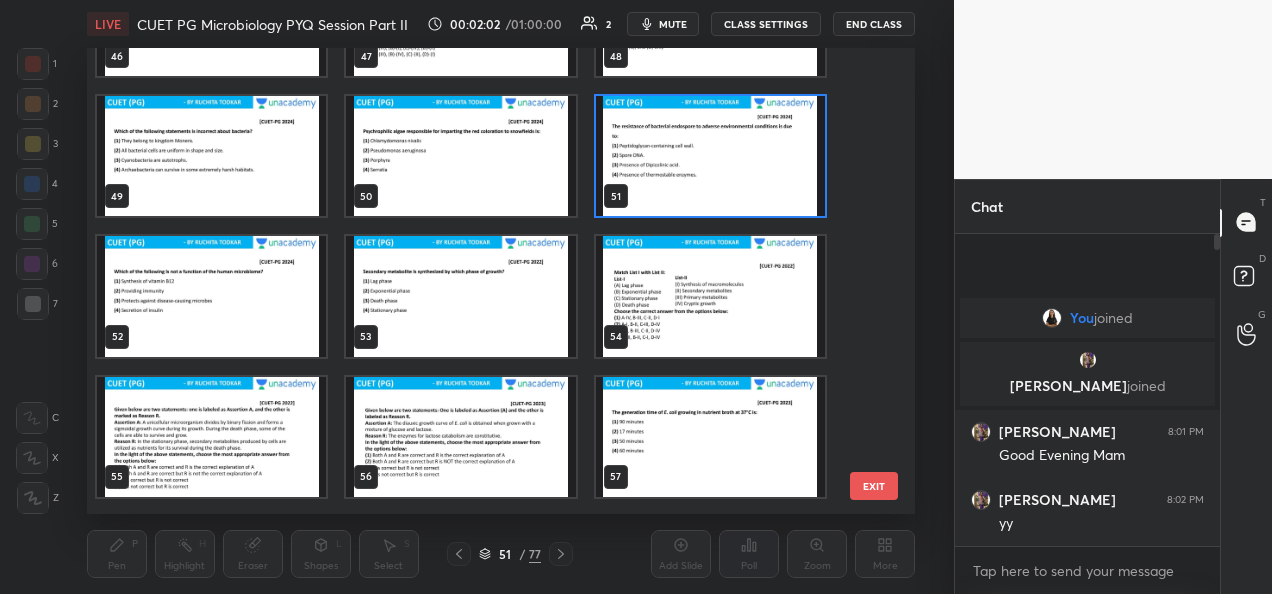 click at bounding box center (709, 156) 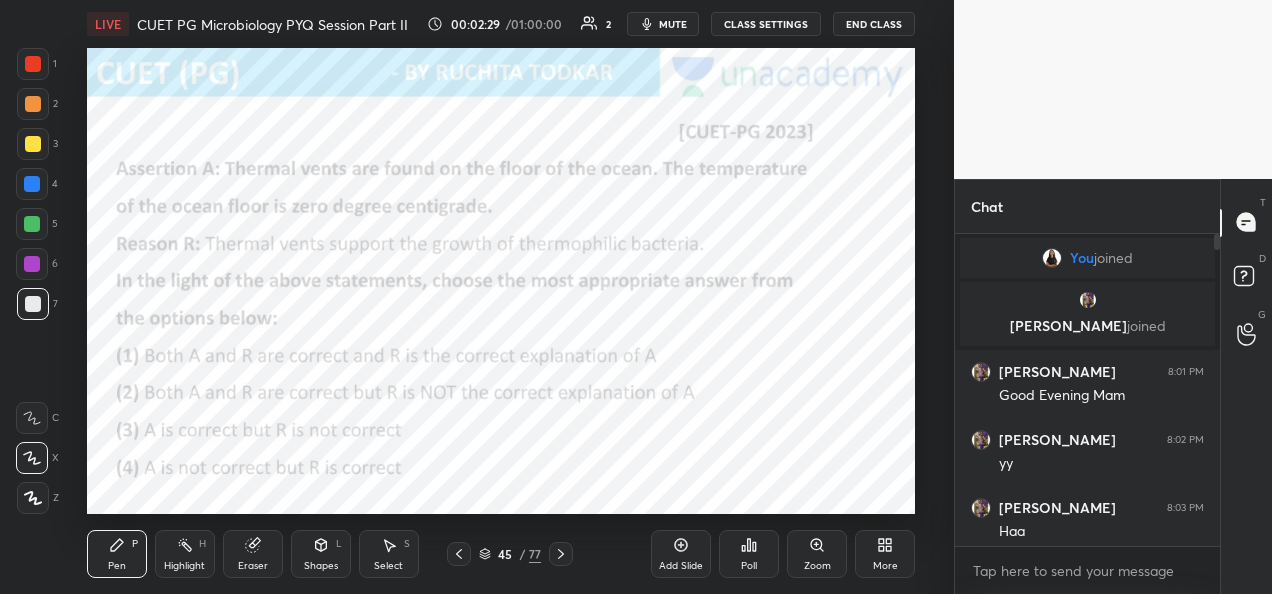 click at bounding box center (32, 184) 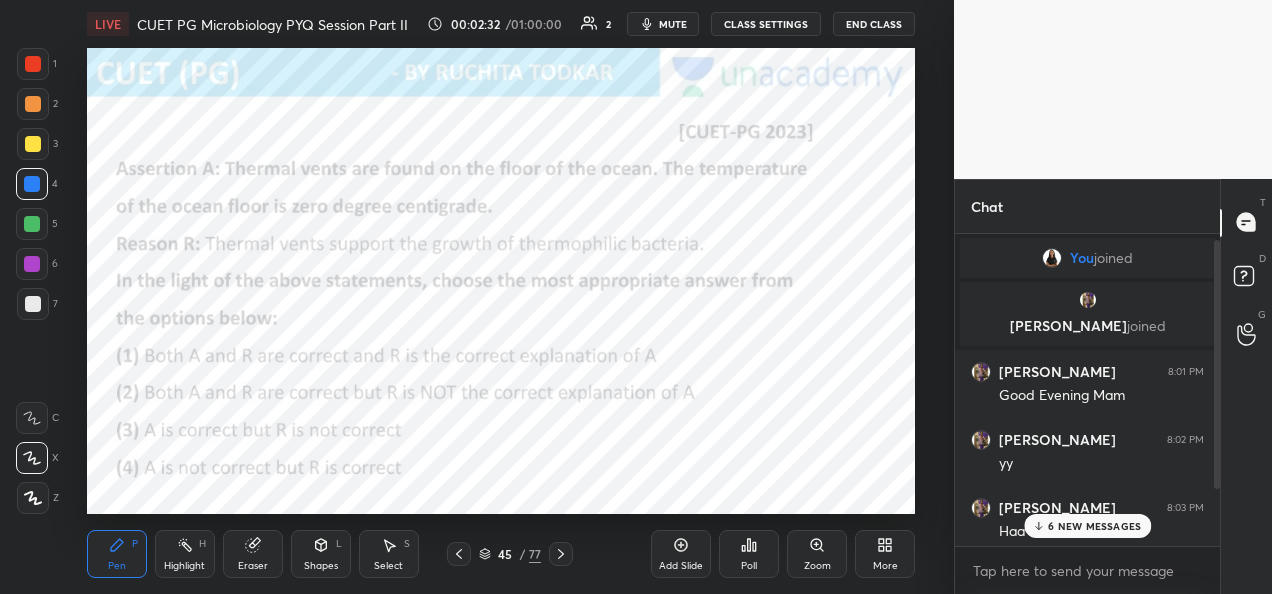 scroll, scrollTop: 80, scrollLeft: 0, axis: vertical 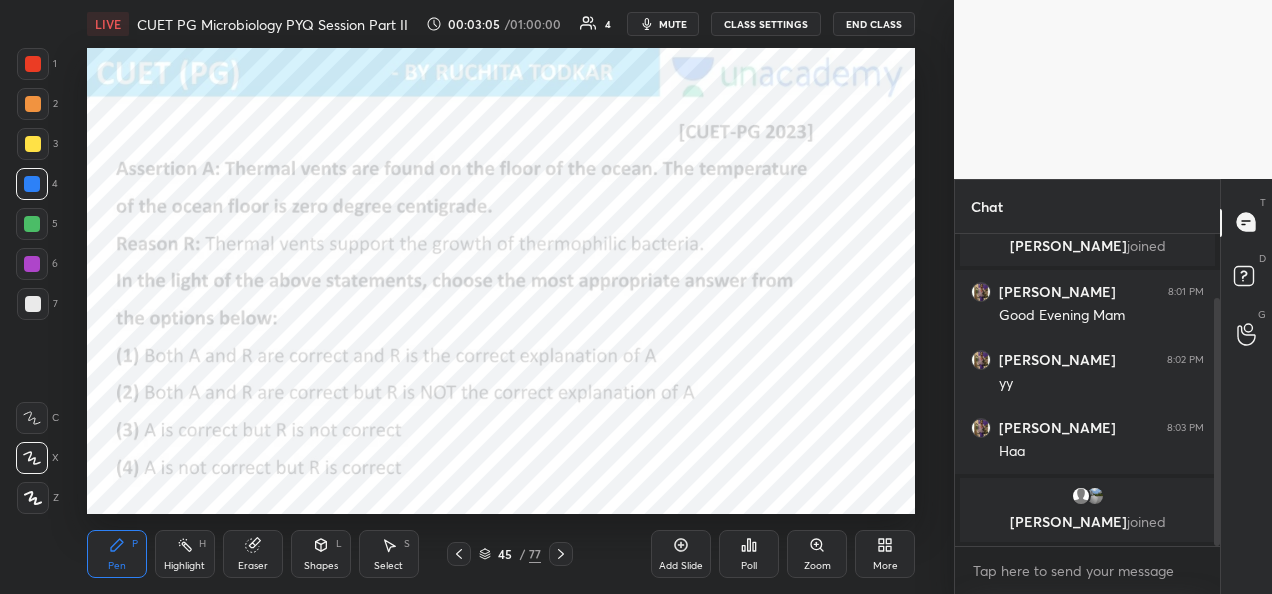 click on "Poll" at bounding box center (749, 566) 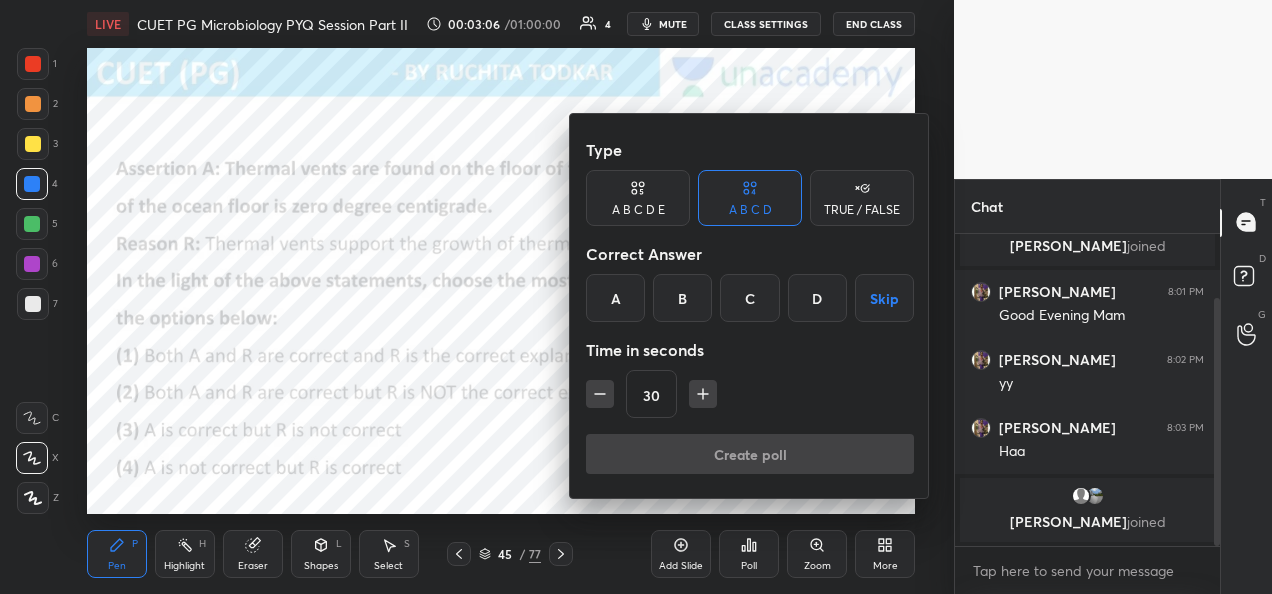 click on "C" at bounding box center [749, 298] 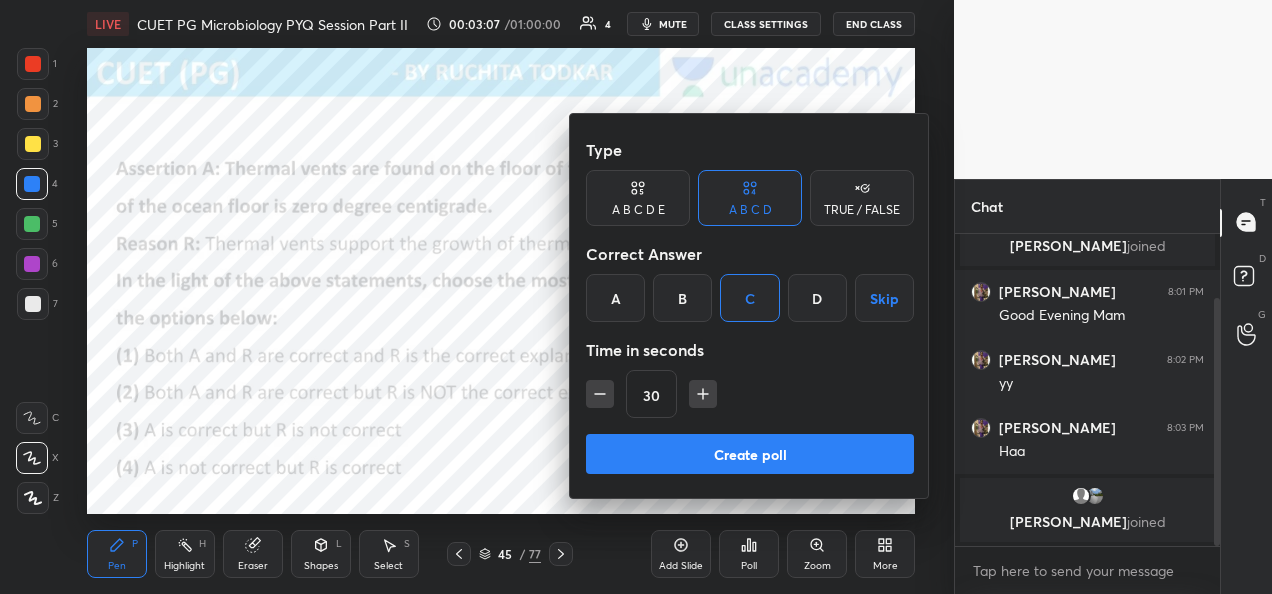 click on "Create poll" at bounding box center [750, 454] 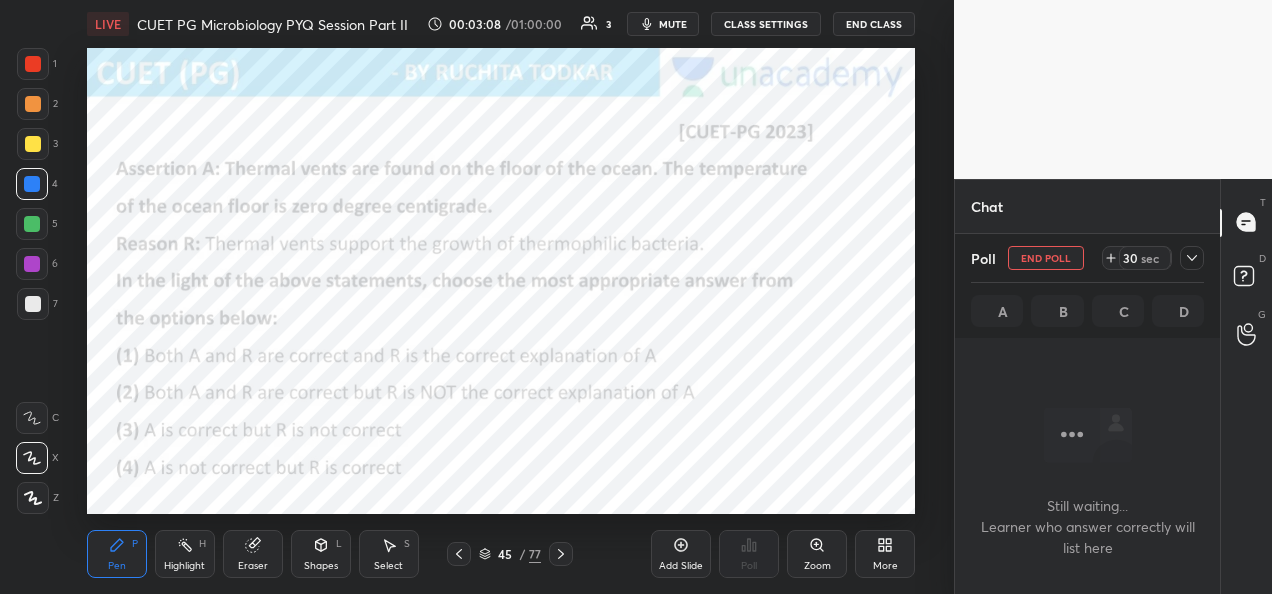 scroll, scrollTop: 234, scrollLeft: 259, axis: both 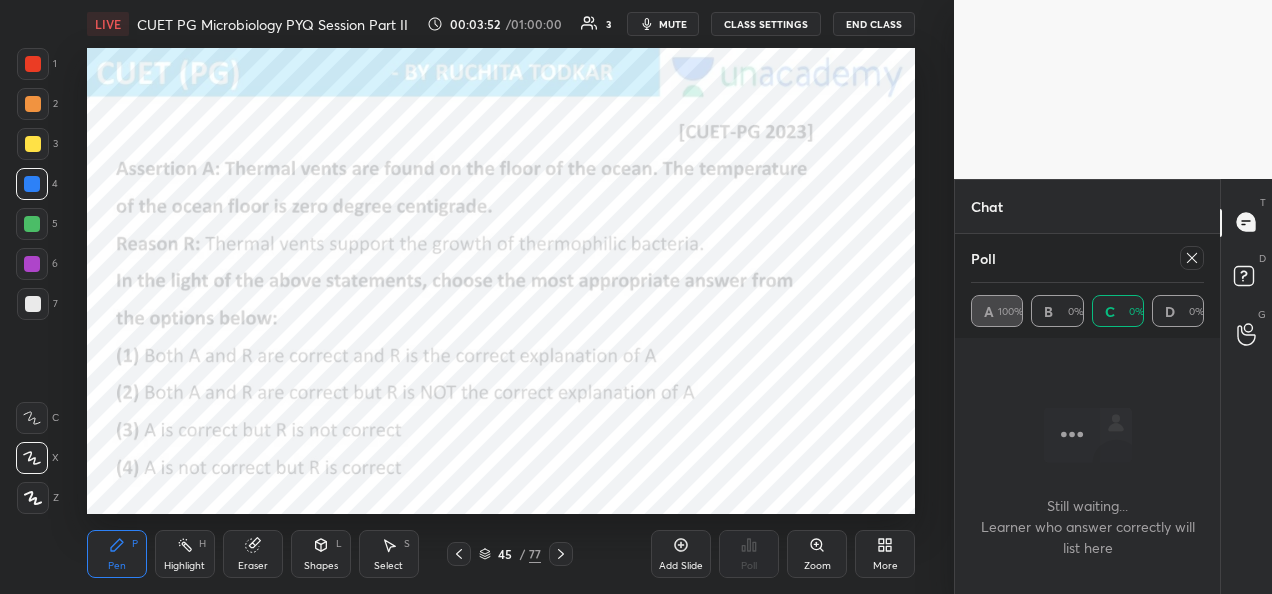 click 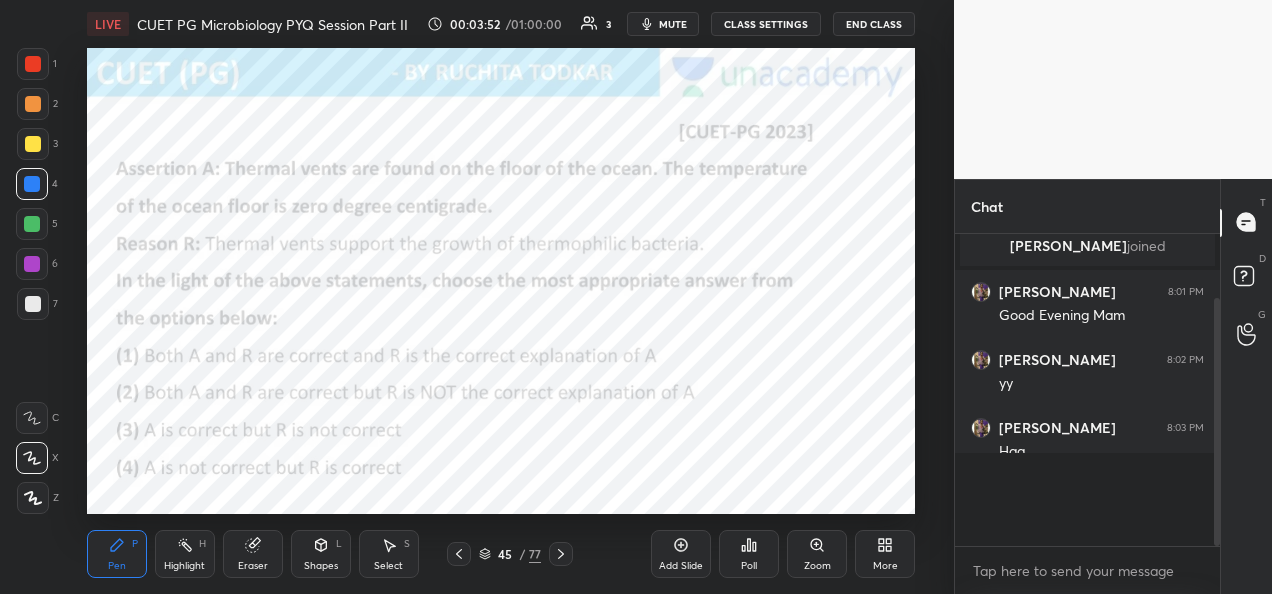 scroll, scrollTop: 2, scrollLeft: 6, axis: both 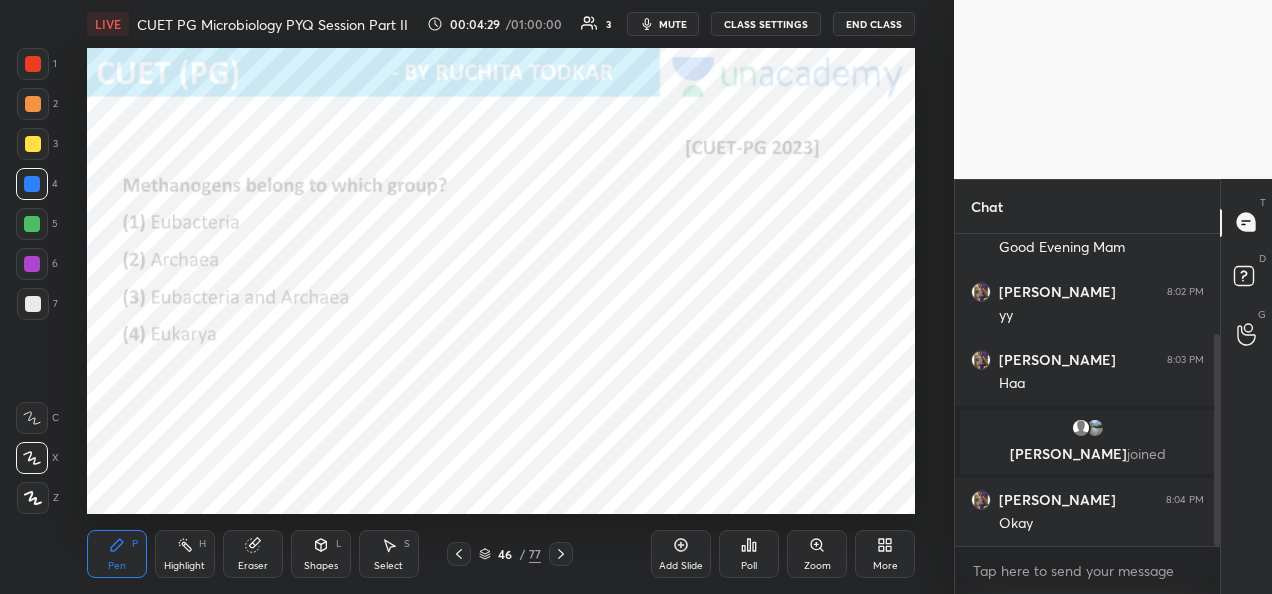 click on "Poll" at bounding box center [749, 566] 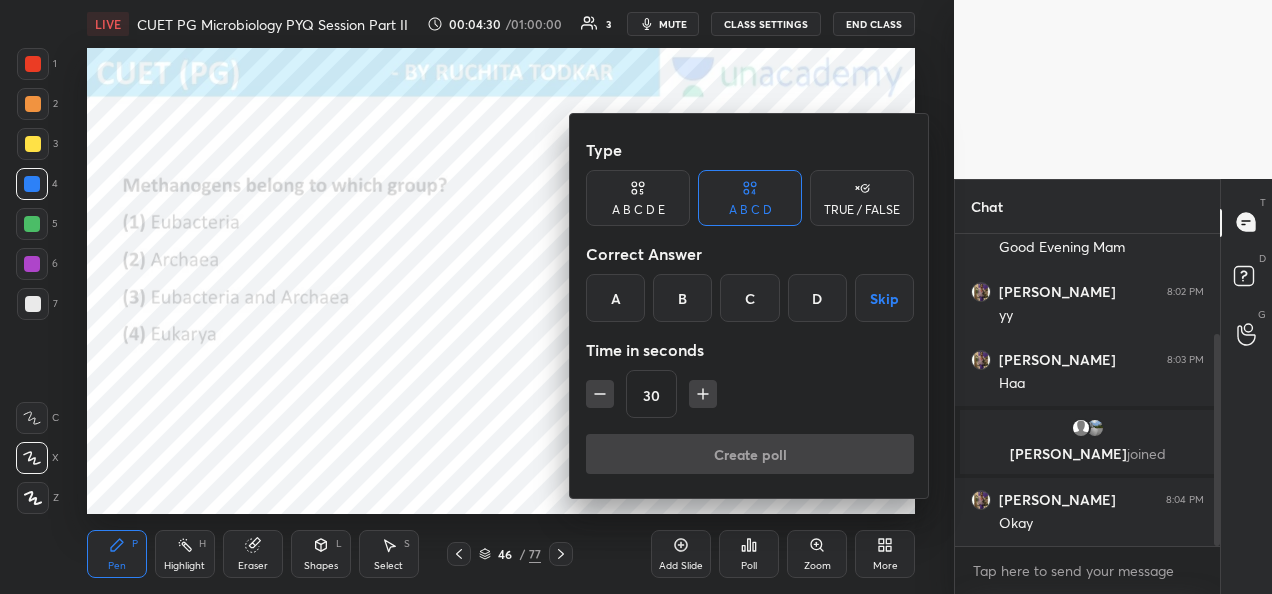click on "B" at bounding box center (682, 298) 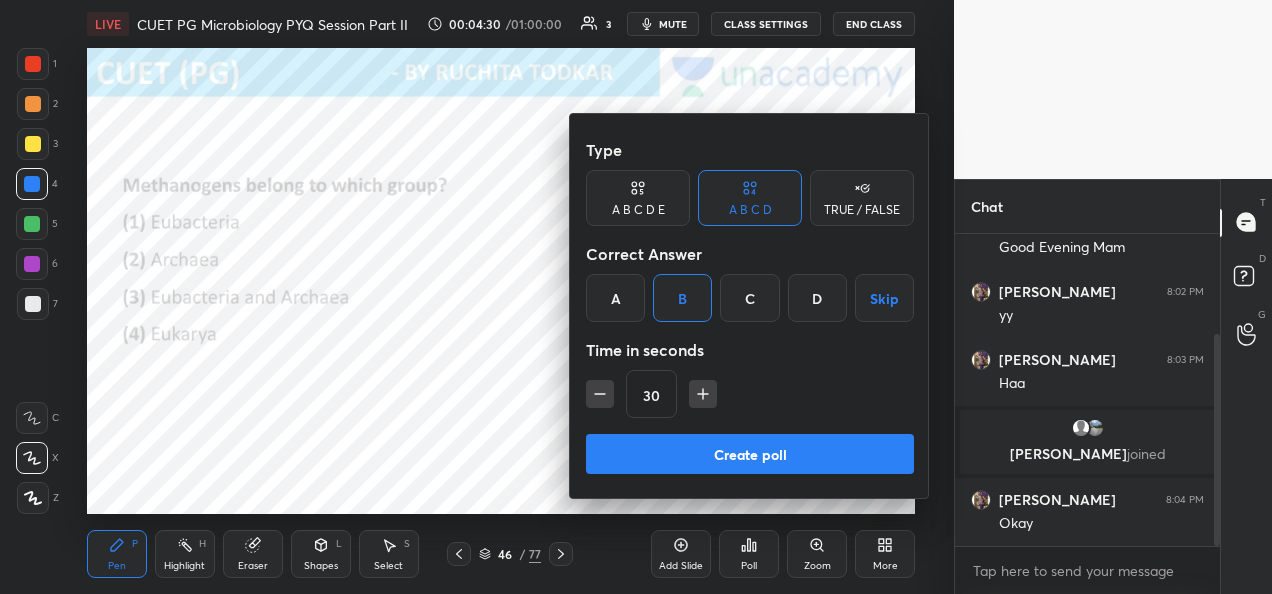 click on "Create poll" at bounding box center [750, 454] 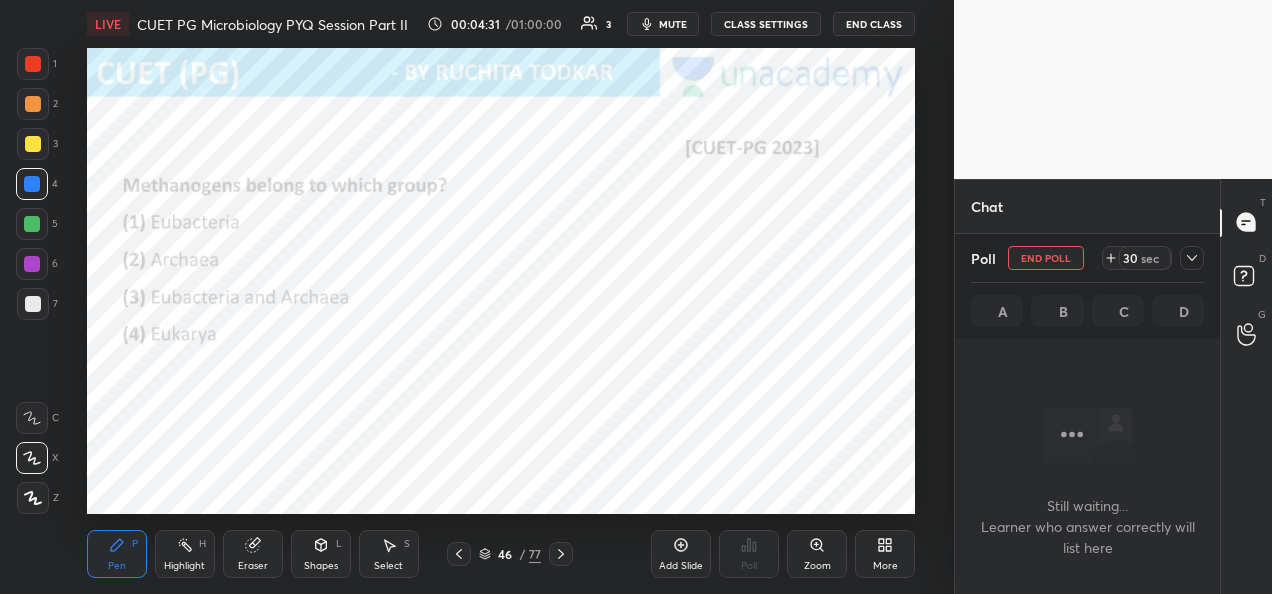 scroll, scrollTop: 42, scrollLeft: 259, axis: both 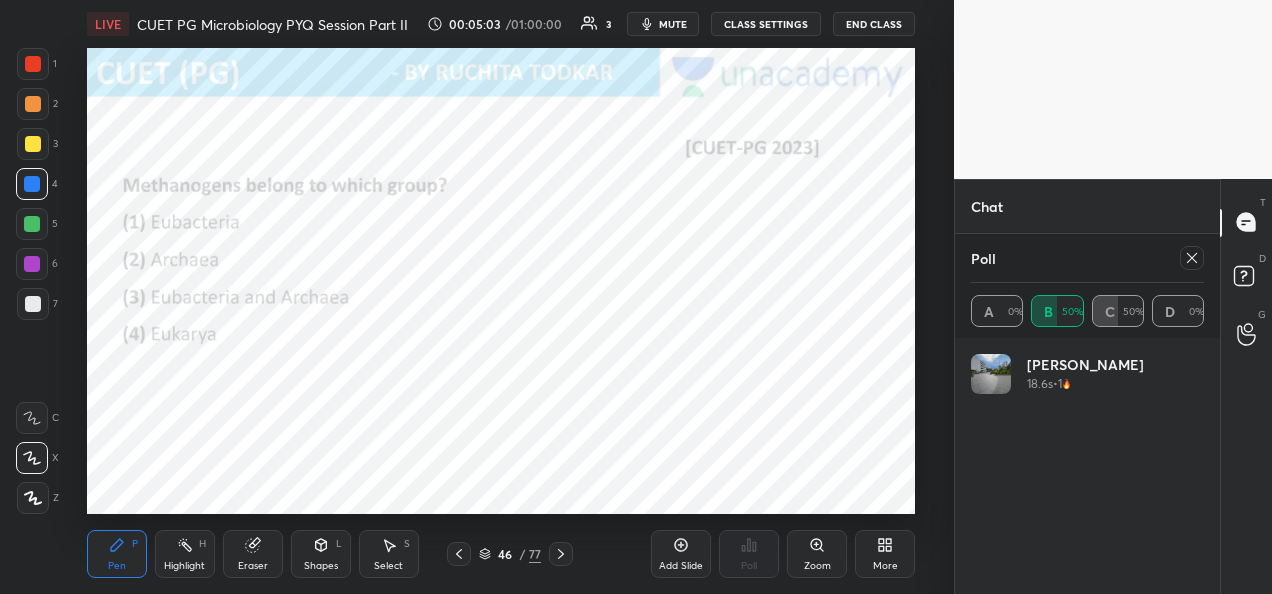 click 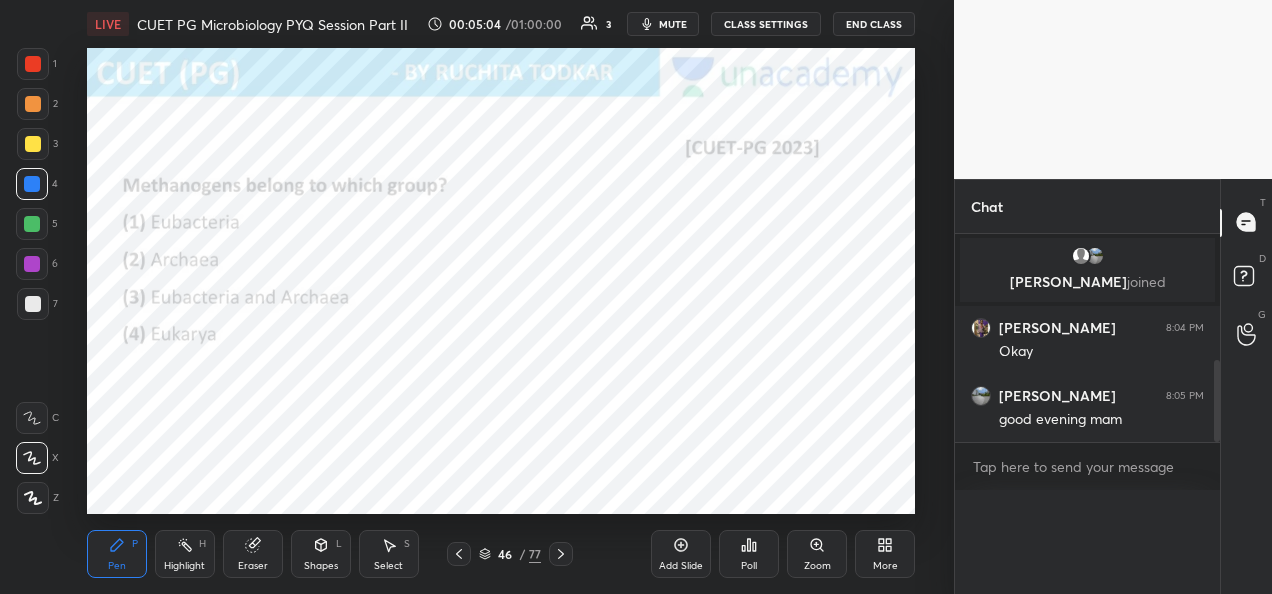 scroll, scrollTop: 0, scrollLeft: 0, axis: both 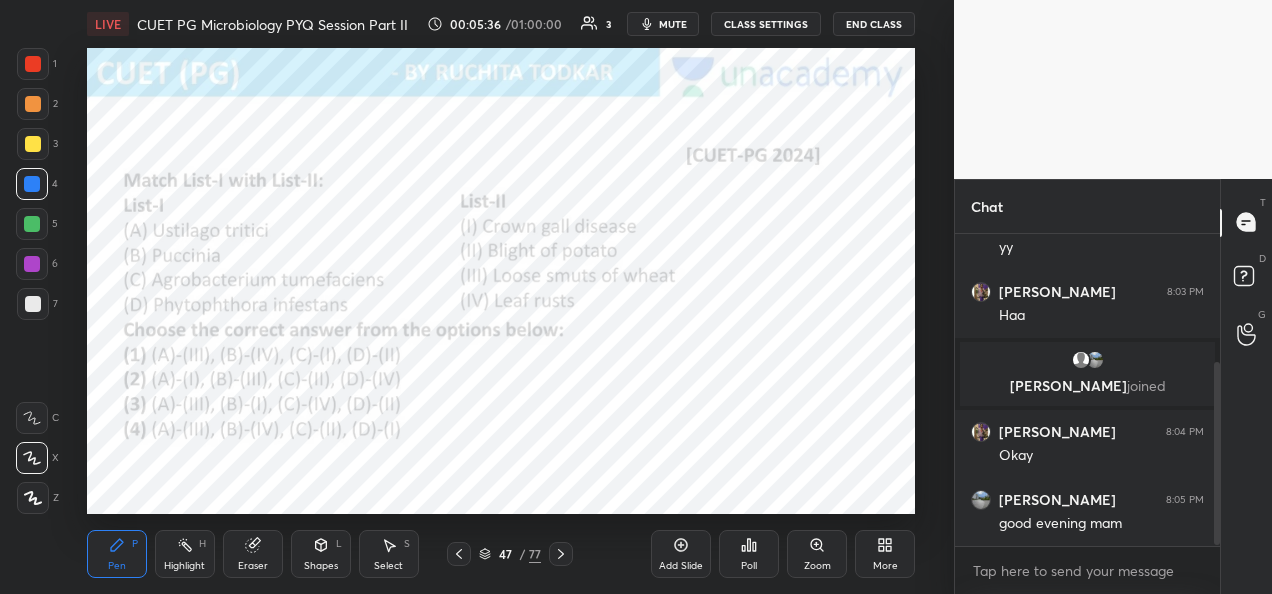 click on "Poll" at bounding box center [749, 566] 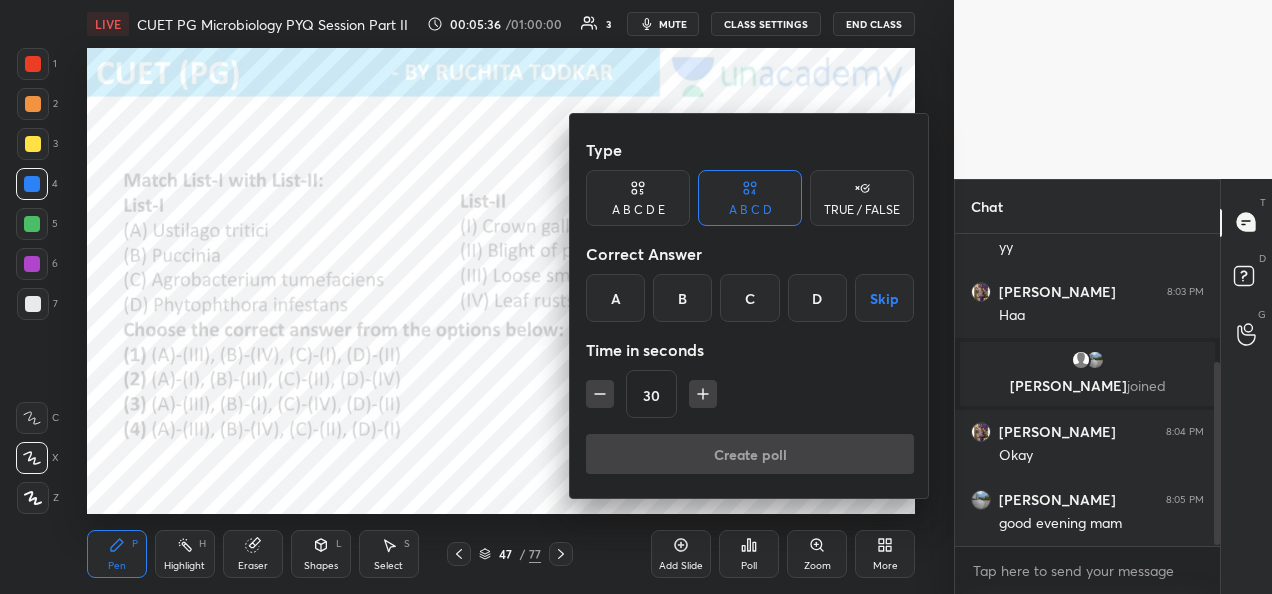 click on "A" at bounding box center [615, 298] 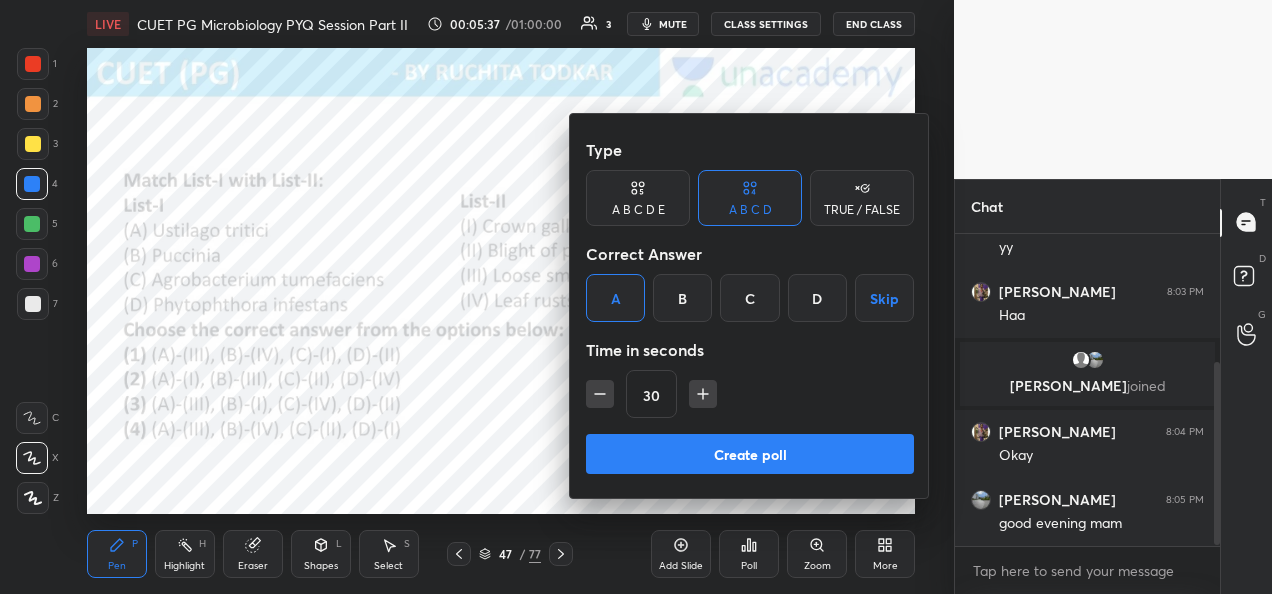 click on "Create poll" at bounding box center (750, 454) 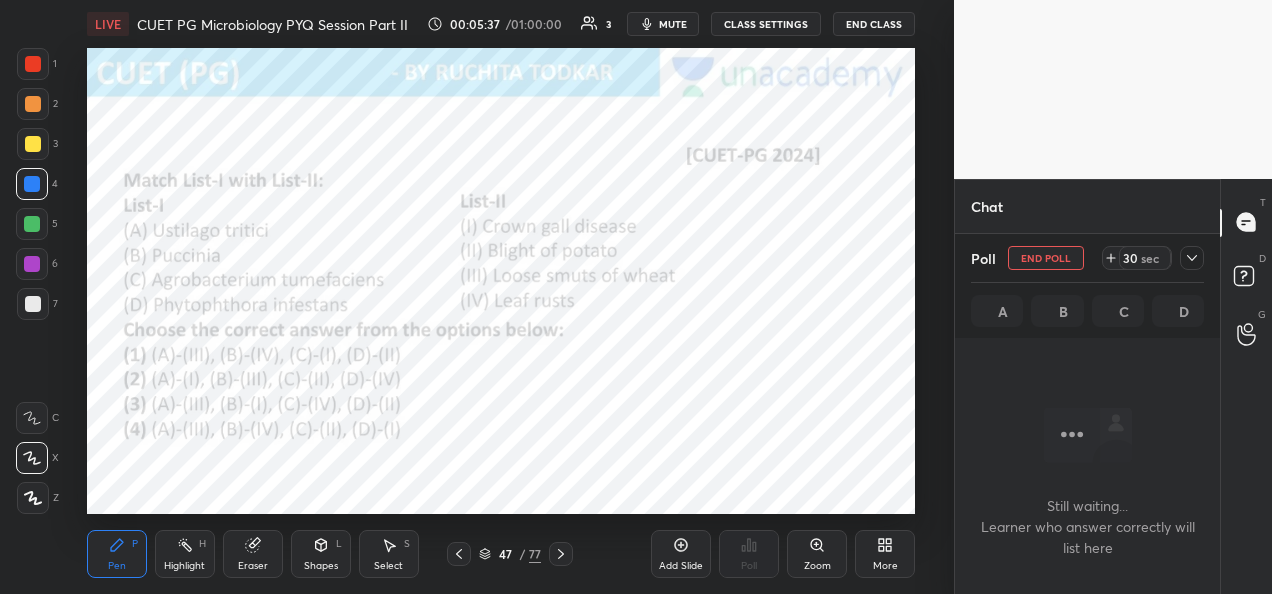 scroll, scrollTop: 98, scrollLeft: 259, axis: both 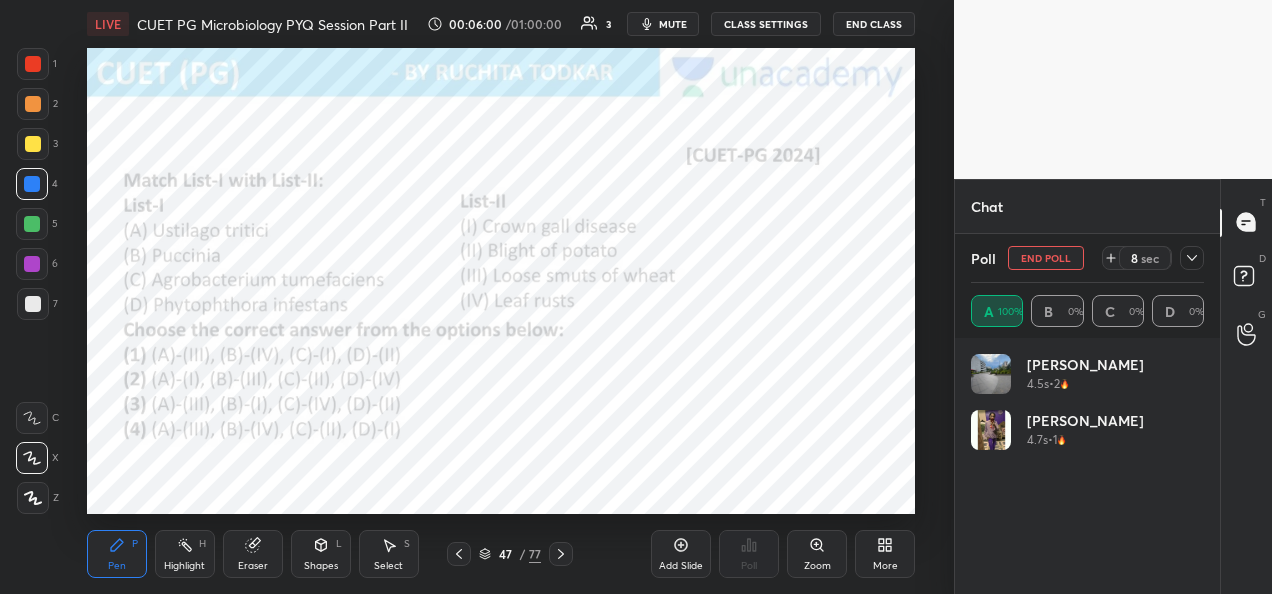 click on "End Poll" at bounding box center (1046, 258) 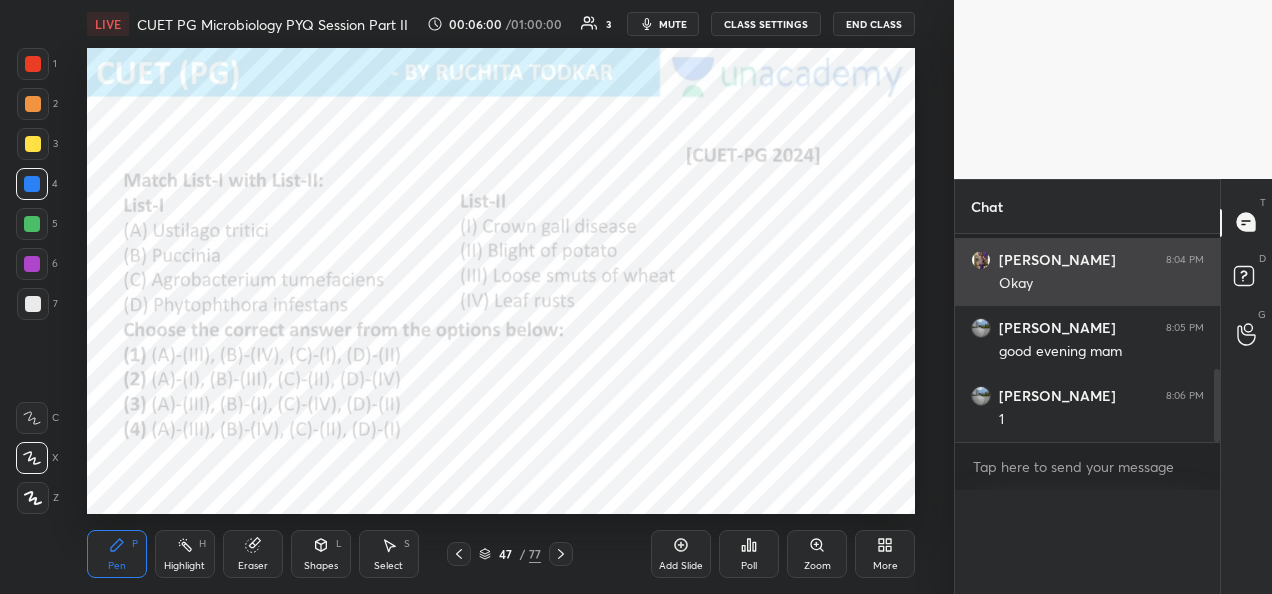scroll, scrollTop: 88, scrollLeft: 227, axis: both 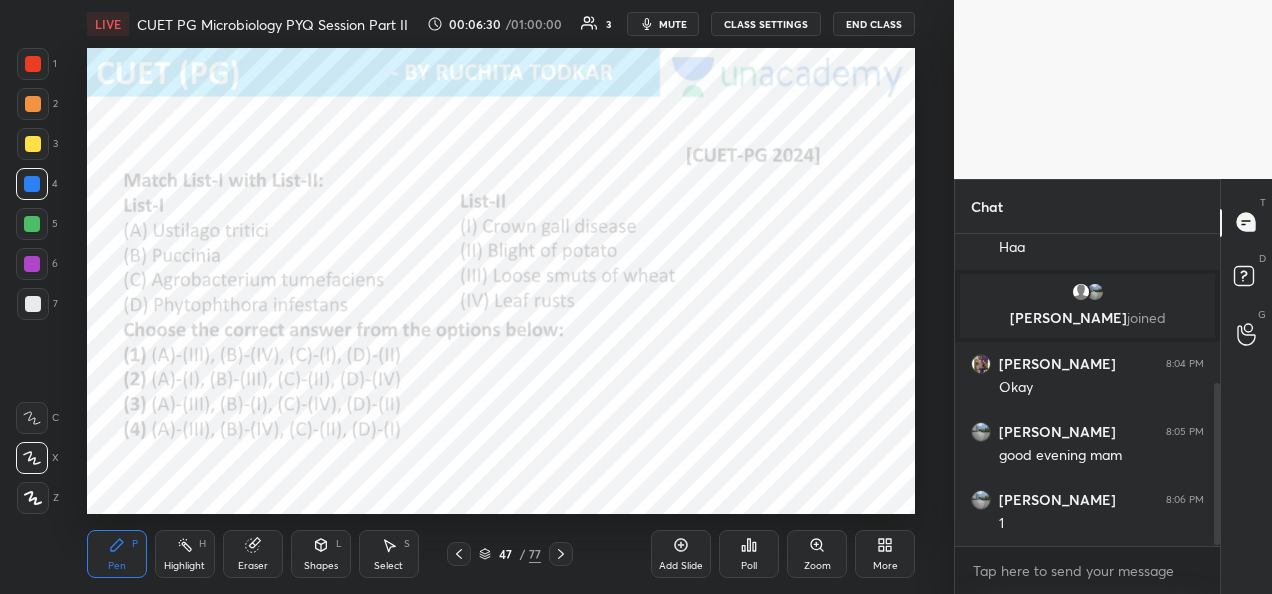 click at bounding box center [33, 64] 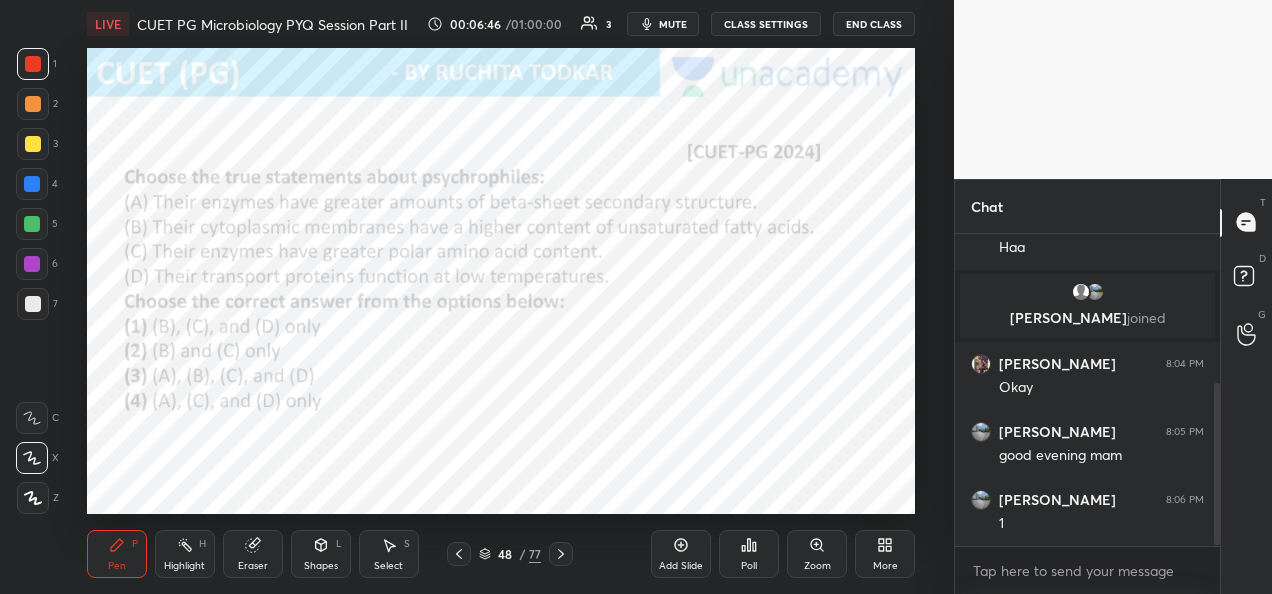 scroll, scrollTop: 388, scrollLeft: 0, axis: vertical 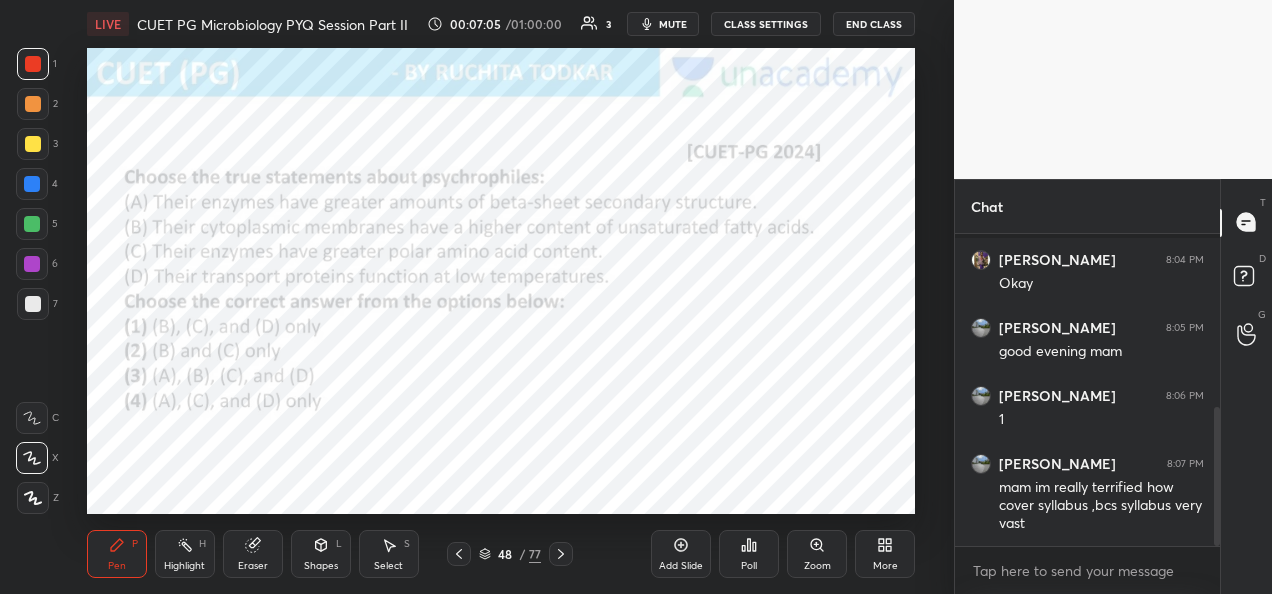 click on "Poll" at bounding box center (749, 566) 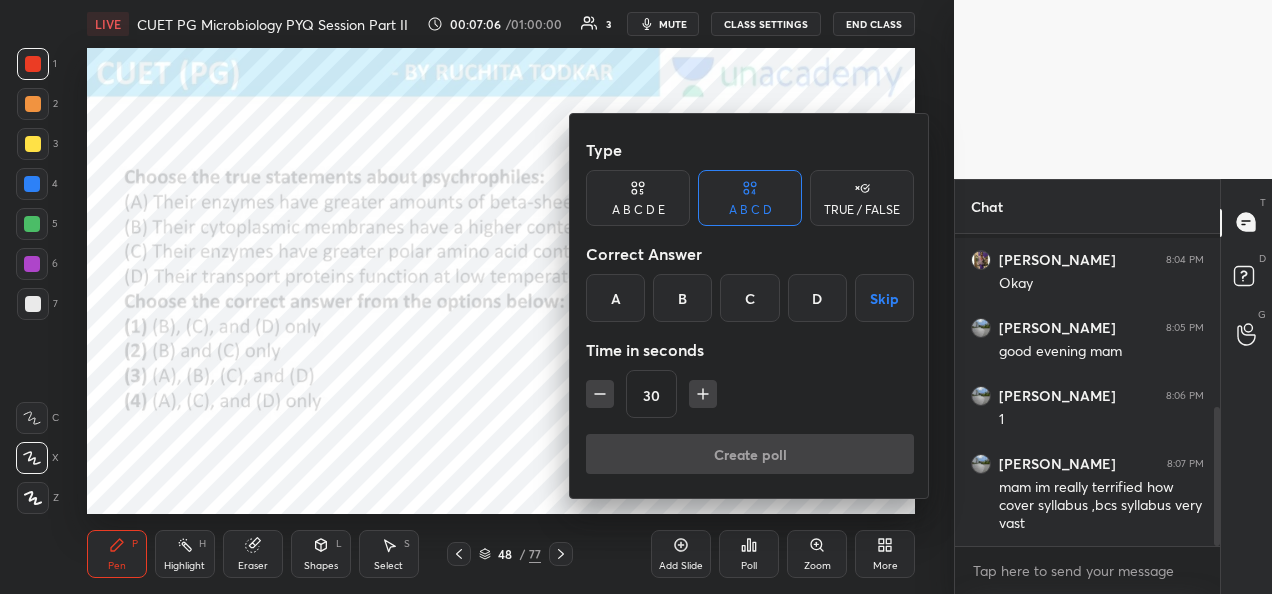 click on "C" at bounding box center [749, 298] 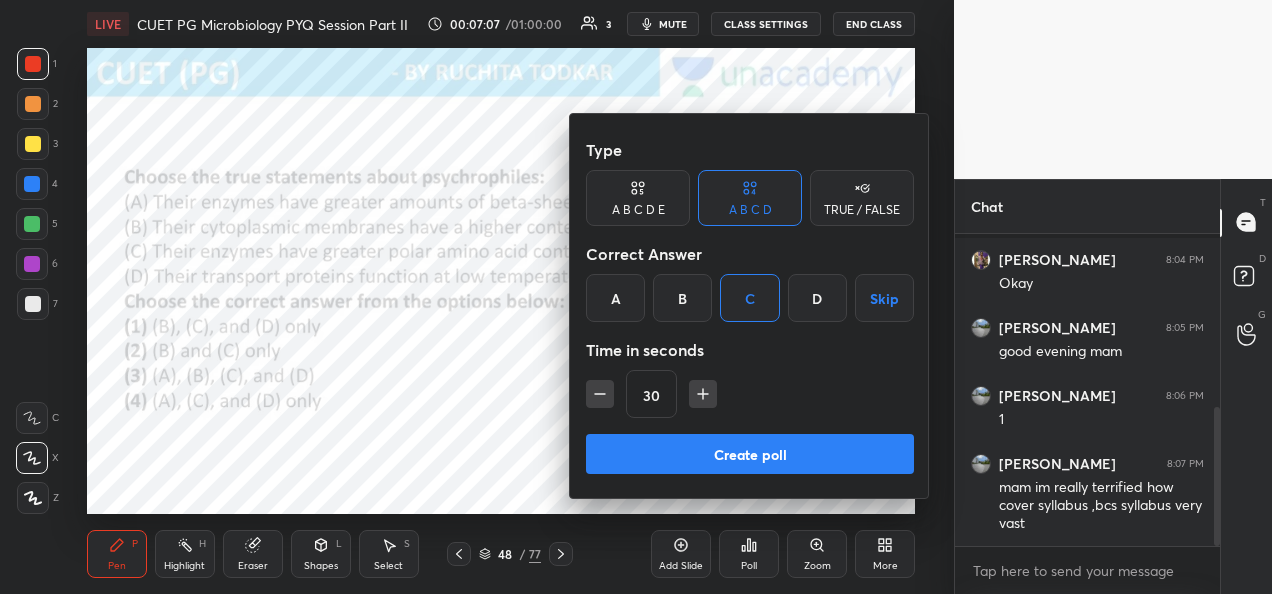 click on "Create poll" at bounding box center (750, 454) 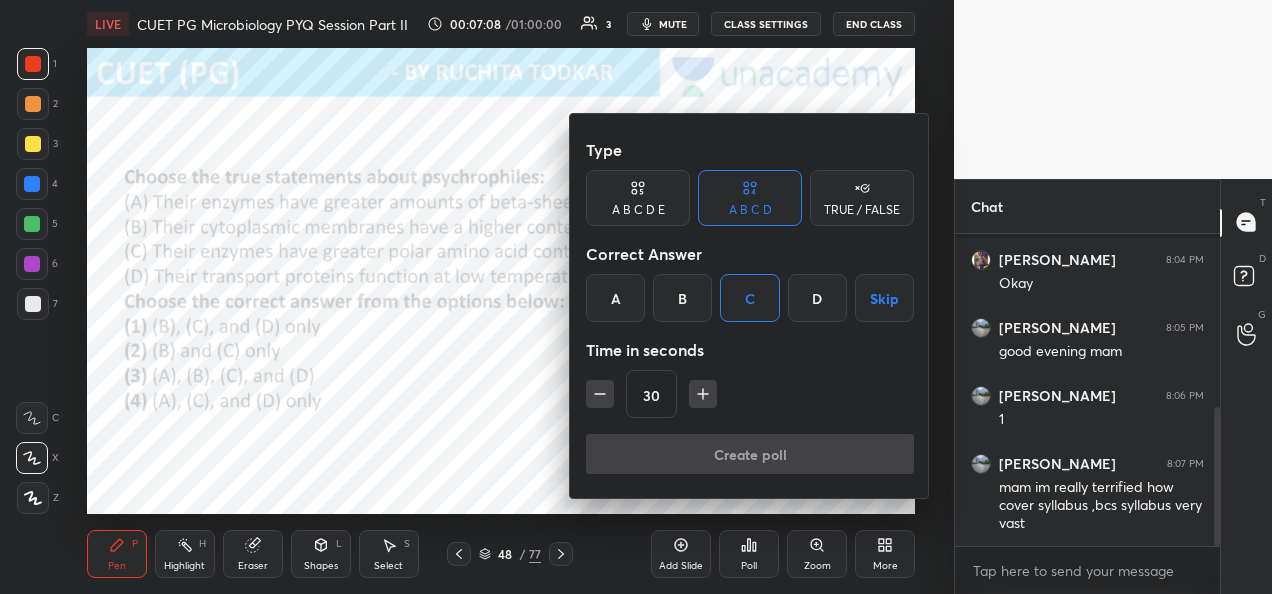 scroll, scrollTop: 98, scrollLeft: 259, axis: both 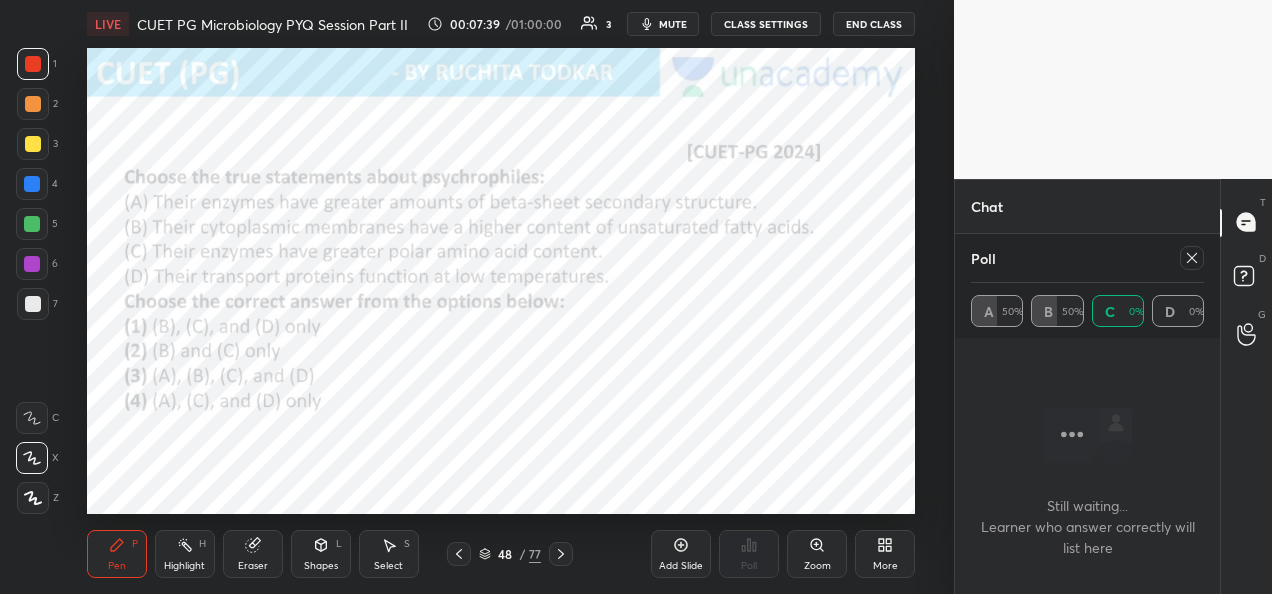 click 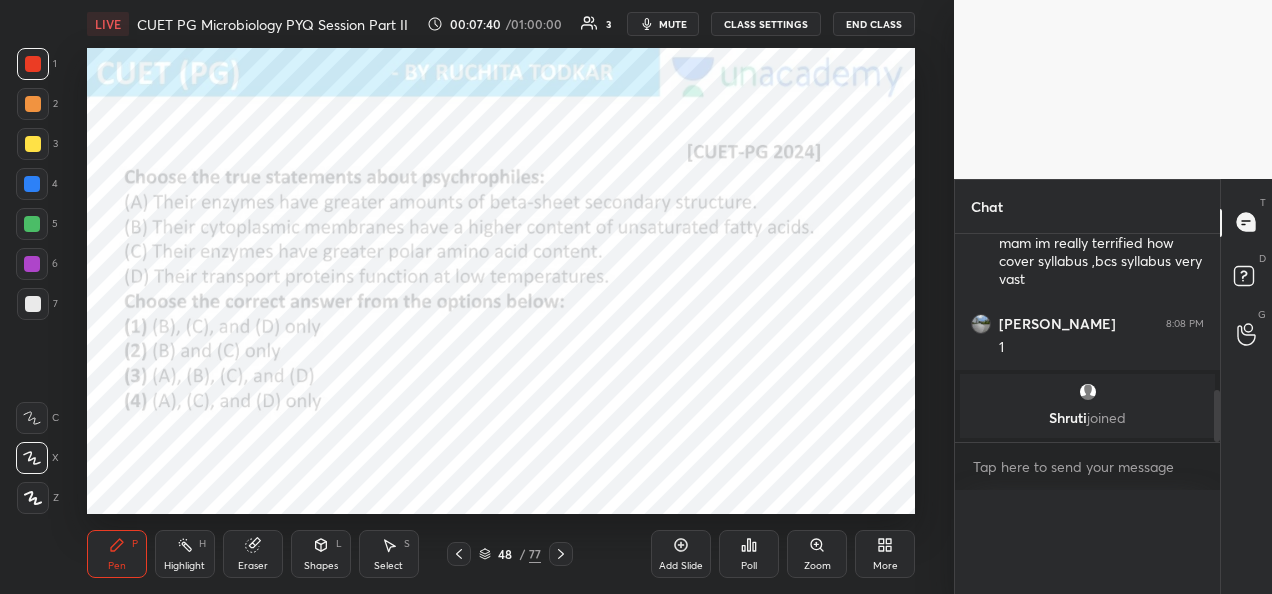 scroll, scrollTop: 7, scrollLeft: 6, axis: both 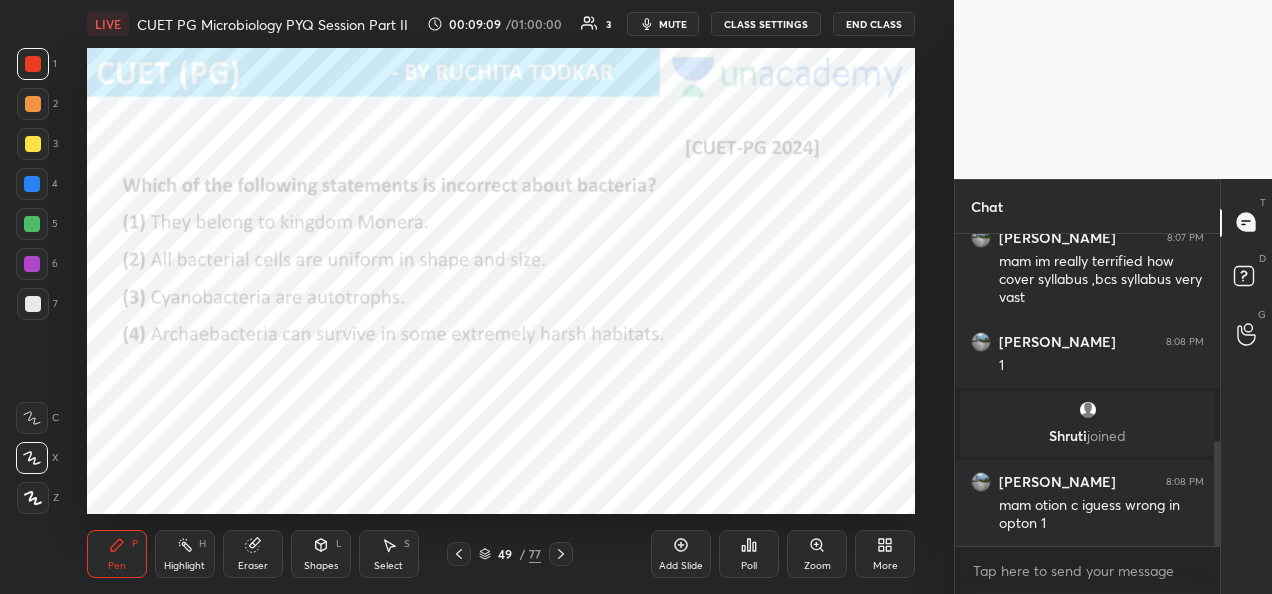click on "Poll" at bounding box center [749, 554] 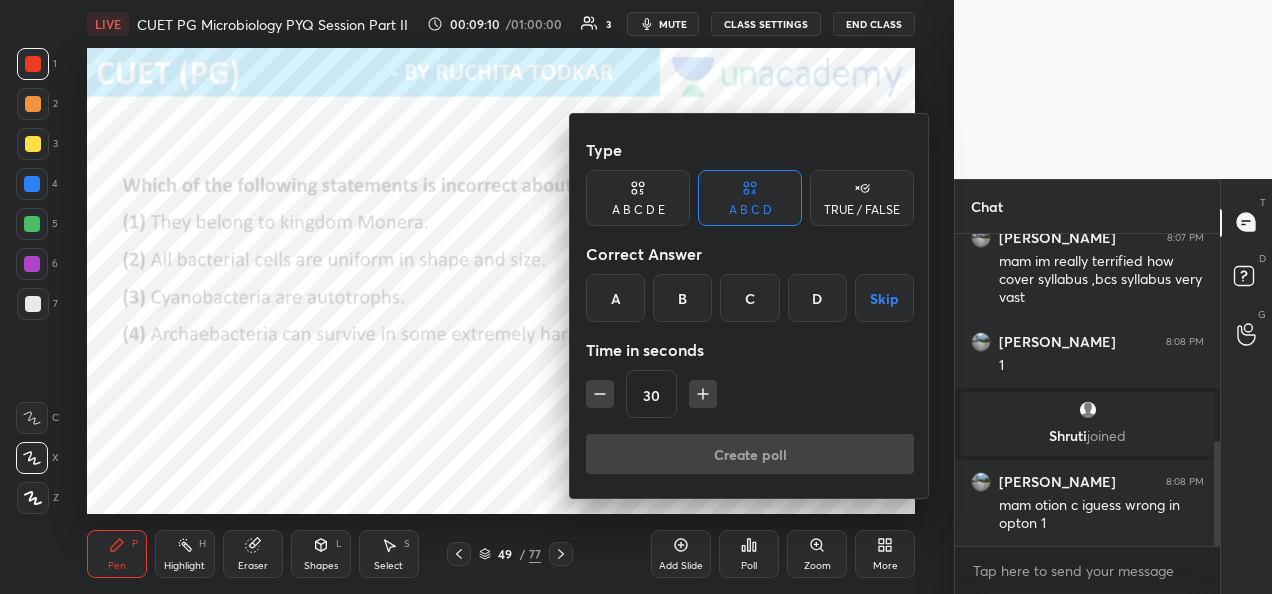 click on "B" at bounding box center [682, 298] 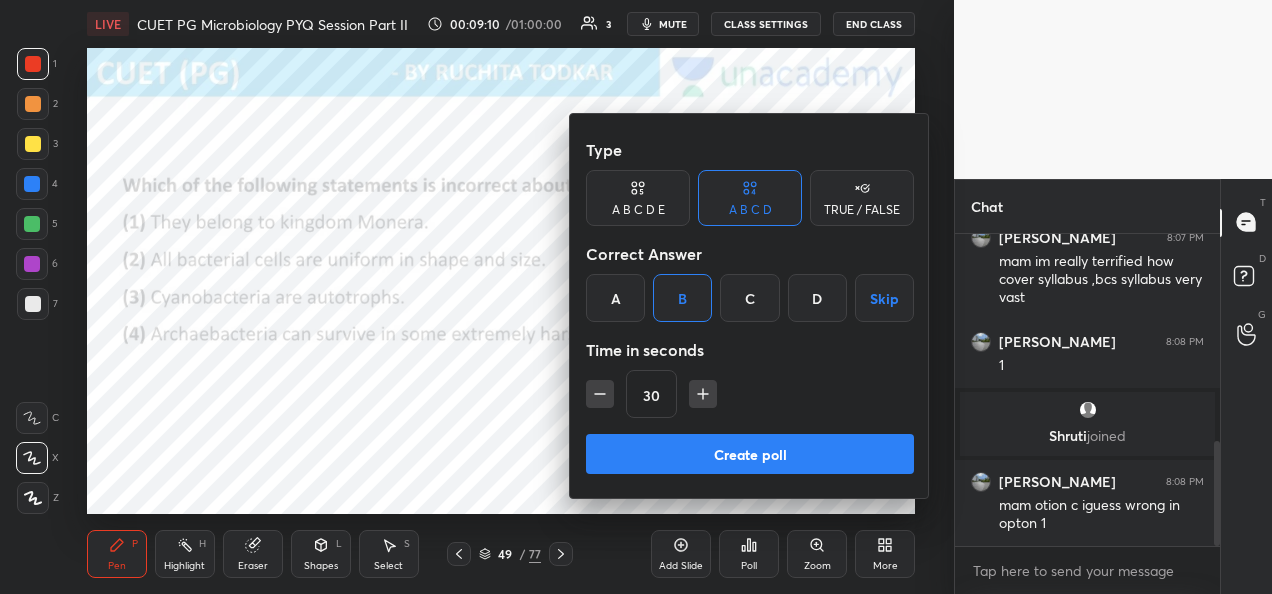click on "Create poll" at bounding box center (750, 454) 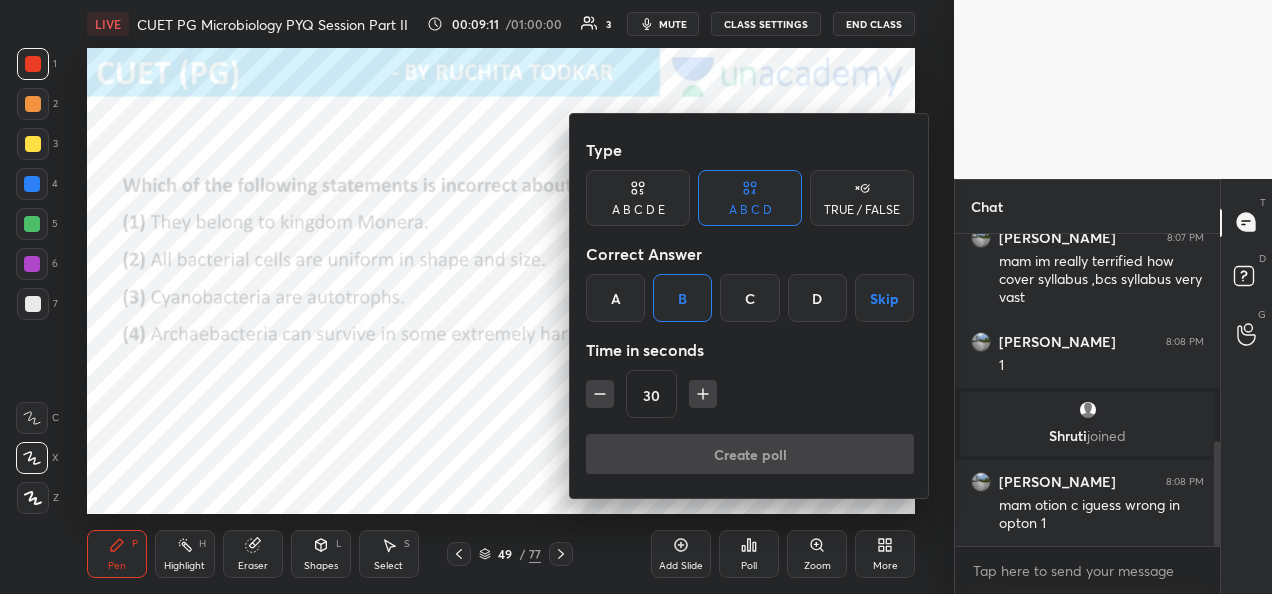 scroll, scrollTop: 98, scrollLeft: 259, axis: both 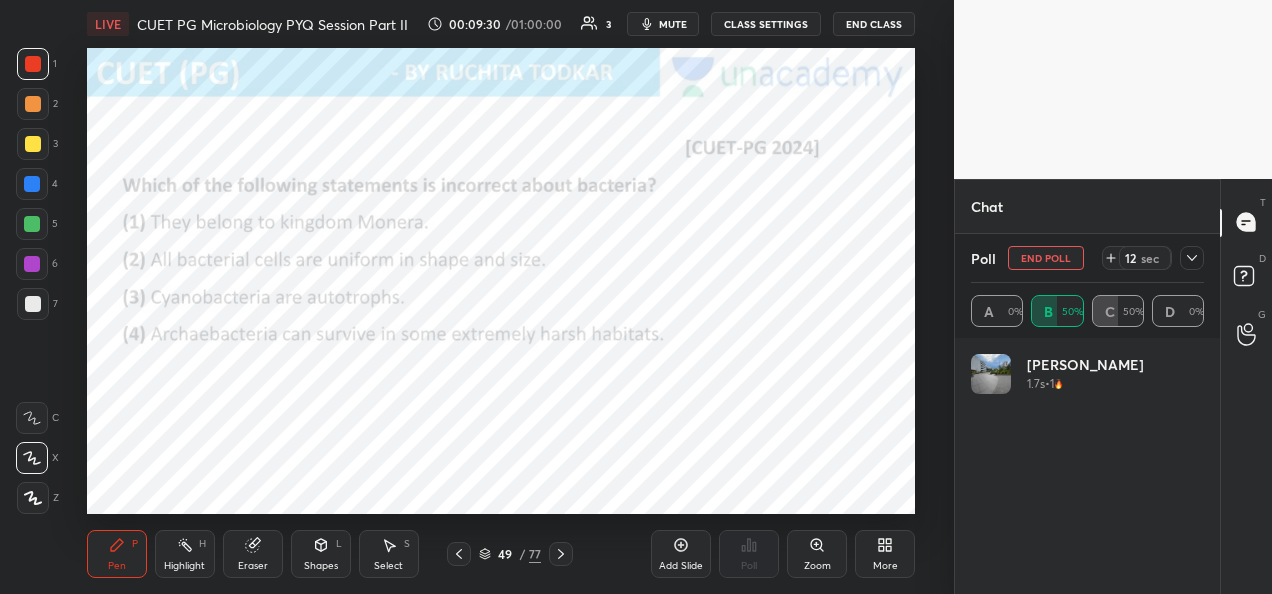click on "End Poll" at bounding box center (1046, 258) 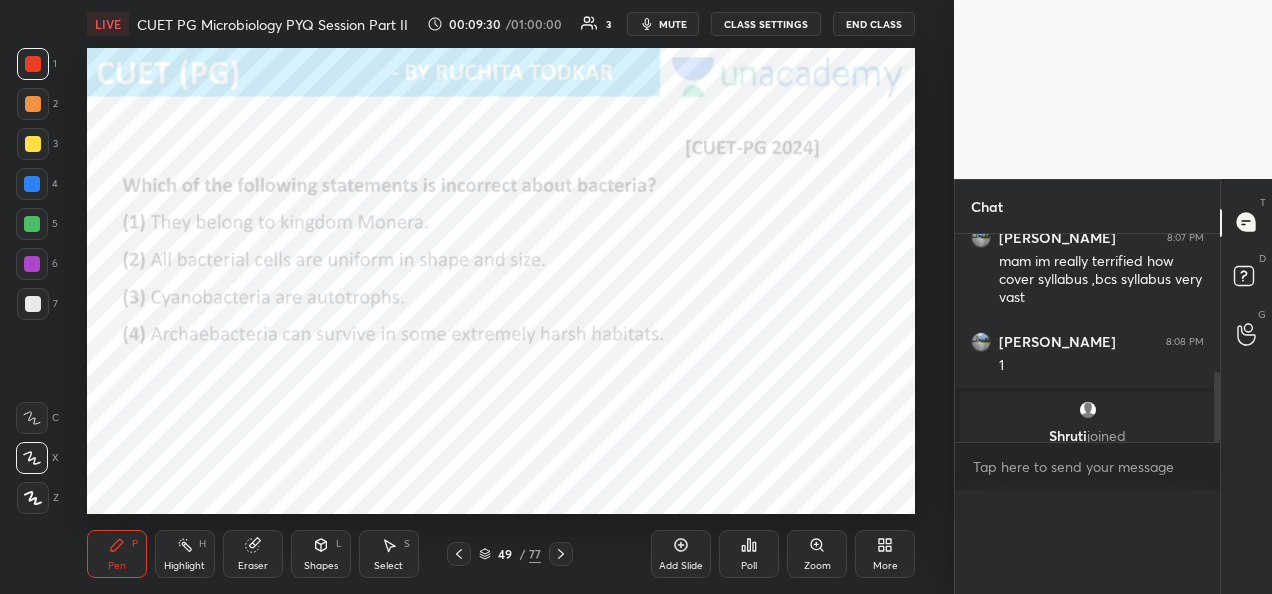 scroll, scrollTop: 0, scrollLeft: 0, axis: both 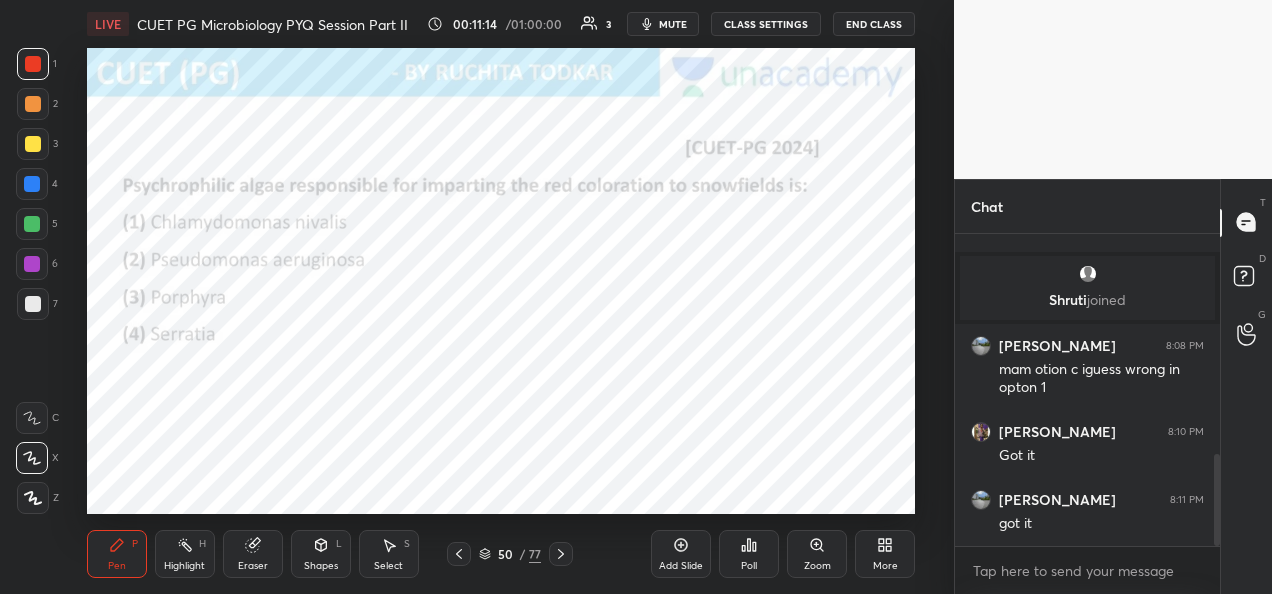 click on "Poll" at bounding box center [749, 554] 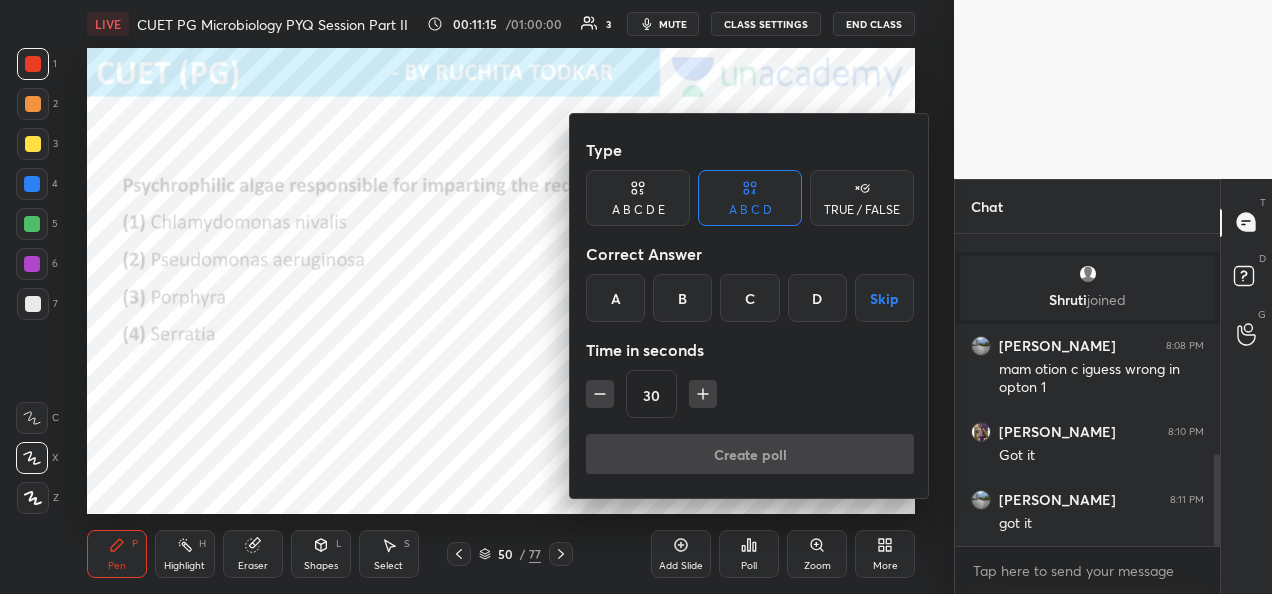 click on "A" at bounding box center [615, 298] 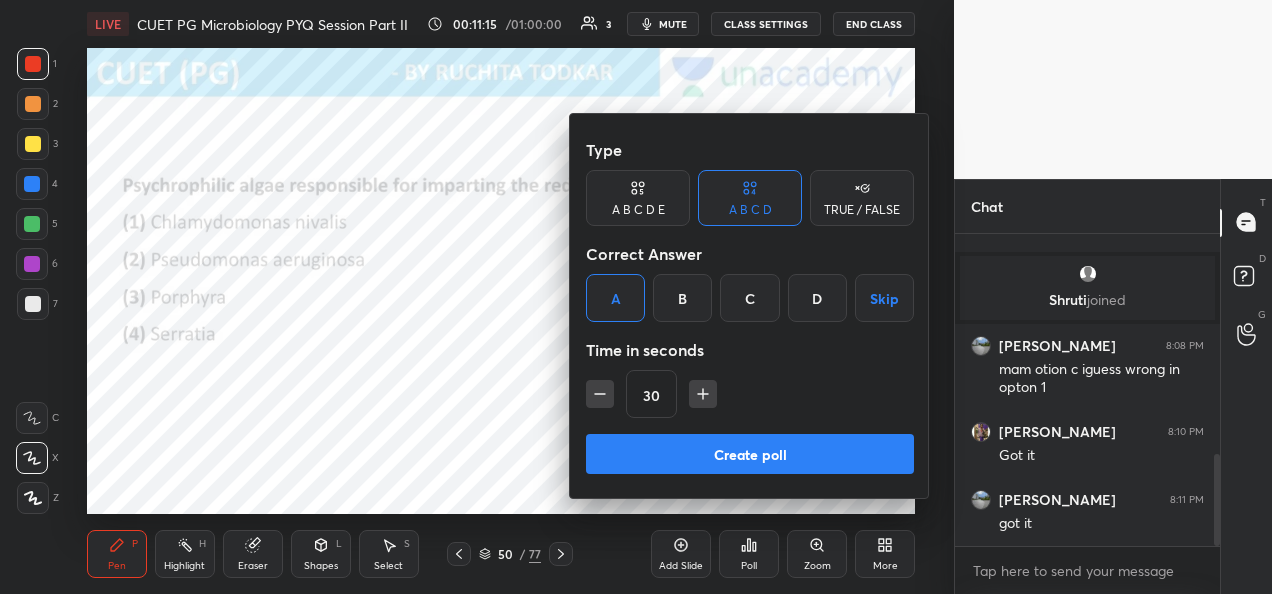 click on "Create poll" at bounding box center [750, 454] 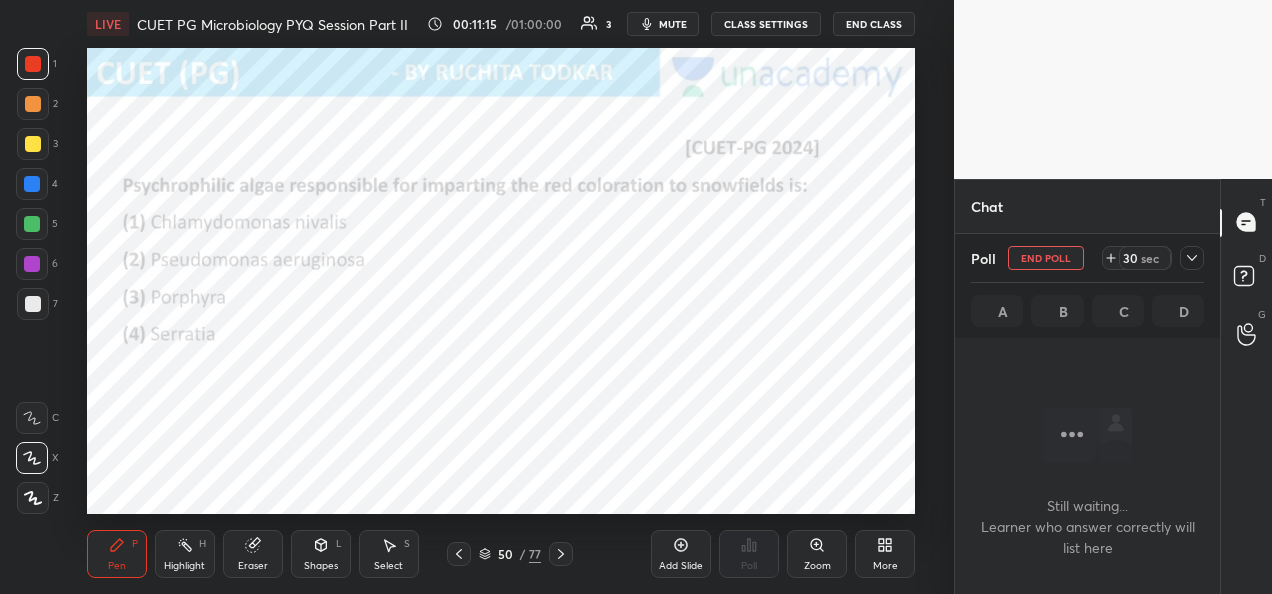scroll, scrollTop: 254, scrollLeft: 259, axis: both 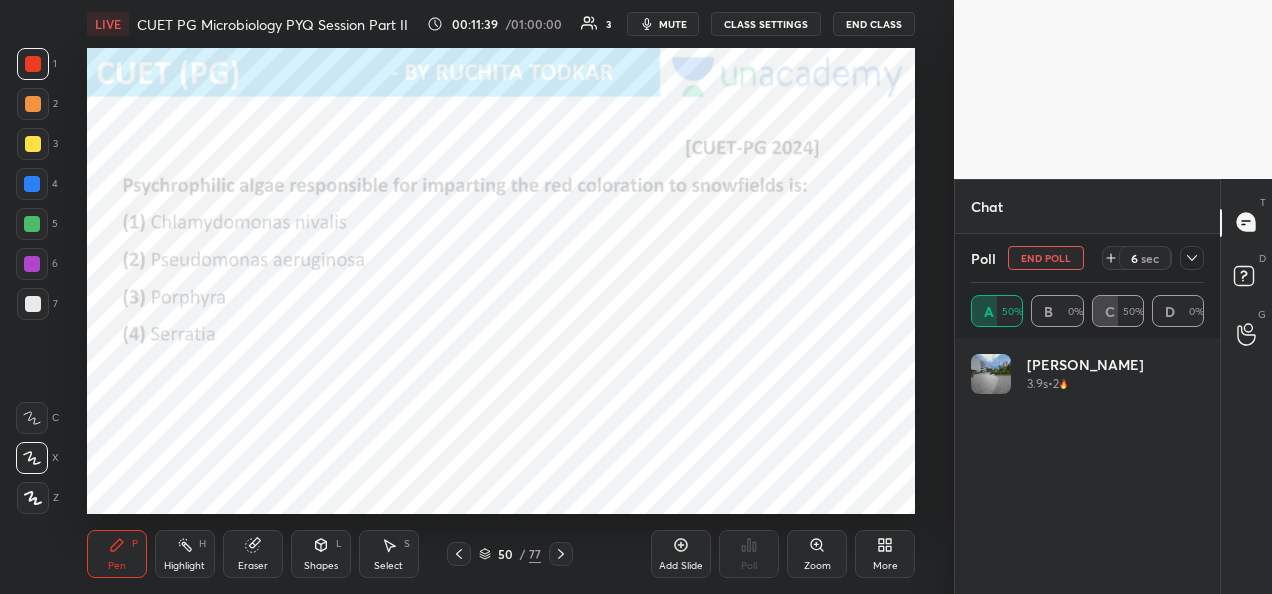 click on "End Poll" at bounding box center (1046, 258) 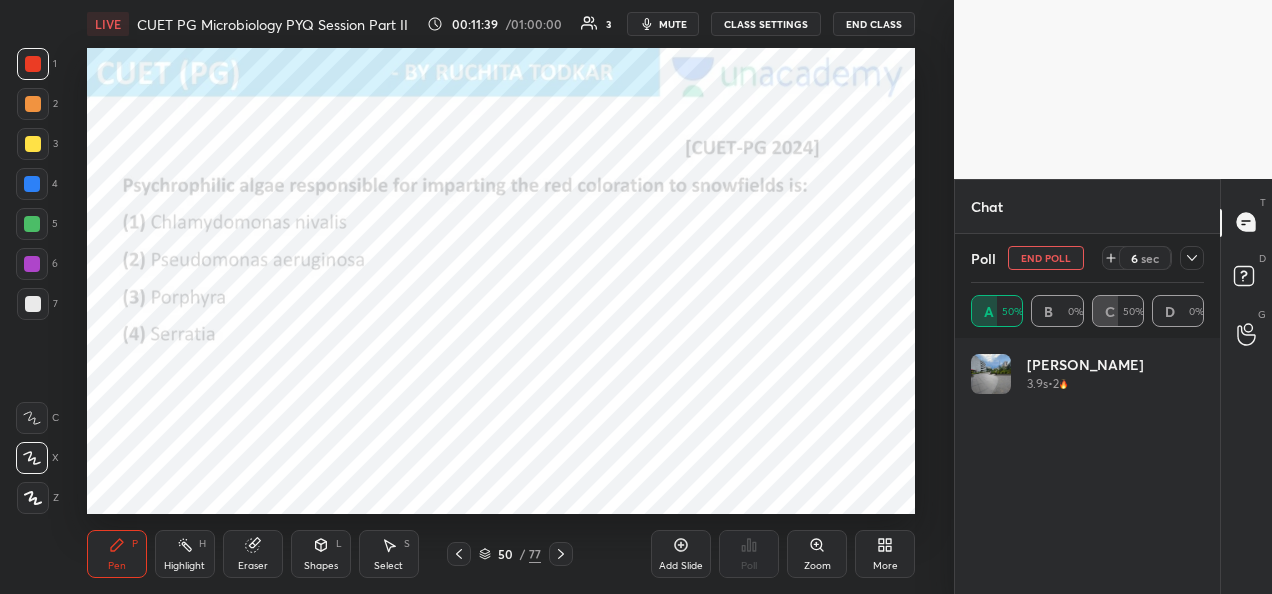 scroll, scrollTop: 88, scrollLeft: 227, axis: both 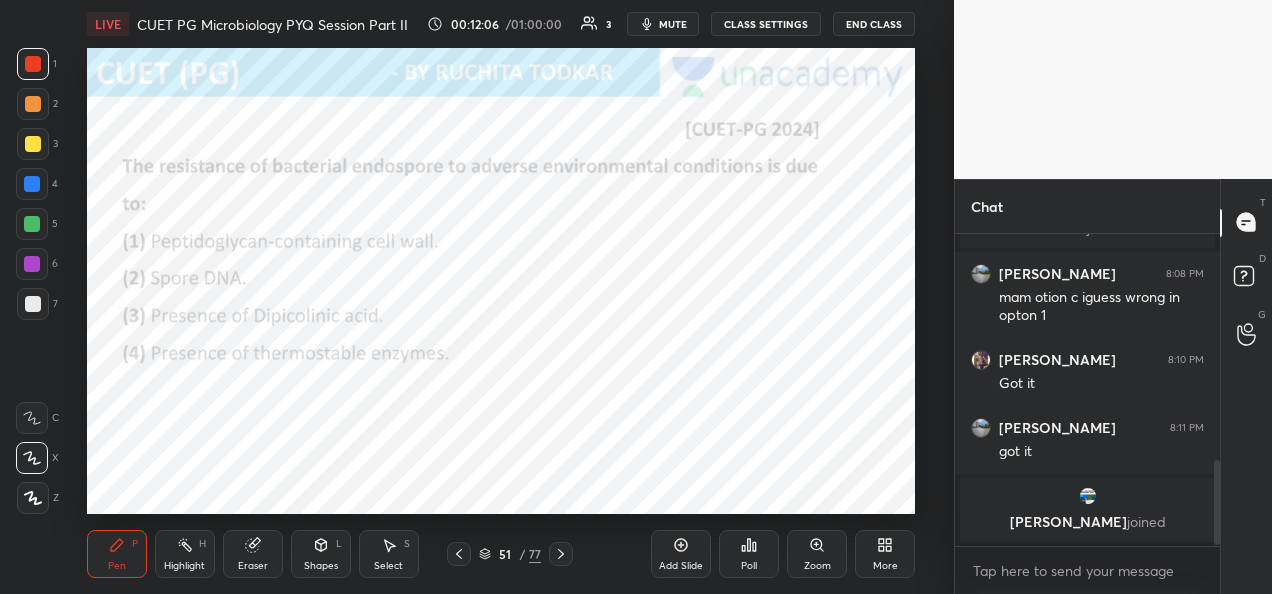 click on "Poll" at bounding box center [749, 554] 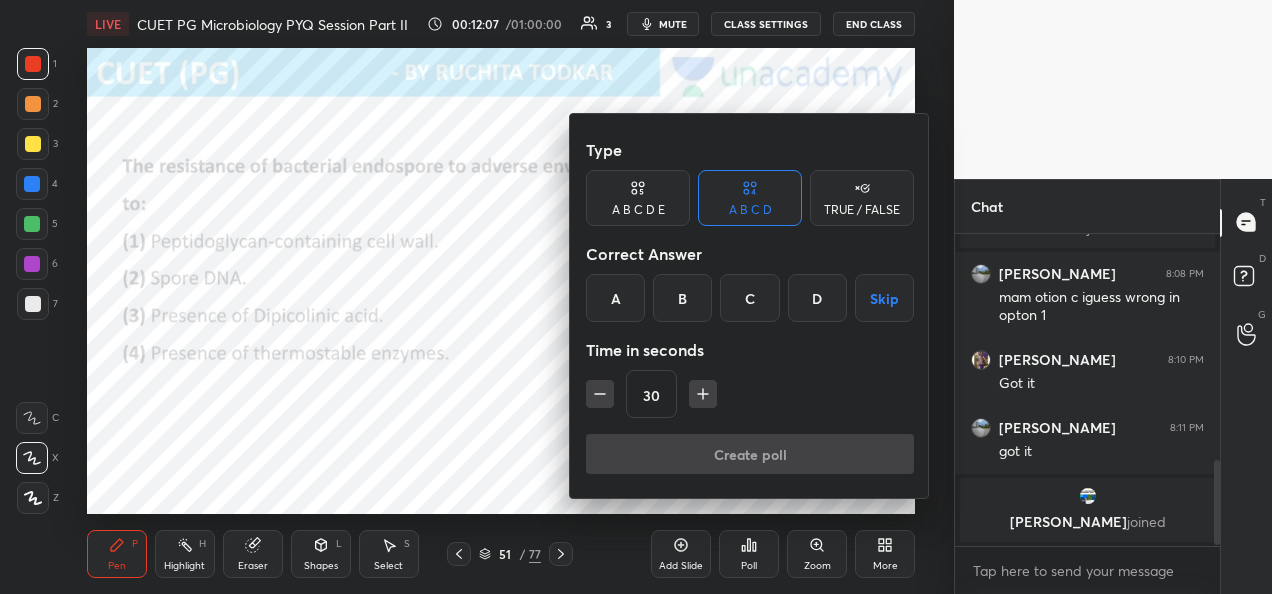 click on "C" at bounding box center [749, 298] 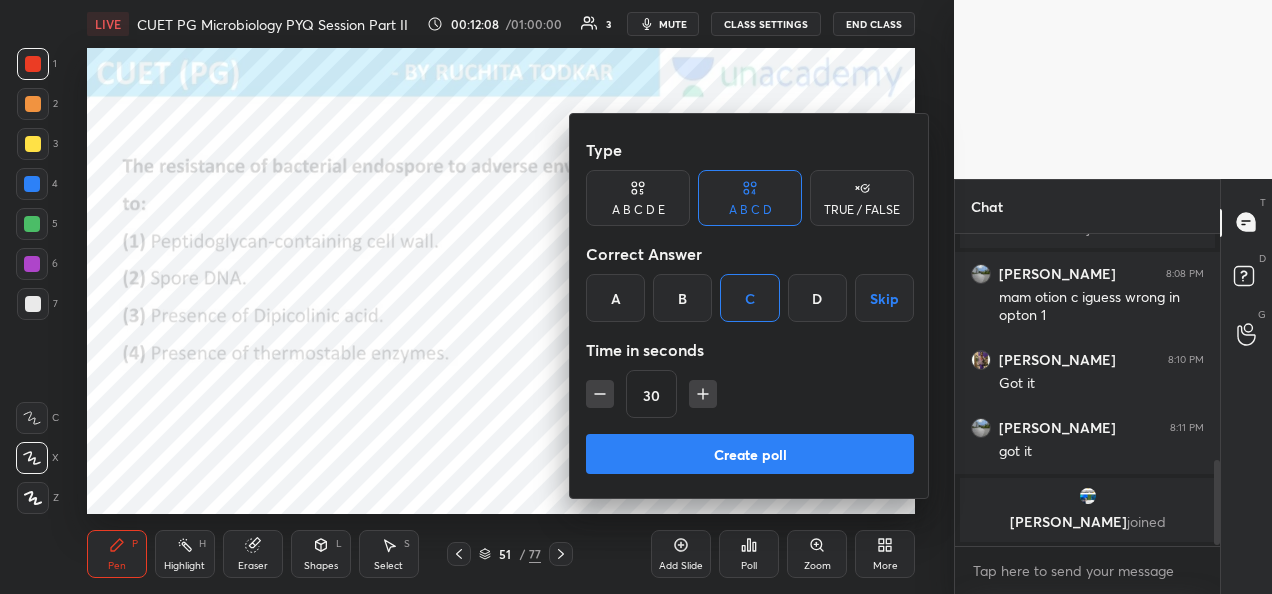 click on "Create poll" at bounding box center (750, 454) 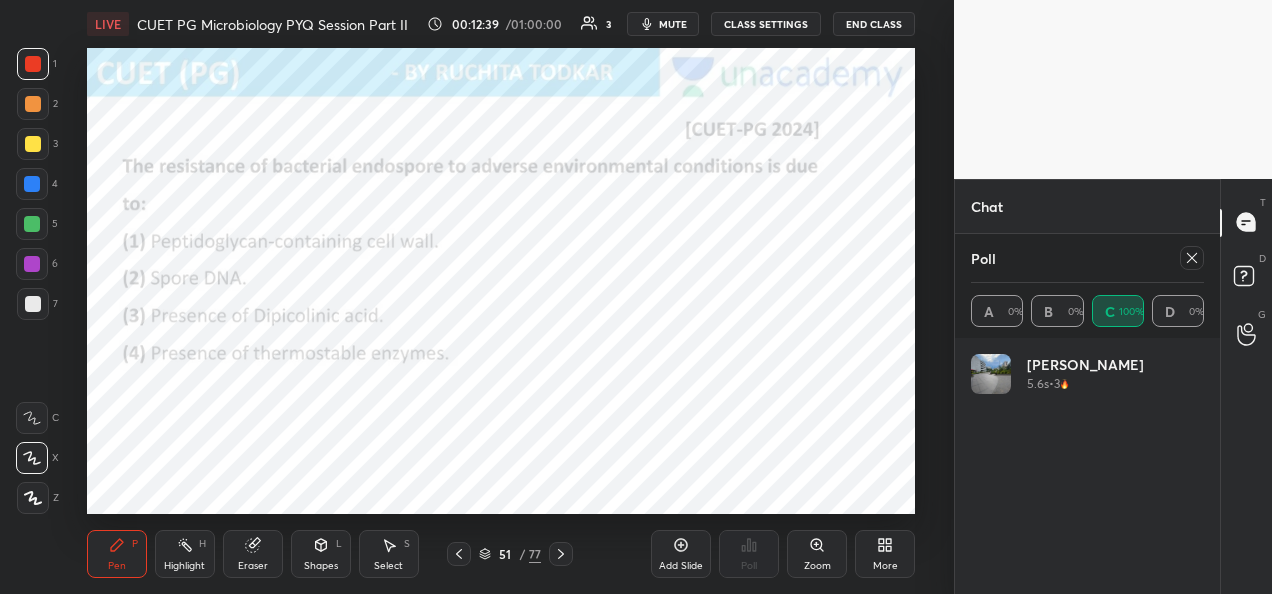 click 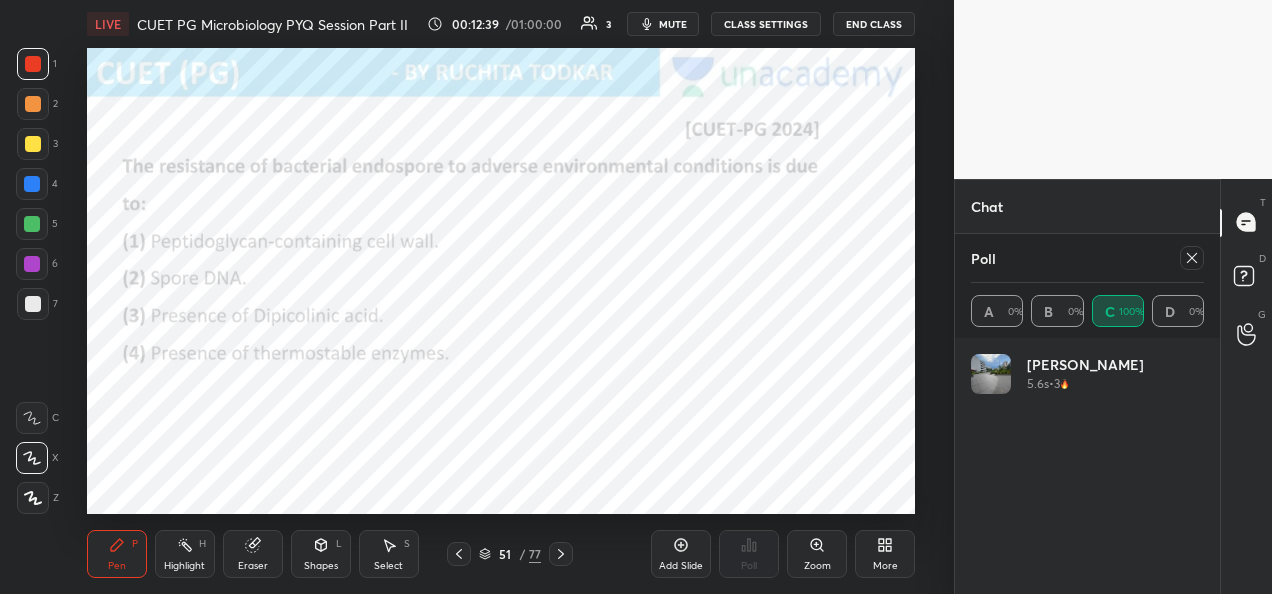 scroll, scrollTop: 88, scrollLeft: 227, axis: both 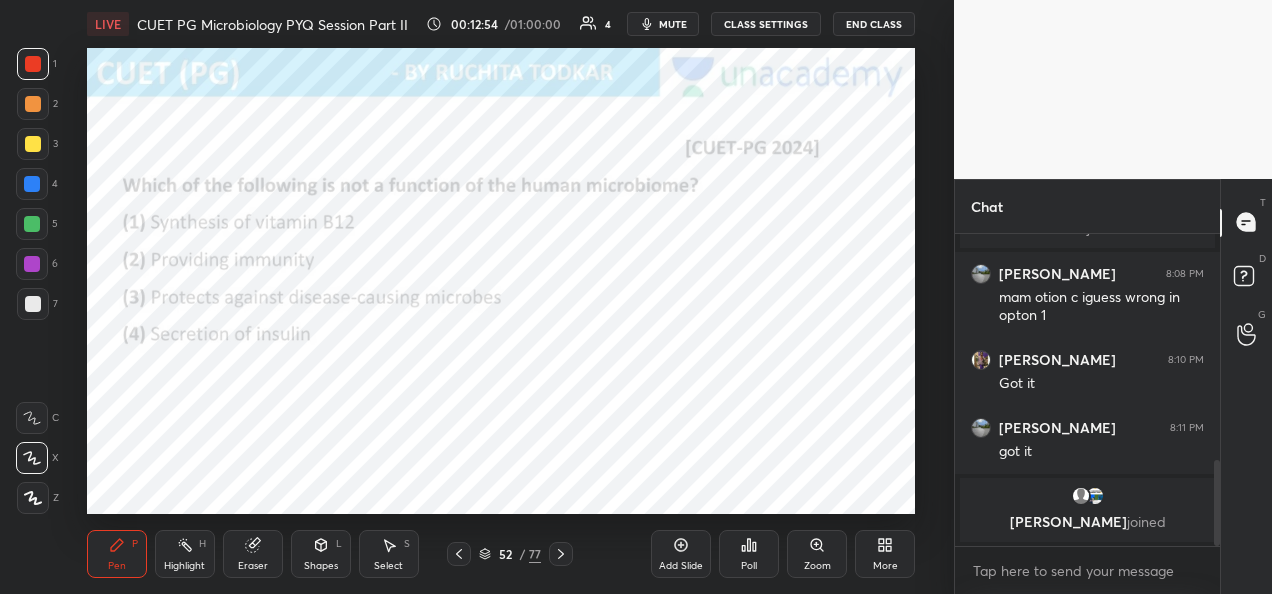 click on "Poll" at bounding box center [749, 566] 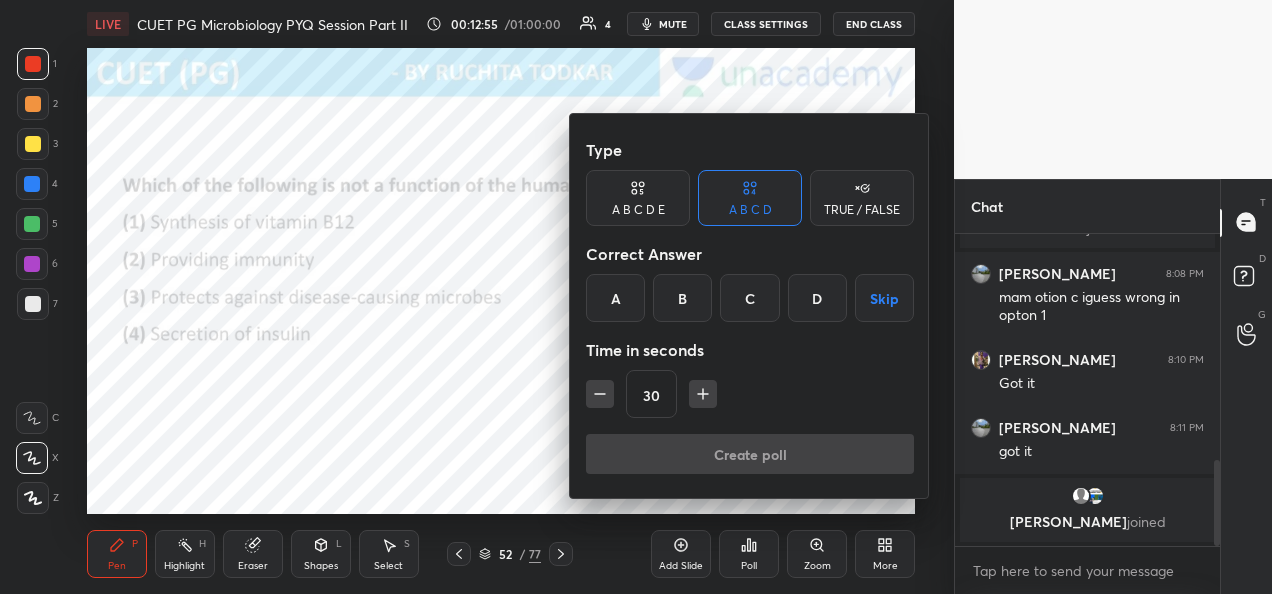 click on "D" at bounding box center [817, 298] 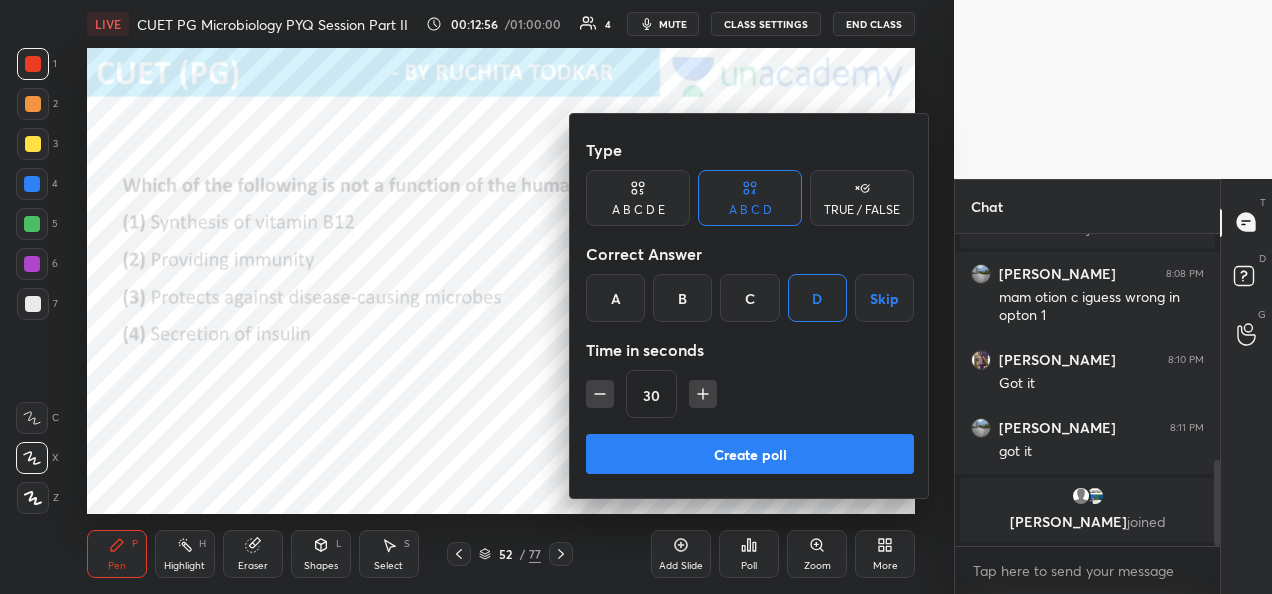 click on "Create poll" at bounding box center [750, 454] 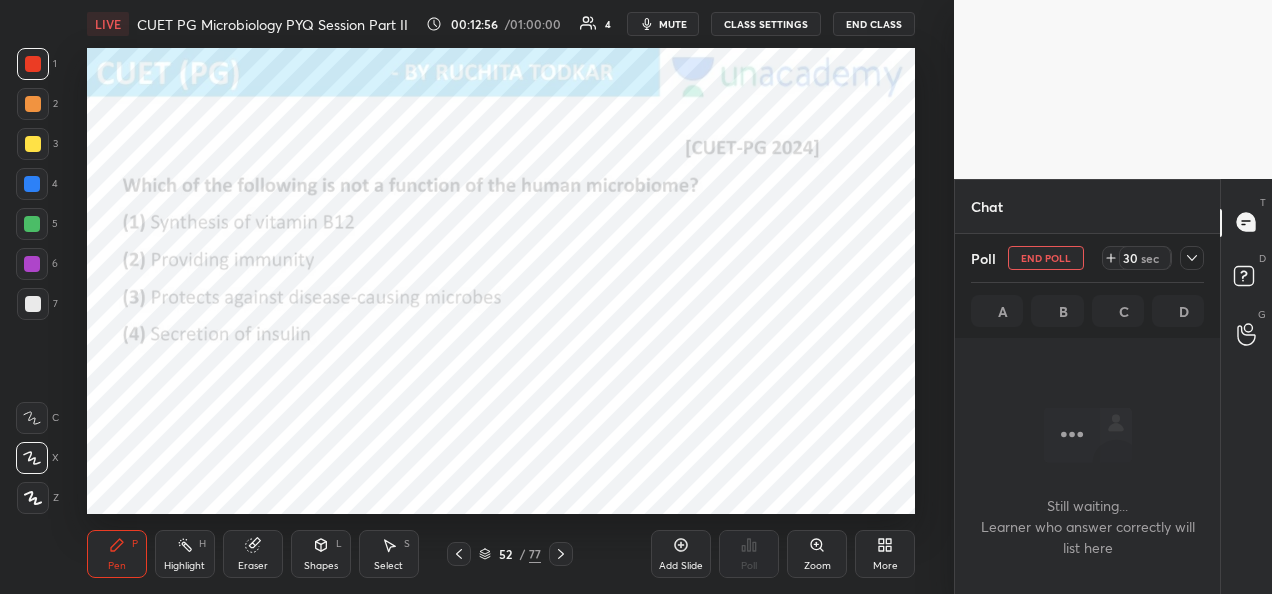 scroll, scrollTop: 264, scrollLeft: 259, axis: both 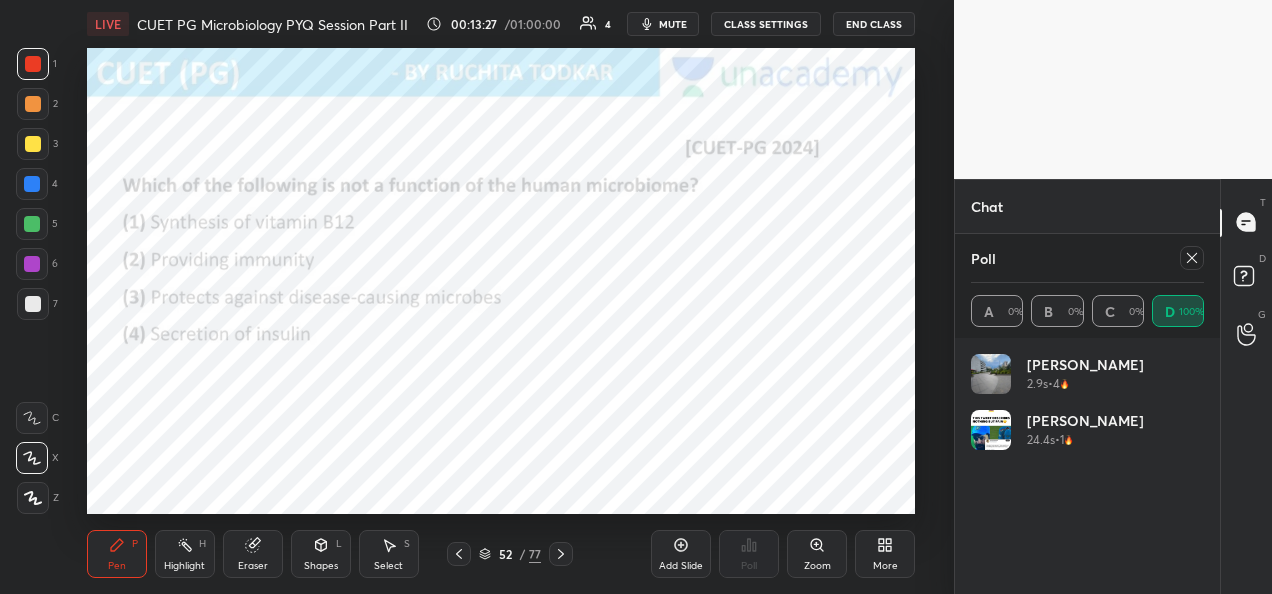 click on "Poll" at bounding box center (1087, 258) 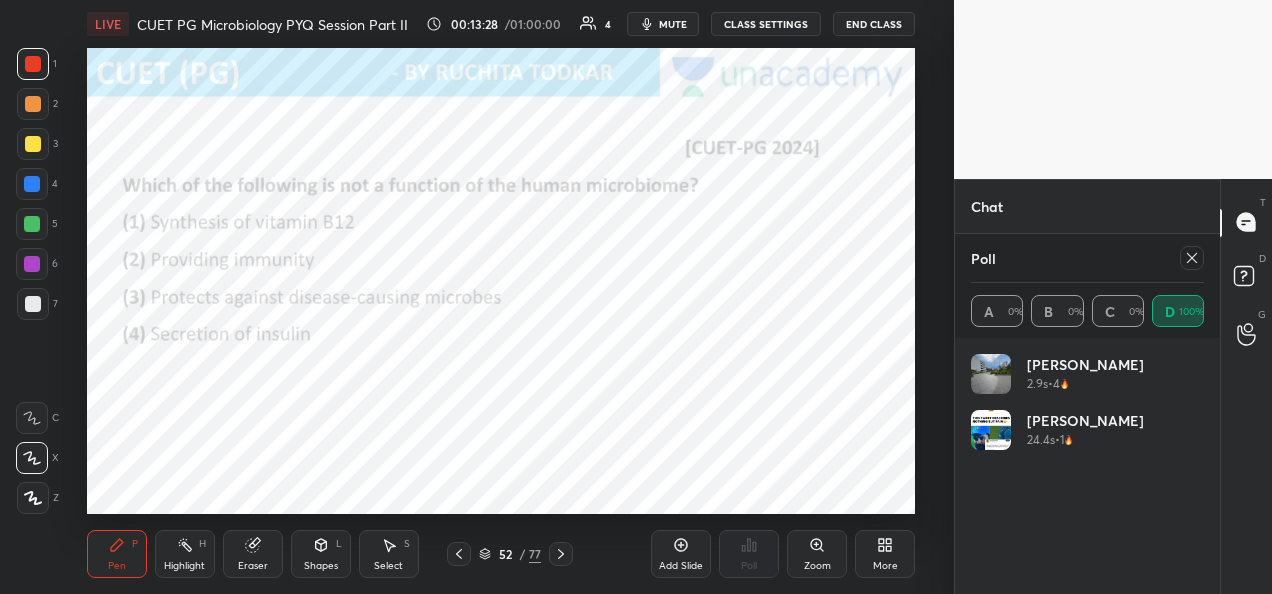 click at bounding box center [1192, 258] 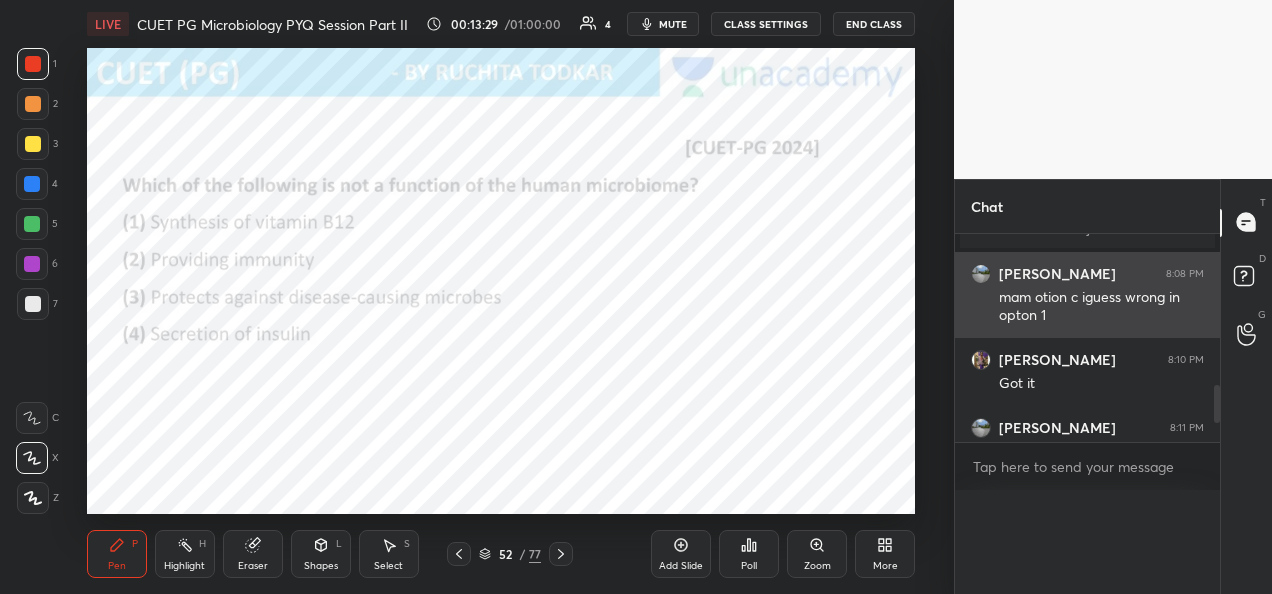 scroll, scrollTop: 88, scrollLeft: 227, axis: both 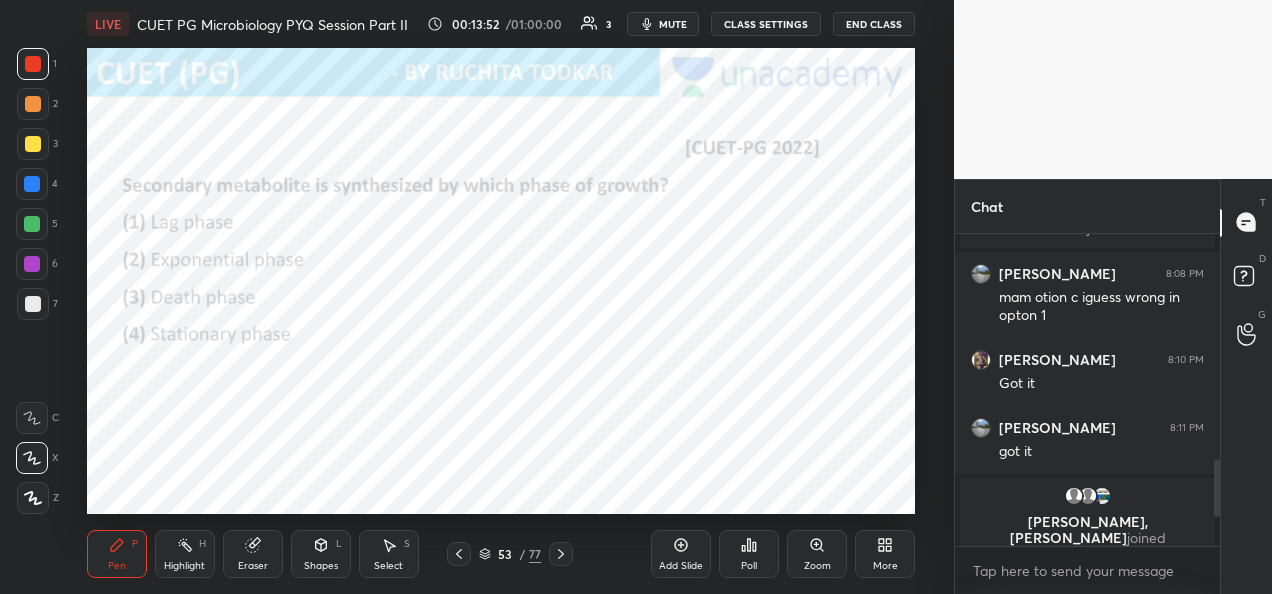 click on "Poll" at bounding box center (749, 566) 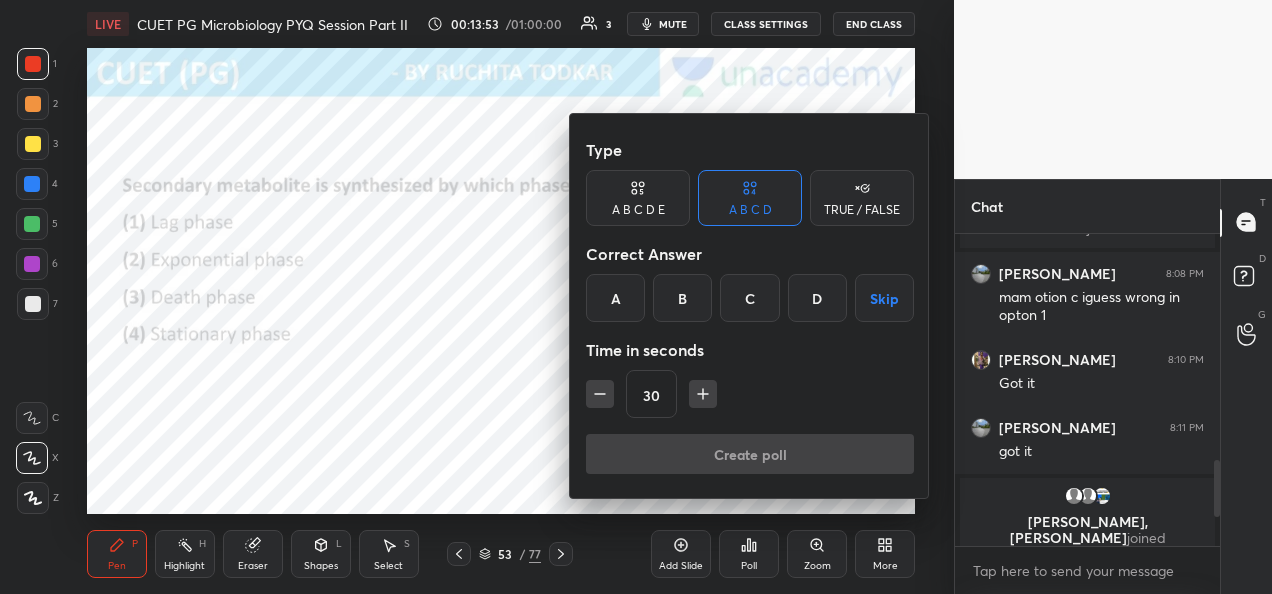 click on "D" at bounding box center (817, 298) 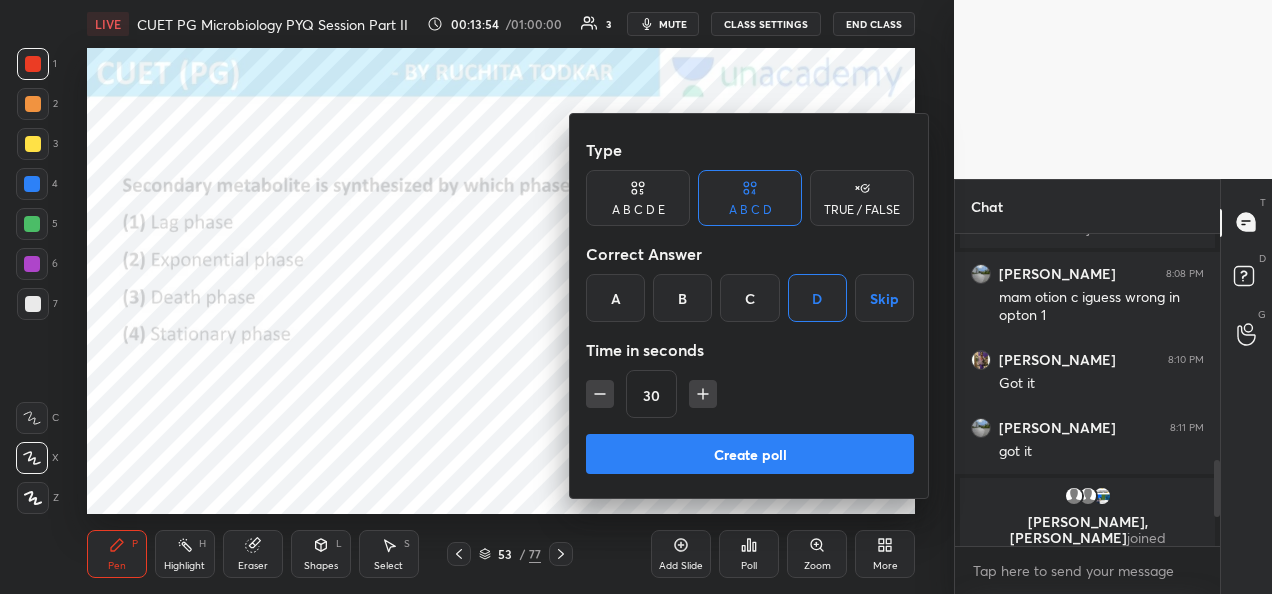 click on "Create poll" at bounding box center (750, 454) 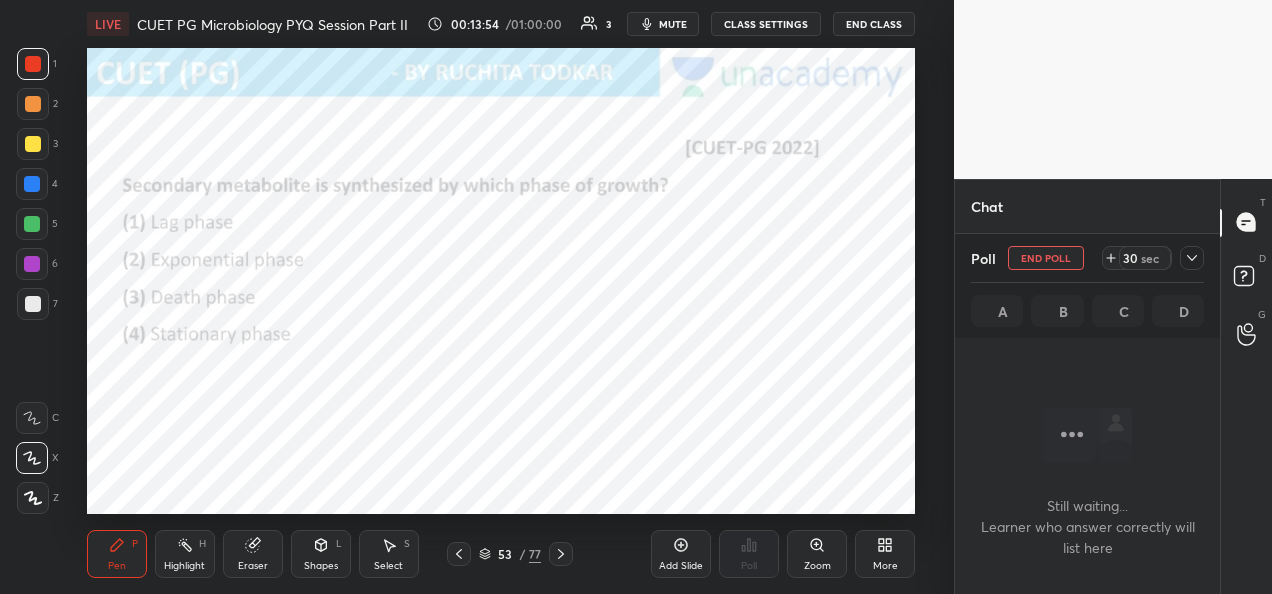 scroll, scrollTop: 46, scrollLeft: 259, axis: both 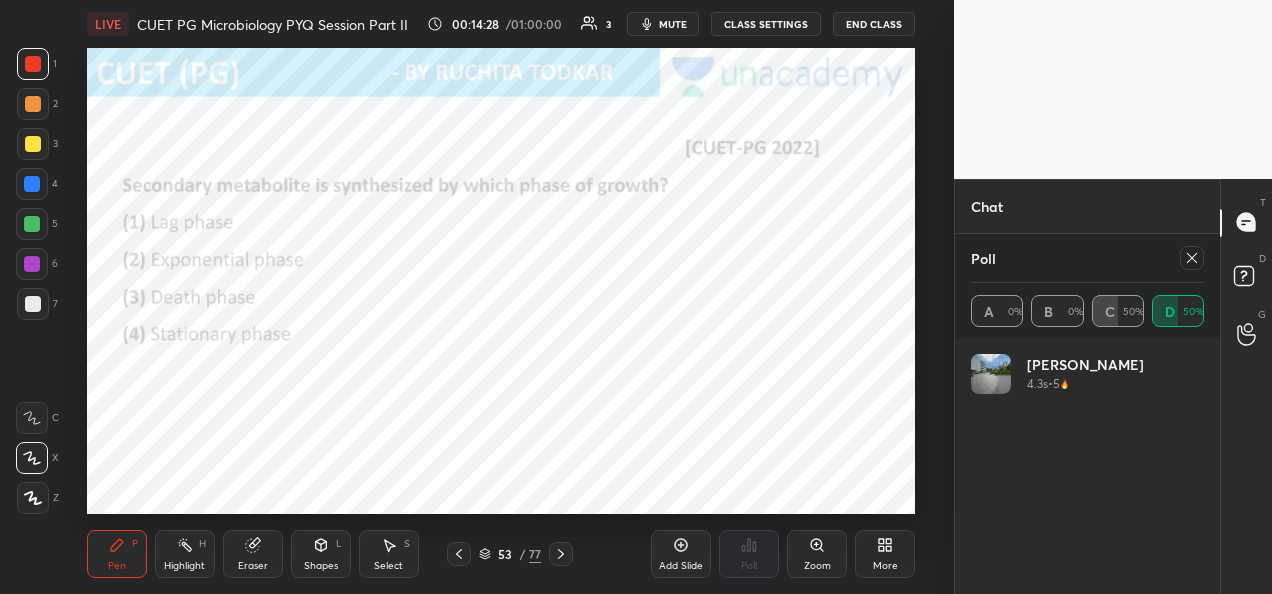 click 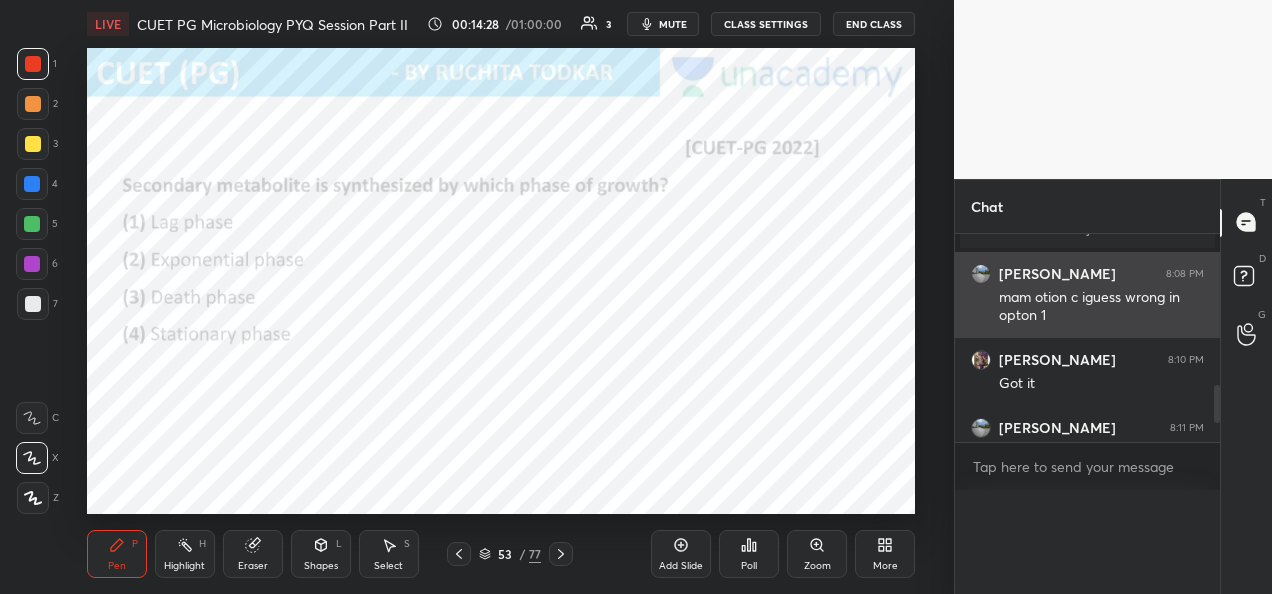scroll, scrollTop: 0, scrollLeft: 0, axis: both 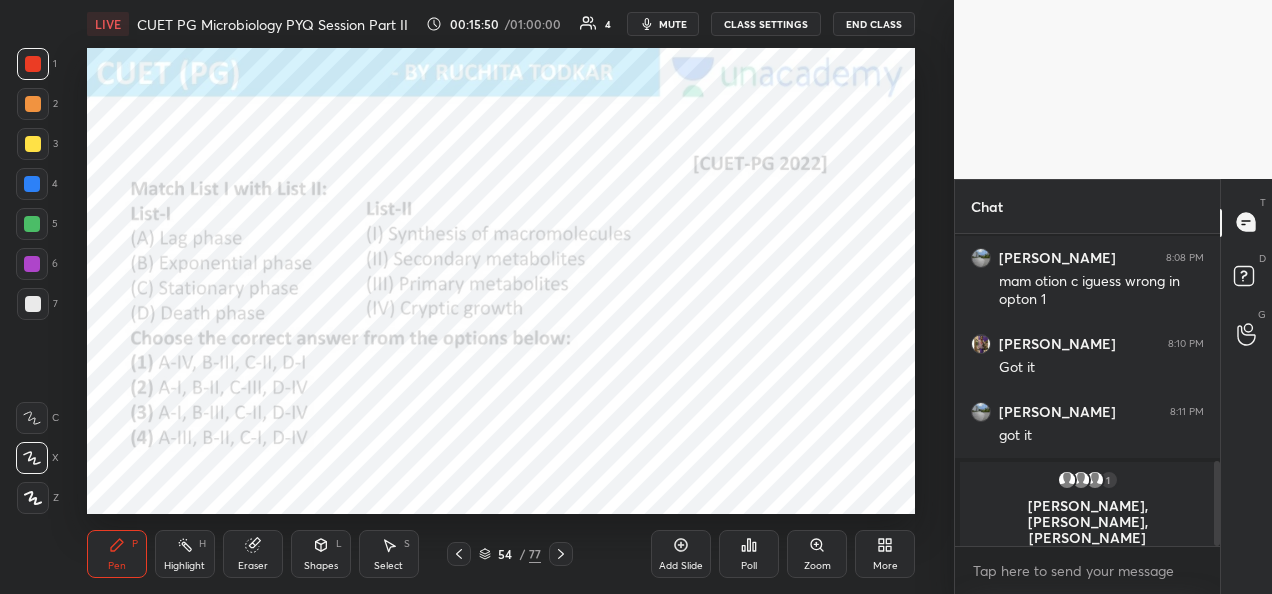 click on "Poll" at bounding box center (749, 566) 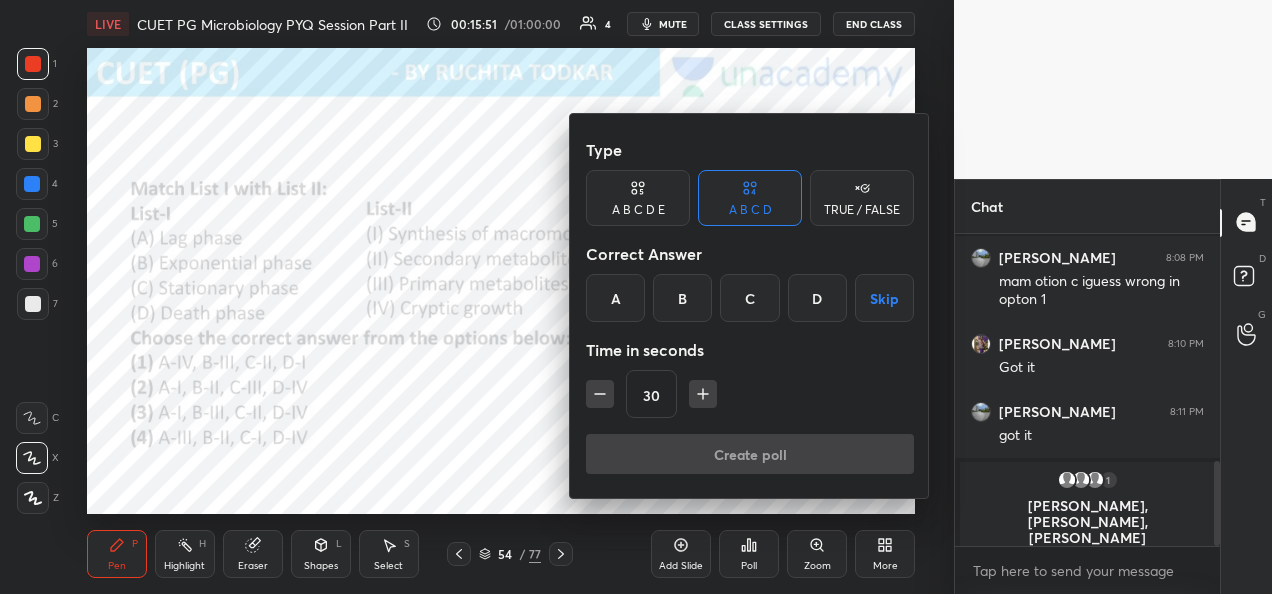 click on "C" at bounding box center [749, 298] 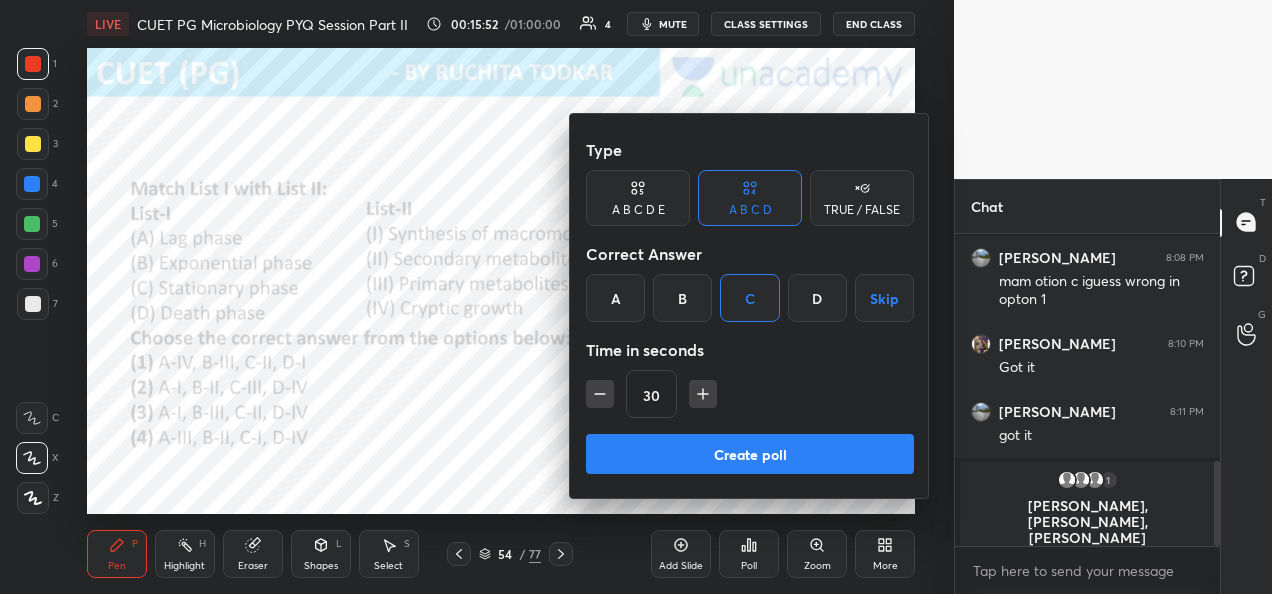 click on "Create poll" at bounding box center [750, 454] 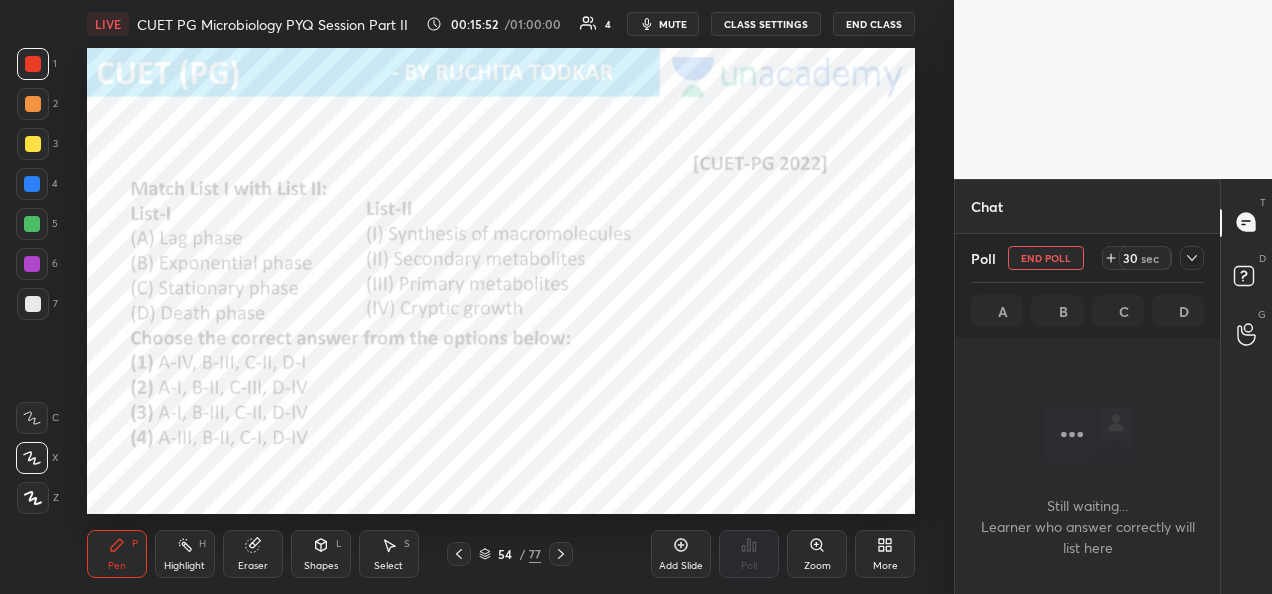 scroll, scrollTop: 47, scrollLeft: 259, axis: both 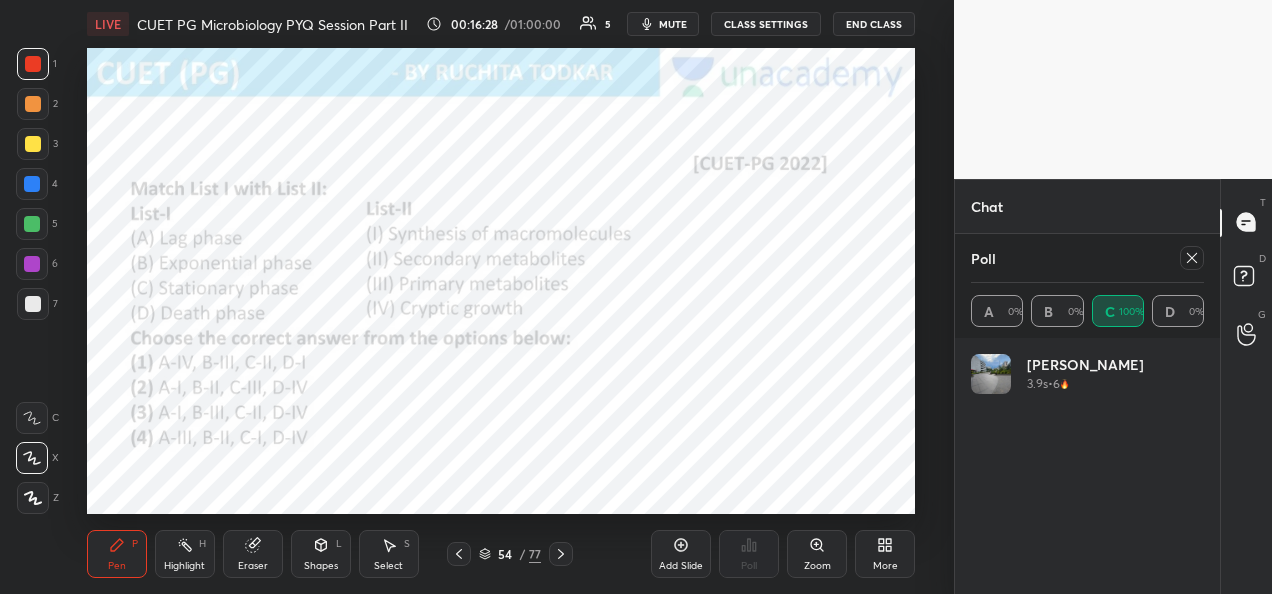 click at bounding box center [1192, 258] 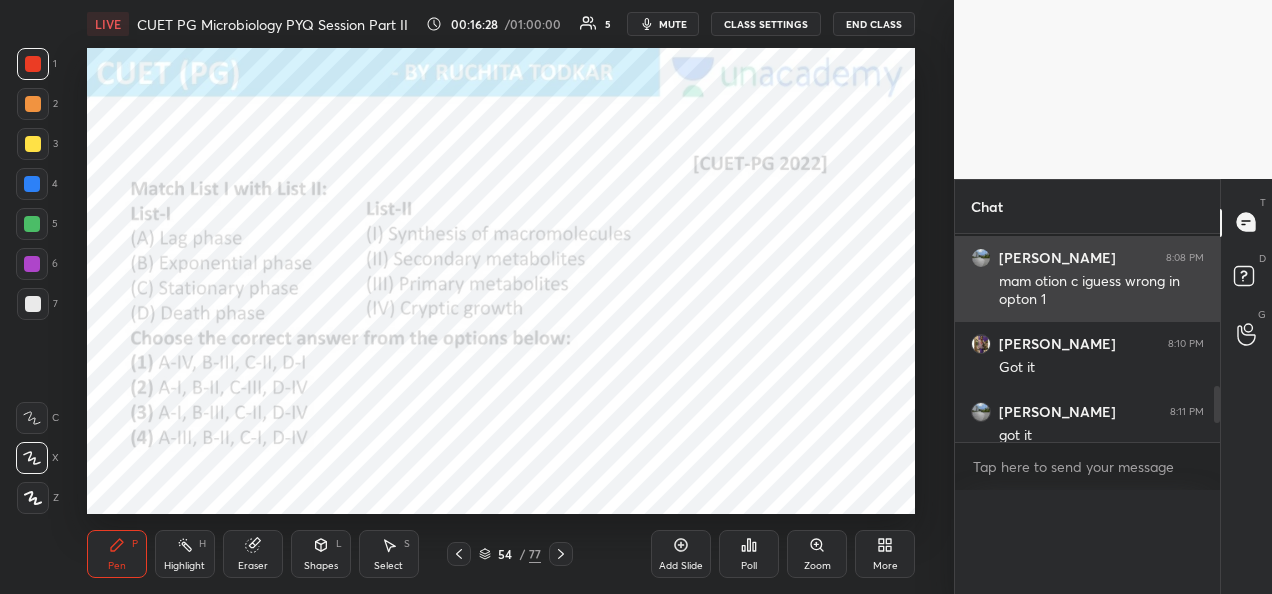 scroll, scrollTop: 88, scrollLeft: 227, axis: both 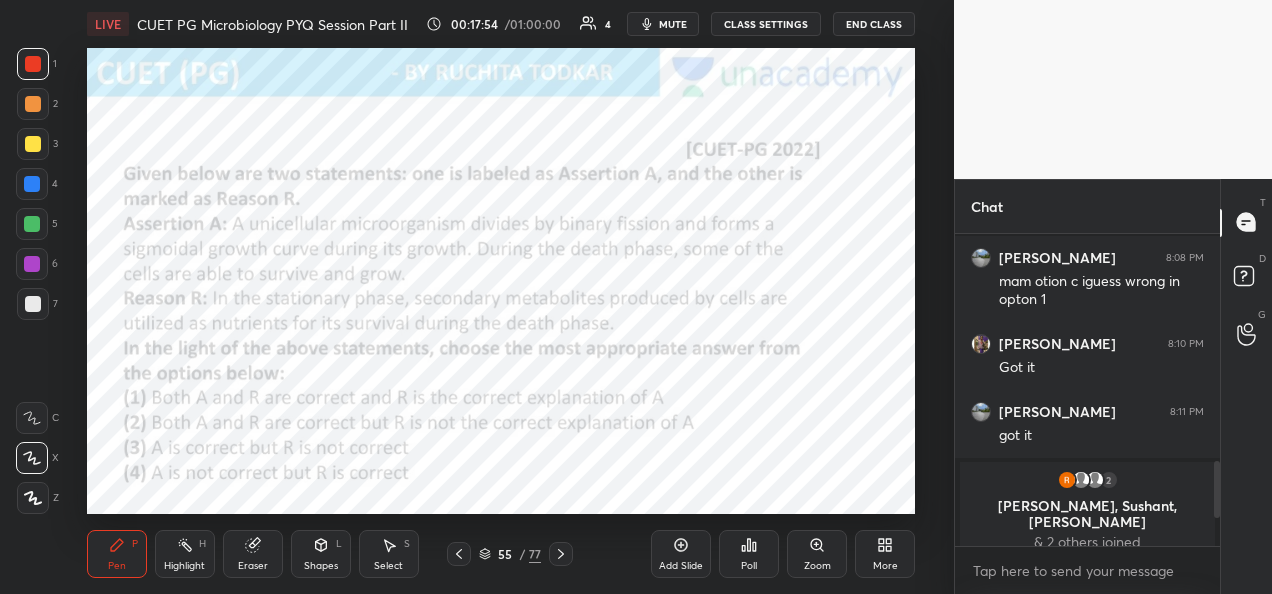 click on "Poll" at bounding box center (749, 554) 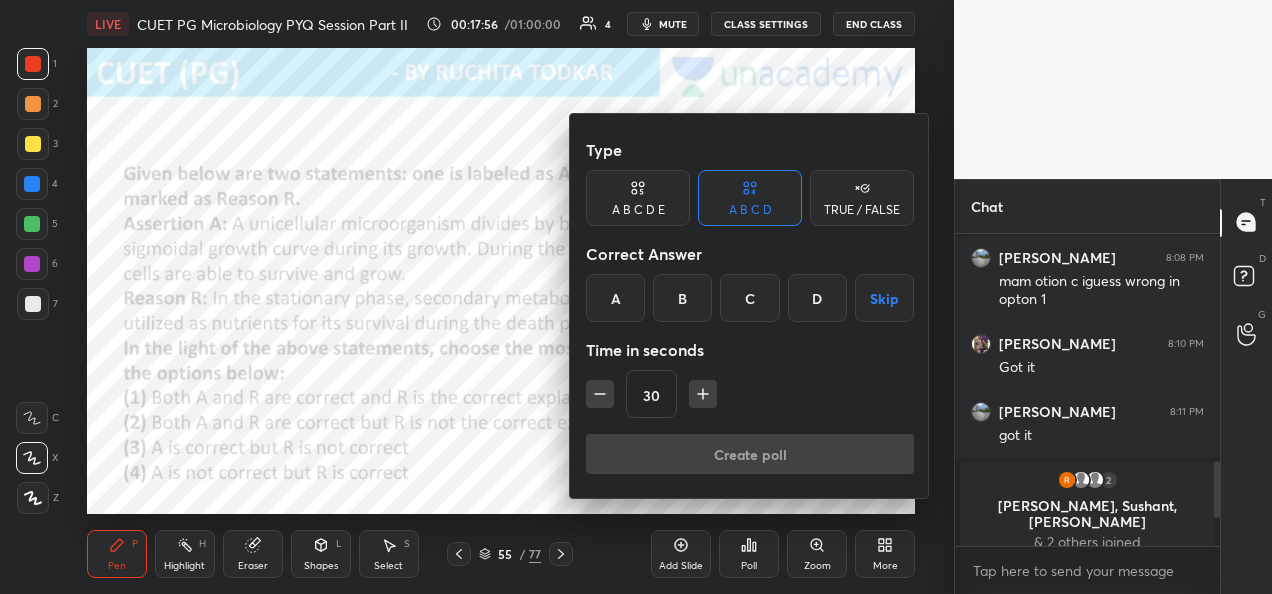 click on "D" at bounding box center (817, 298) 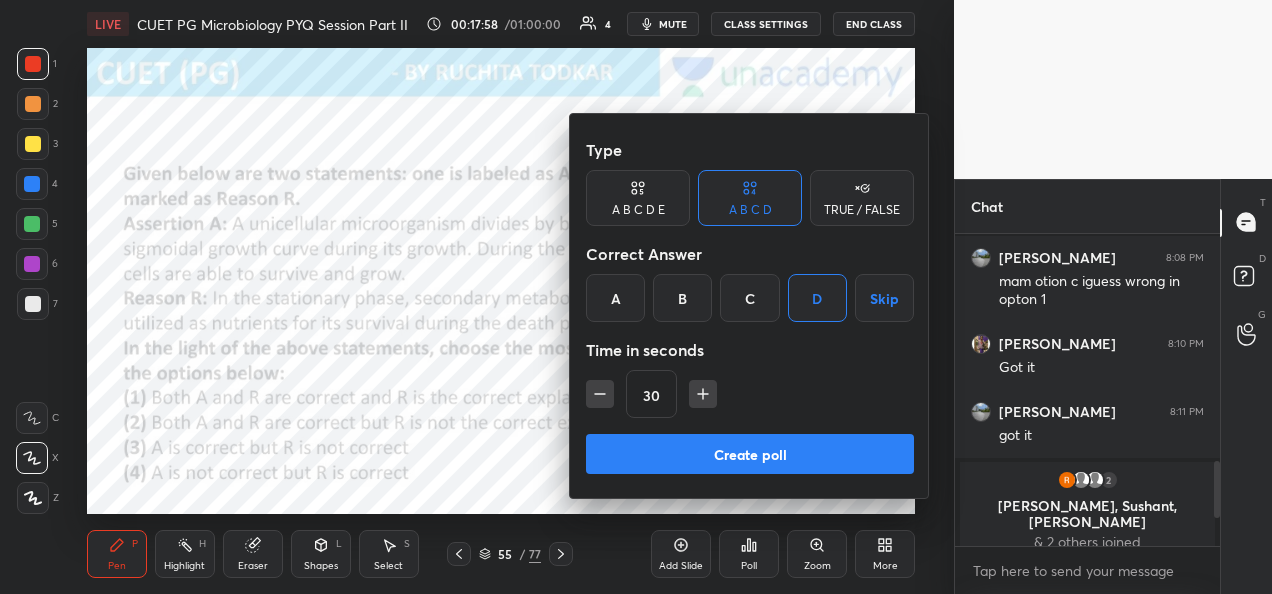 click on "B" at bounding box center [682, 298] 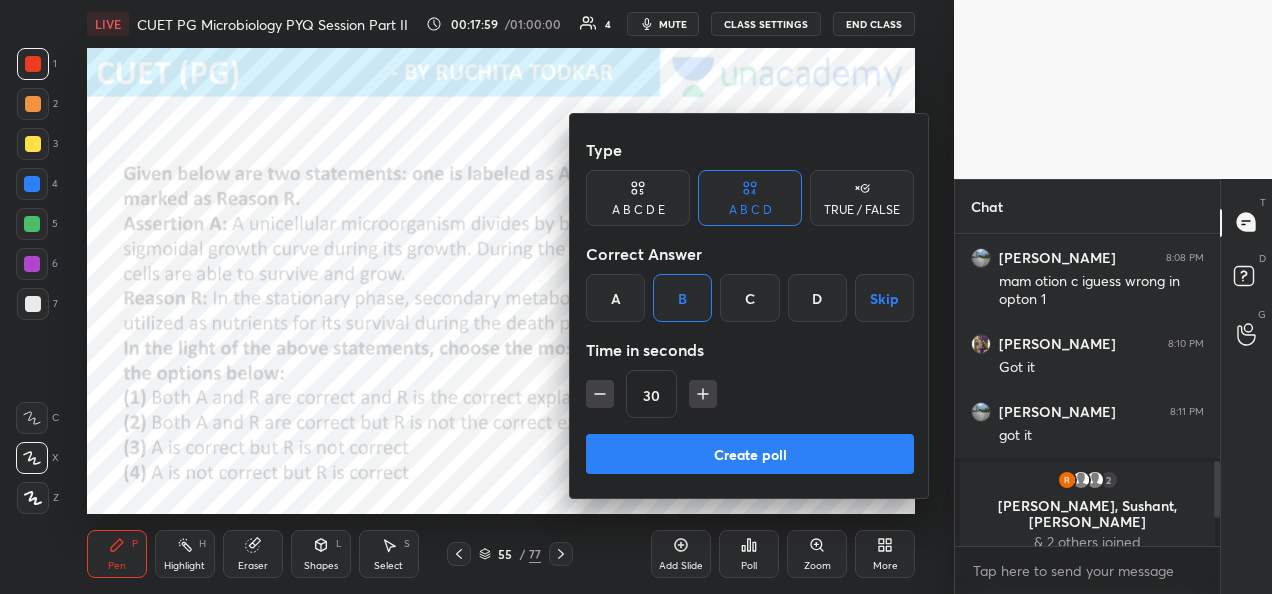 click on "Create poll" at bounding box center (750, 454) 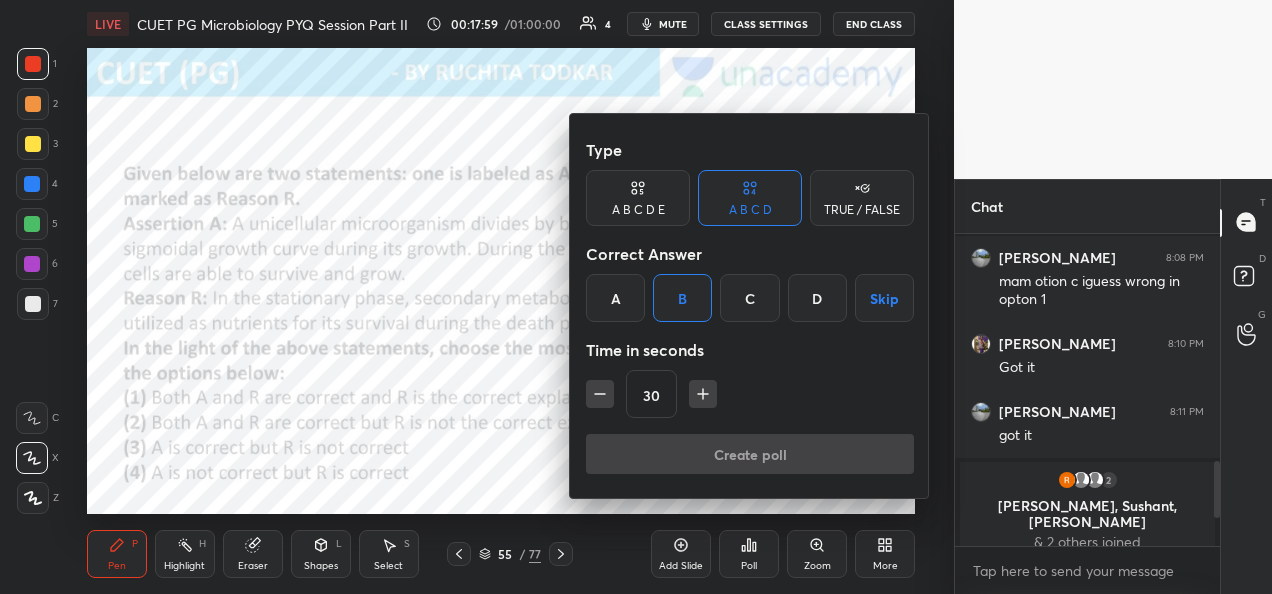 scroll, scrollTop: 98, scrollLeft: 259, axis: both 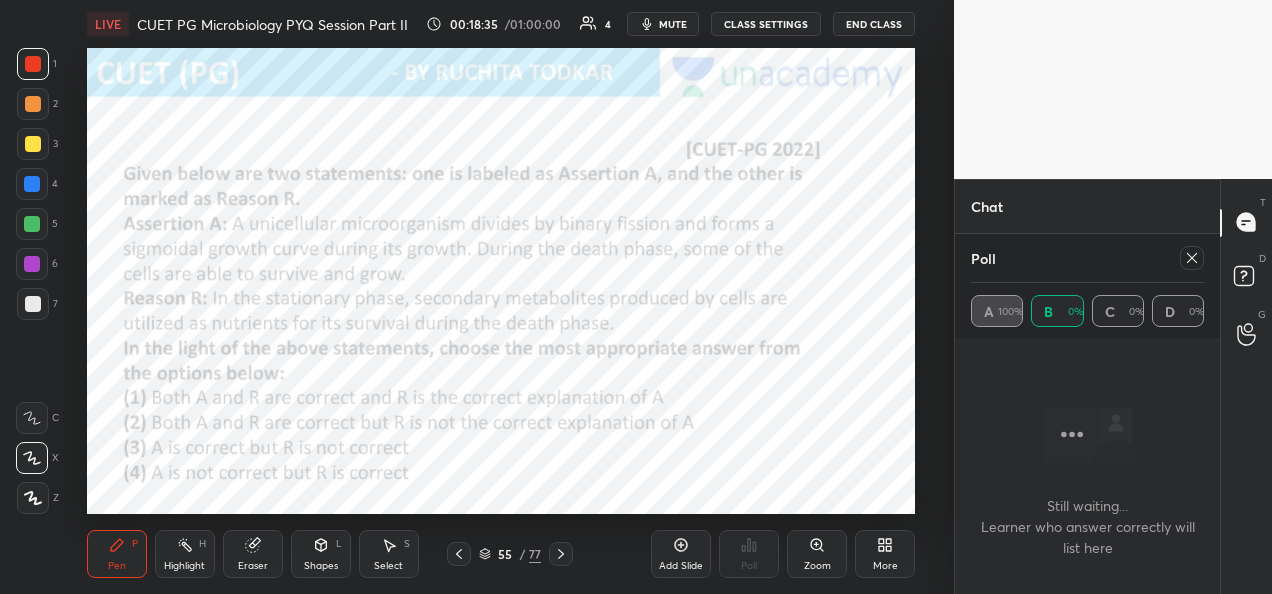 click 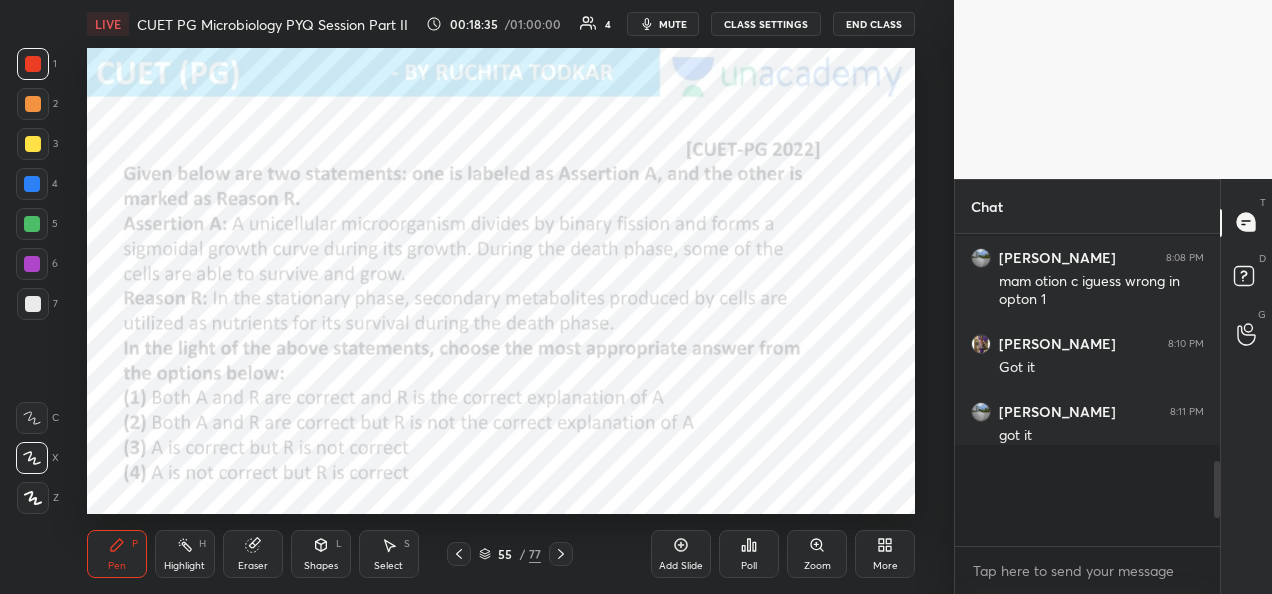 scroll, scrollTop: 7, scrollLeft: 6, axis: both 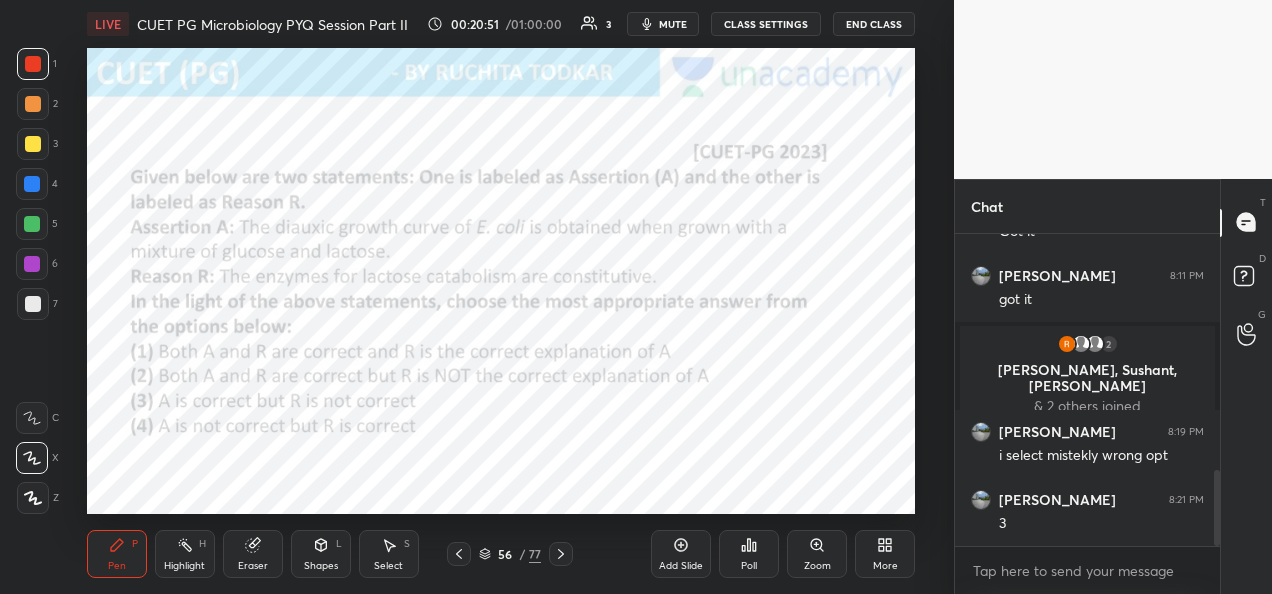 click on "Poll" at bounding box center [749, 554] 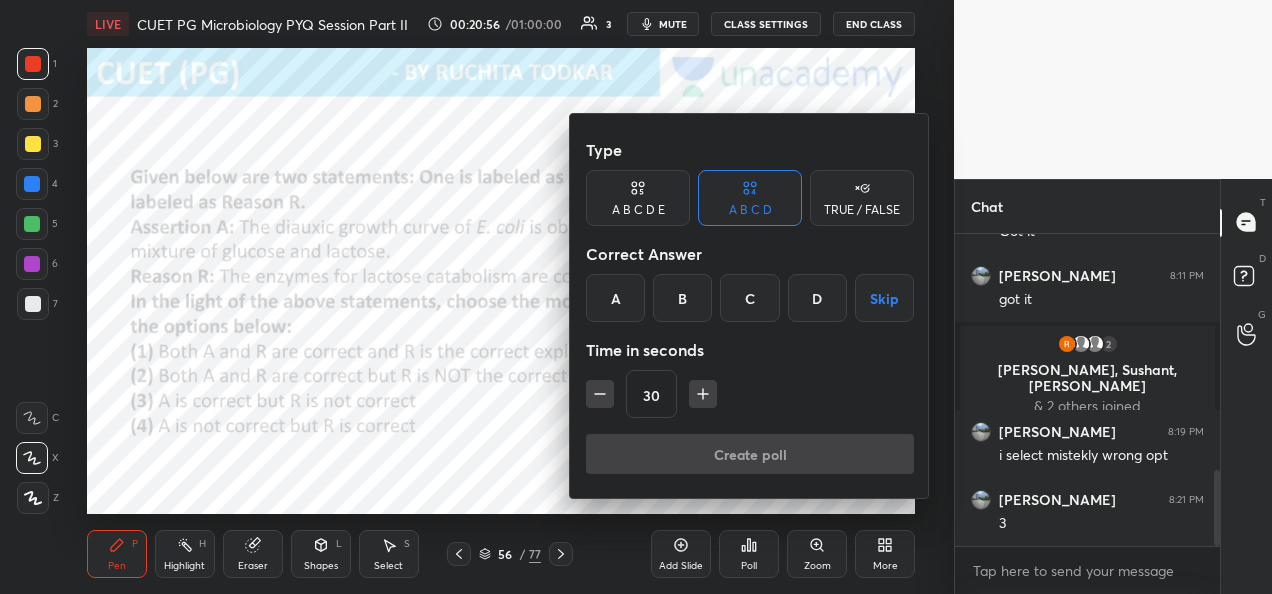click on "C" at bounding box center [749, 298] 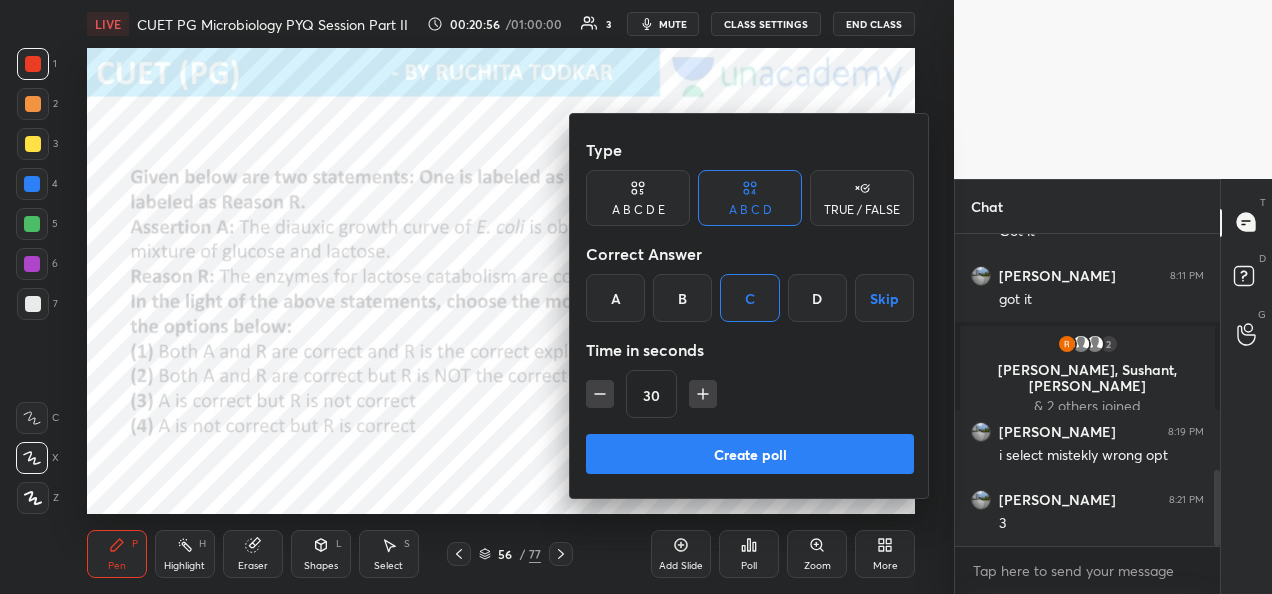 click on "Create poll" at bounding box center [750, 454] 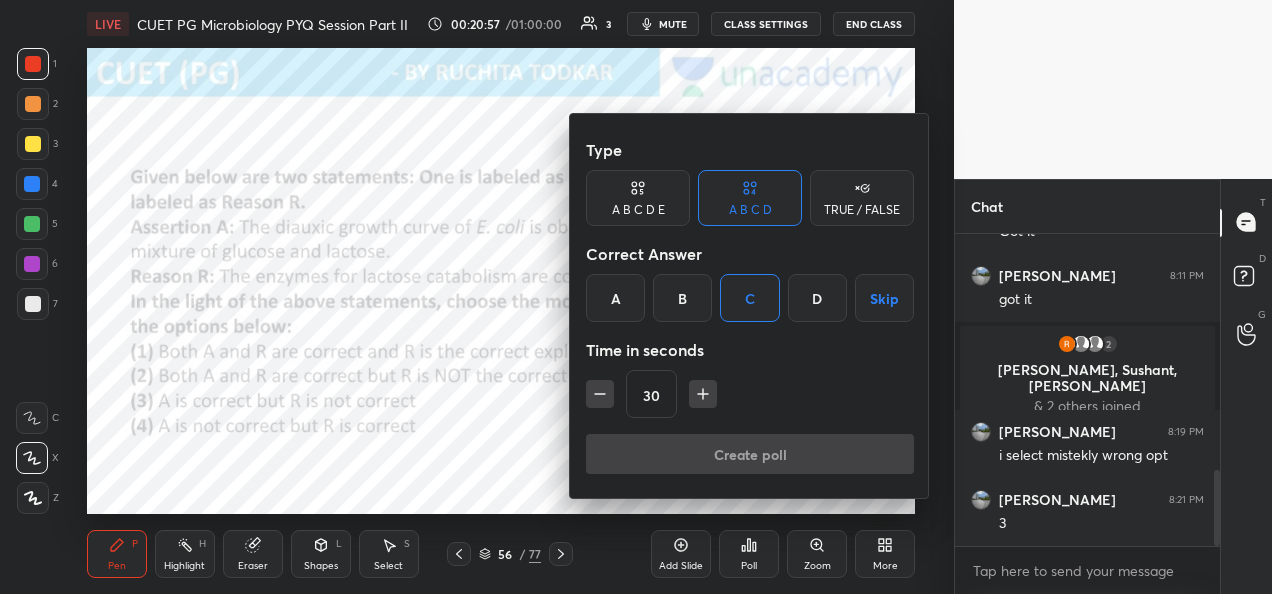 scroll, scrollTop: 98, scrollLeft: 259, axis: both 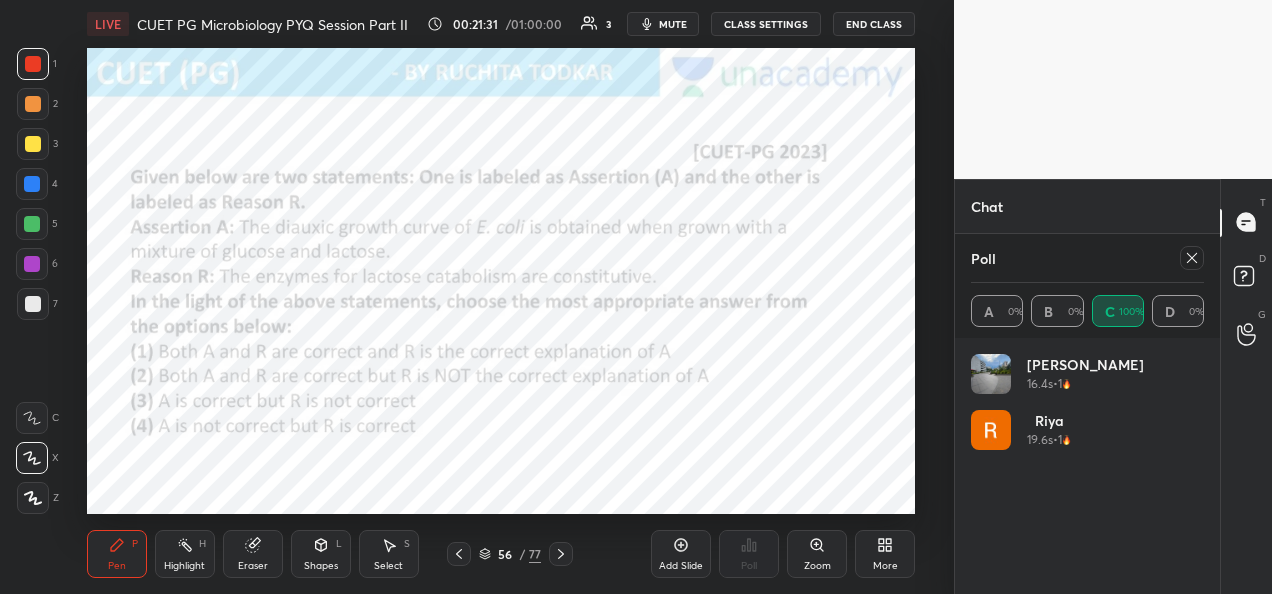 click at bounding box center [1192, 258] 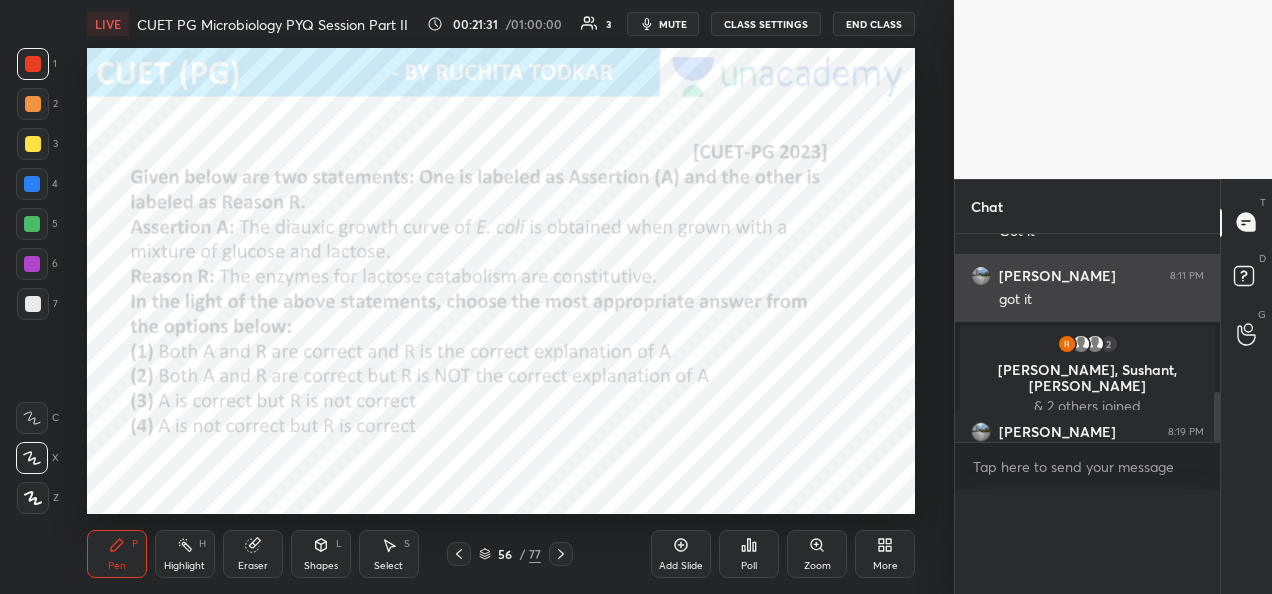 scroll, scrollTop: 88, scrollLeft: 227, axis: both 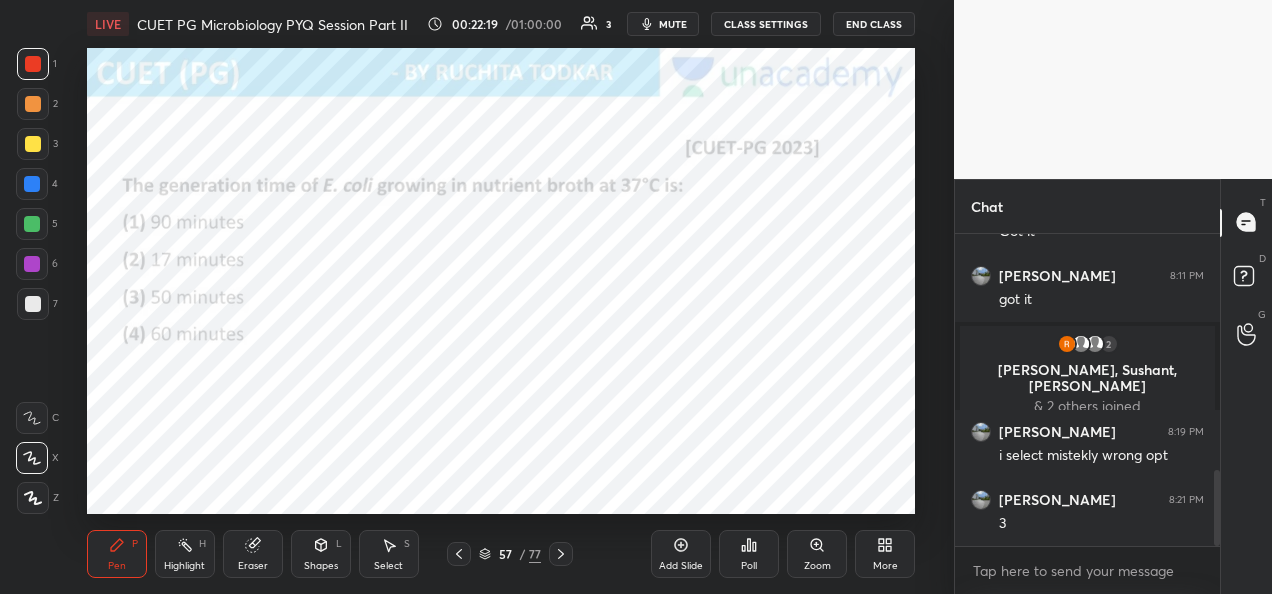 click on "Poll" at bounding box center (749, 566) 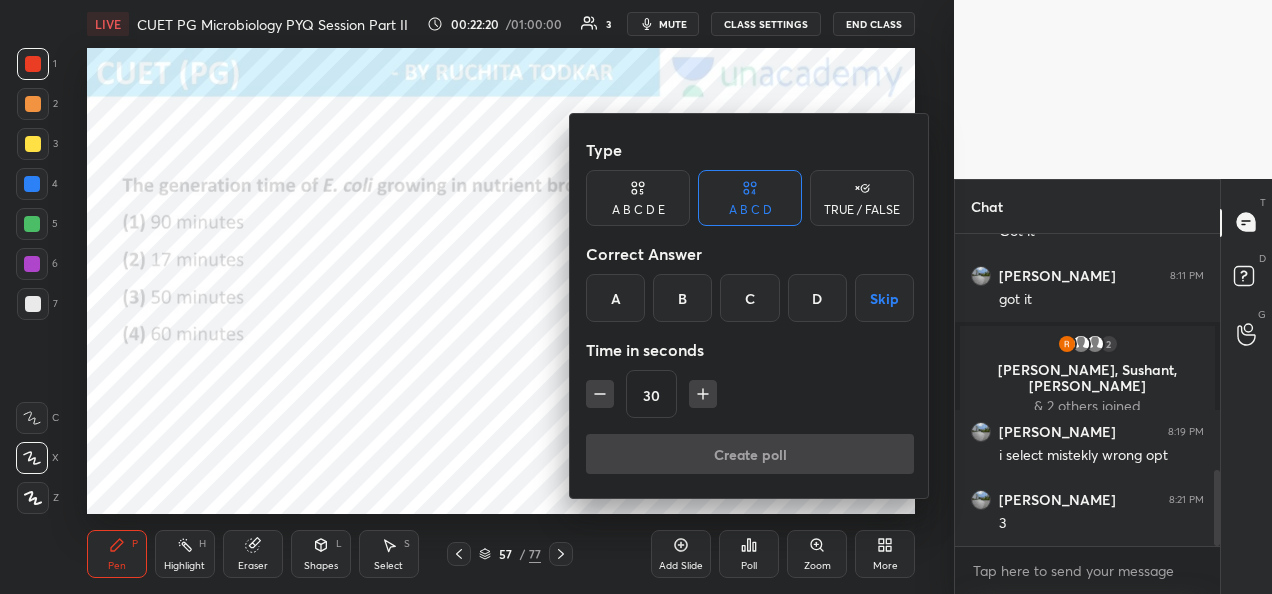 click on "B" at bounding box center (682, 298) 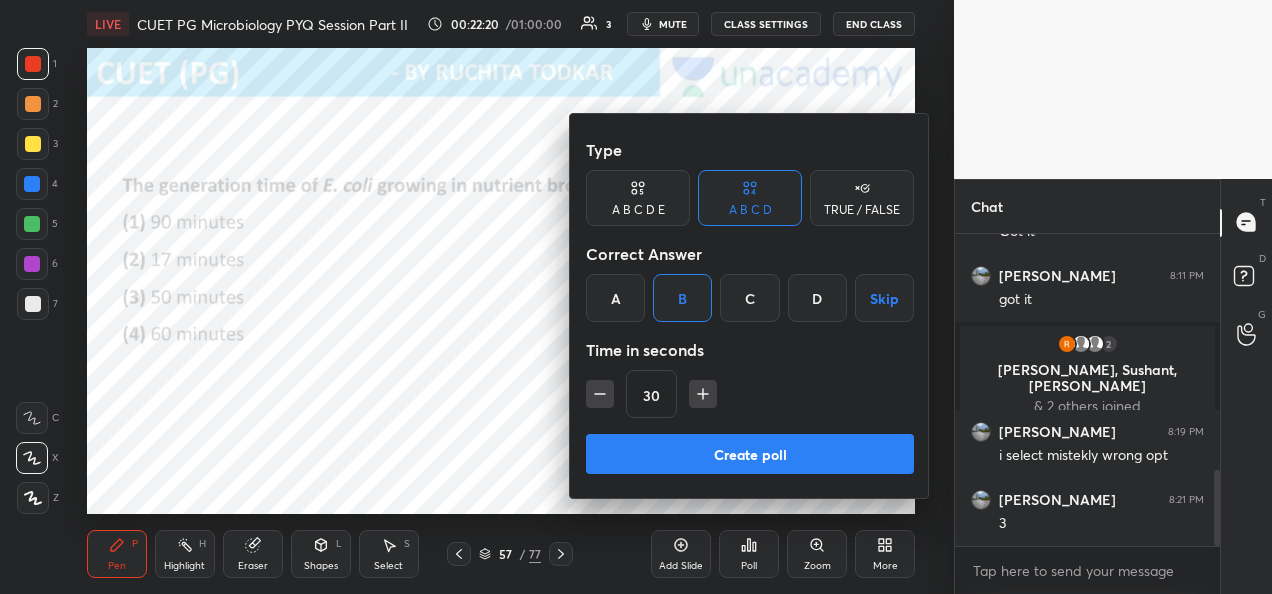 click on "Create poll" at bounding box center (750, 454) 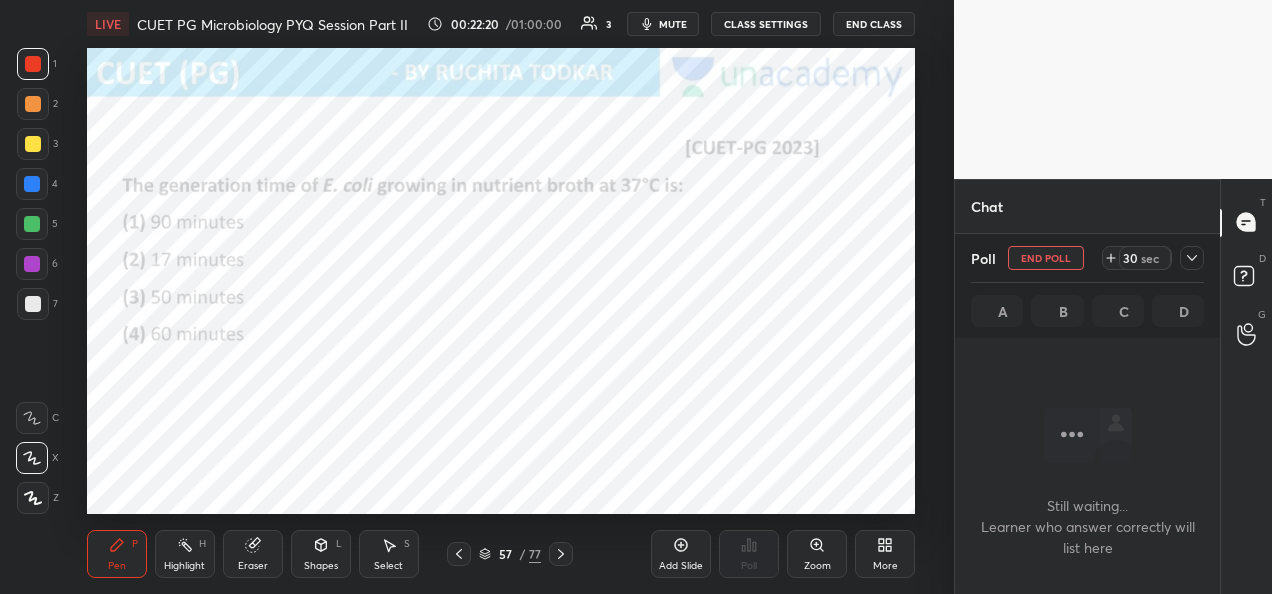 scroll, scrollTop: 47, scrollLeft: 259, axis: both 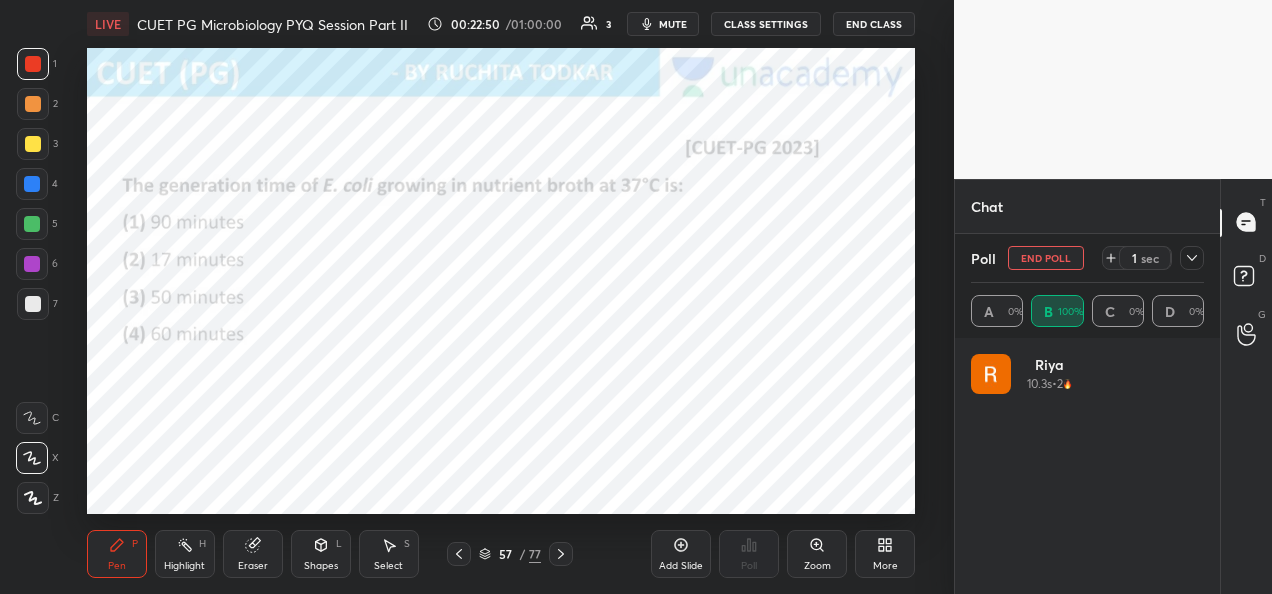 click on "End Poll" at bounding box center [1046, 258] 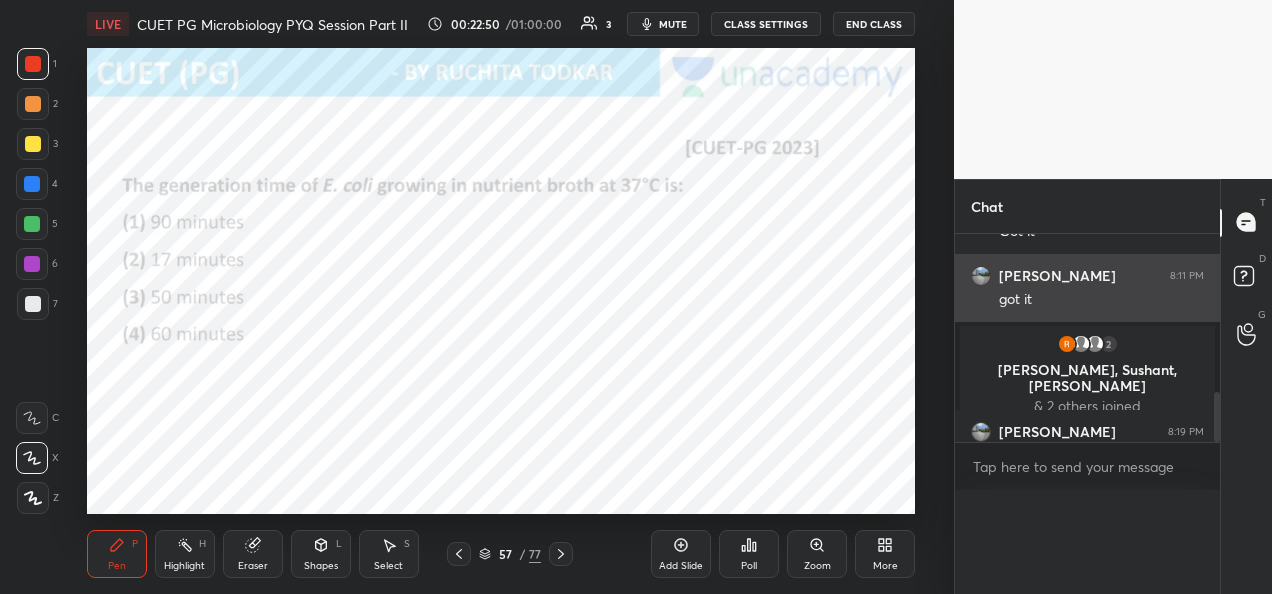 scroll, scrollTop: 0, scrollLeft: 0, axis: both 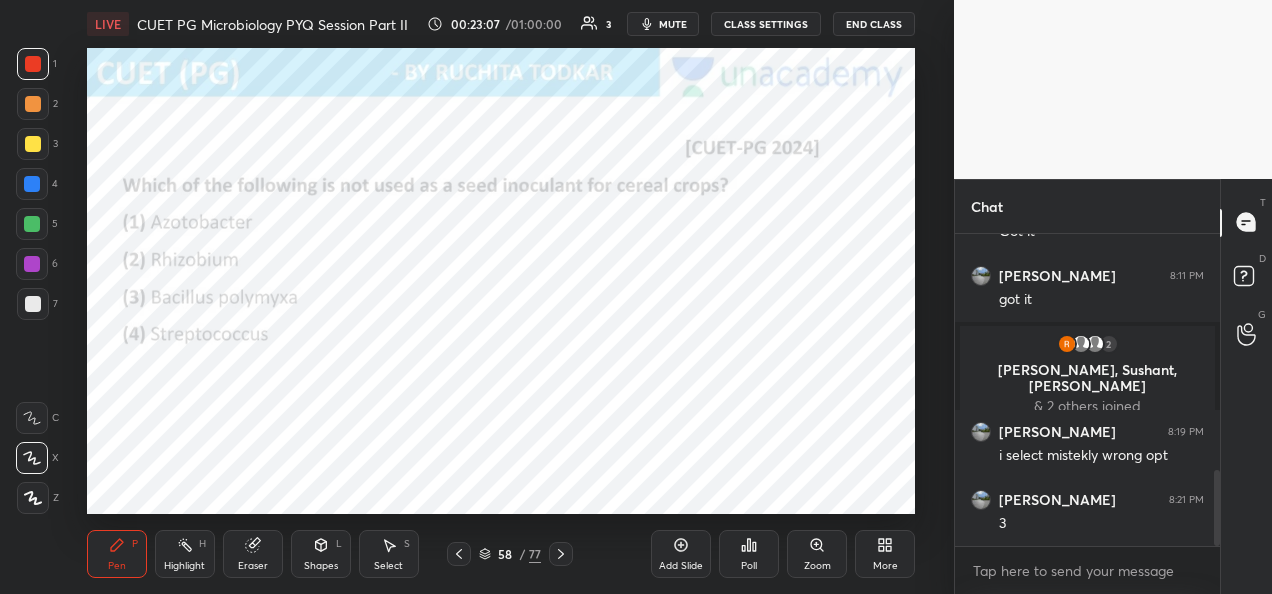 click on "Poll" at bounding box center (749, 566) 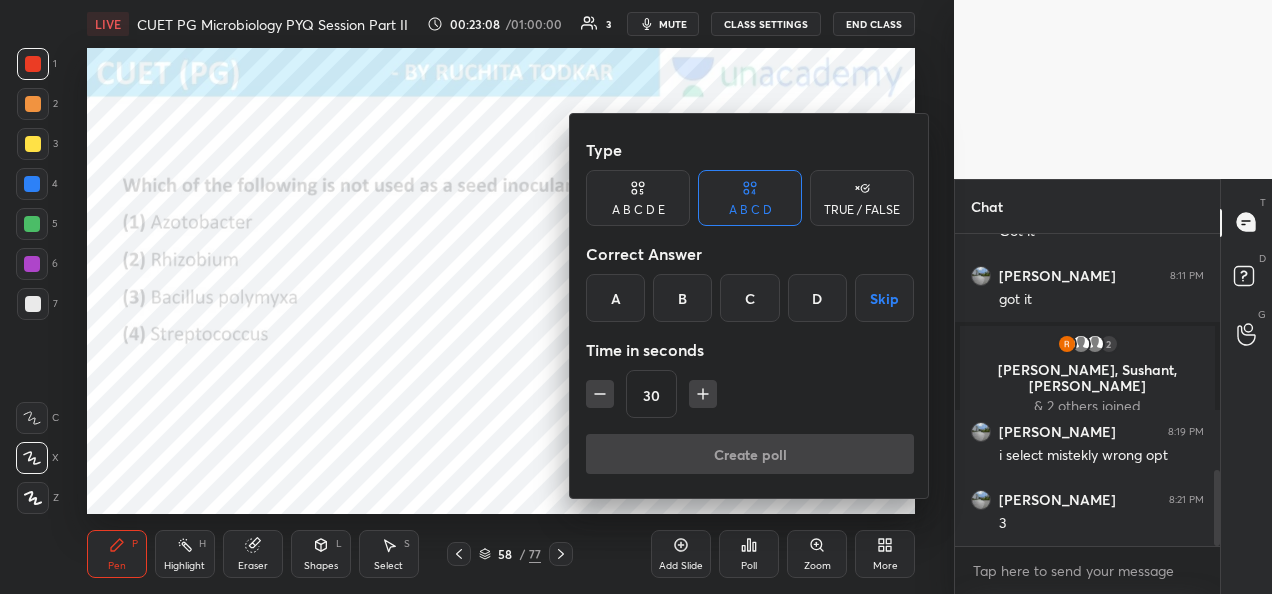 click on "D" at bounding box center (817, 298) 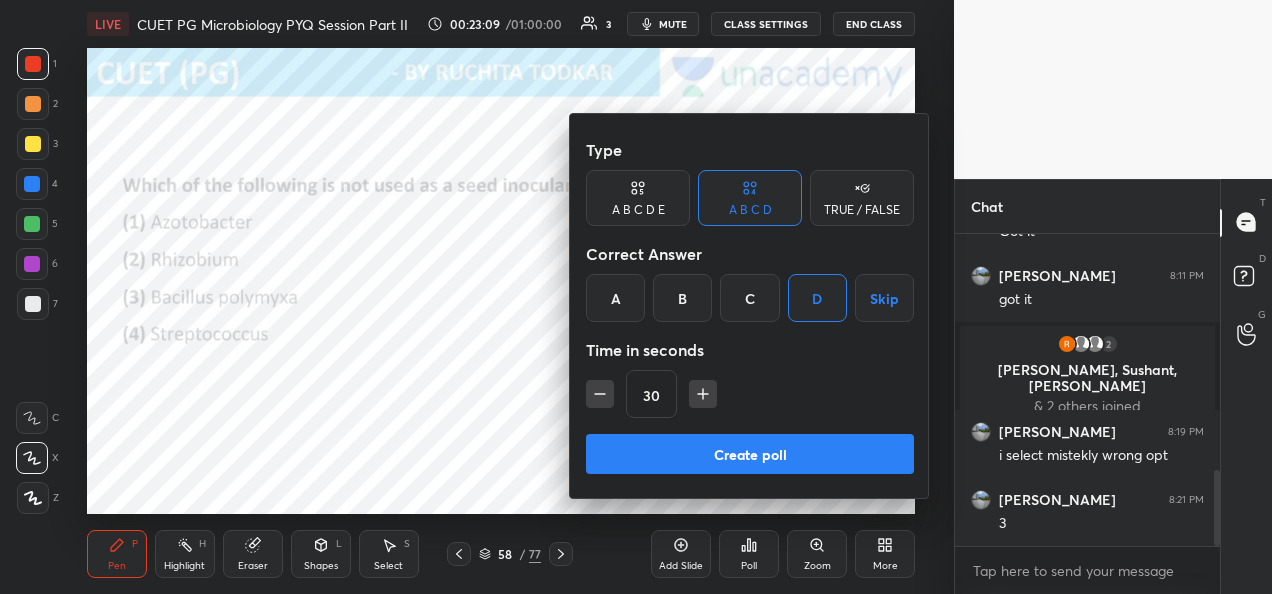 click on "Create poll" at bounding box center [750, 454] 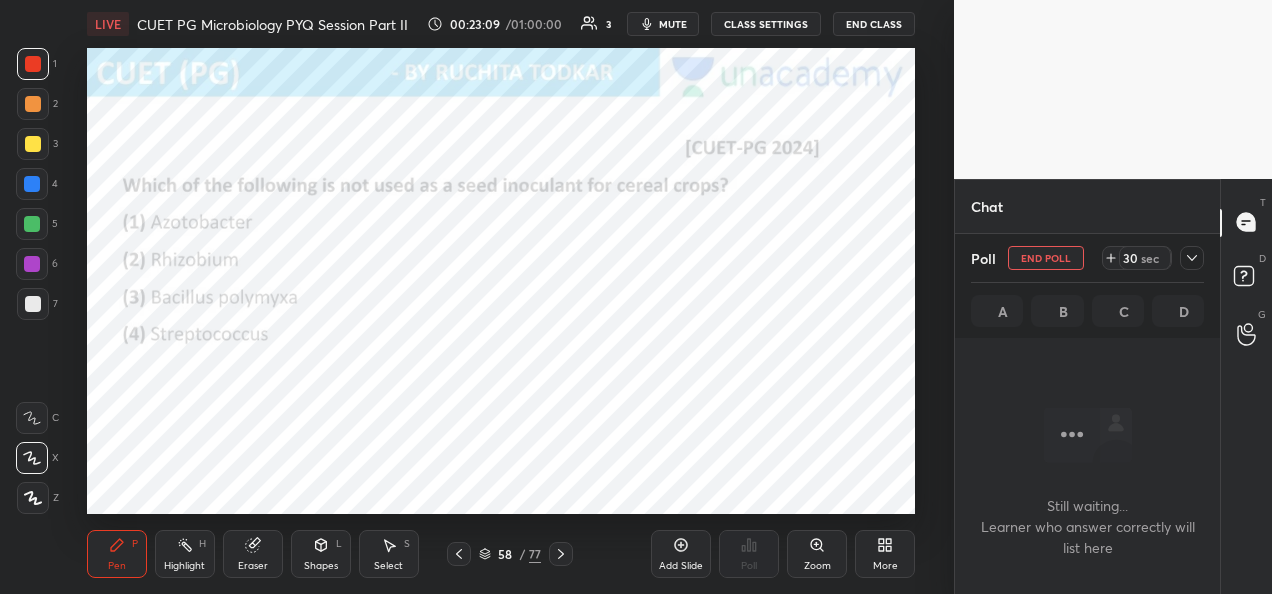 scroll, scrollTop: 98, scrollLeft: 259, axis: both 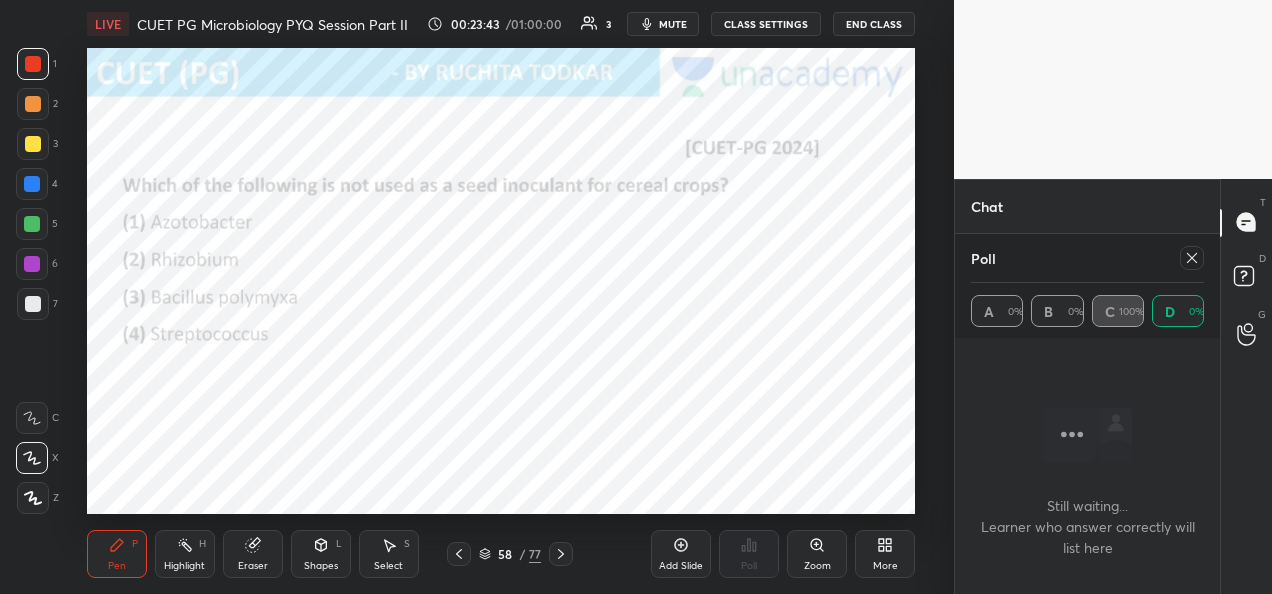 click 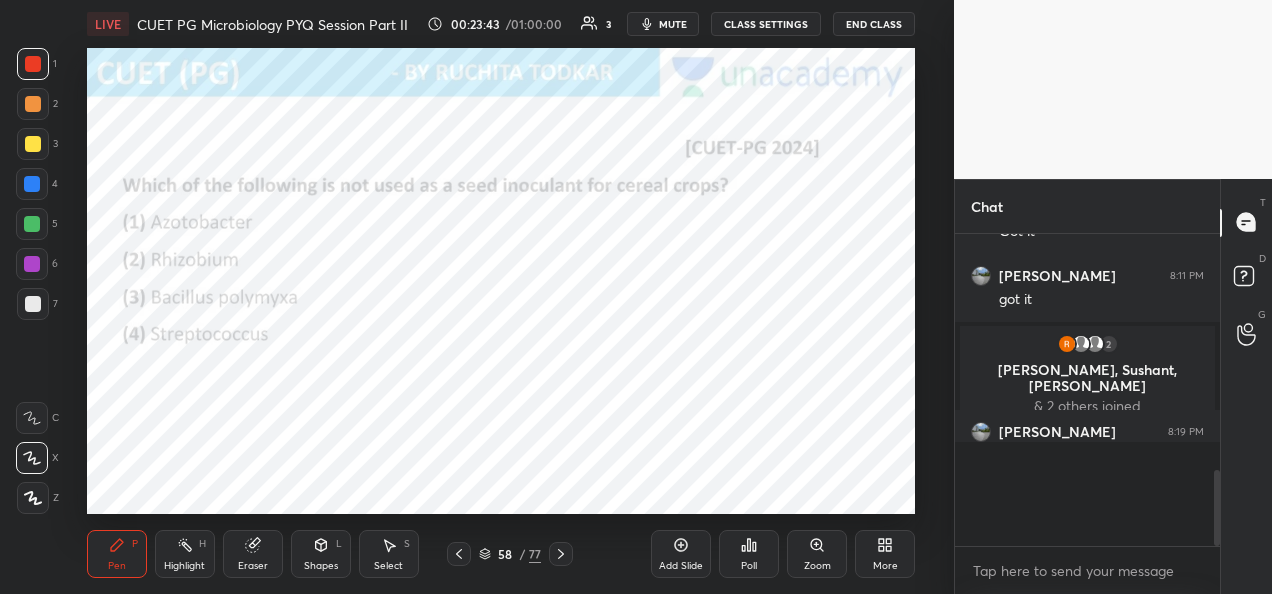 scroll, scrollTop: 0, scrollLeft: 0, axis: both 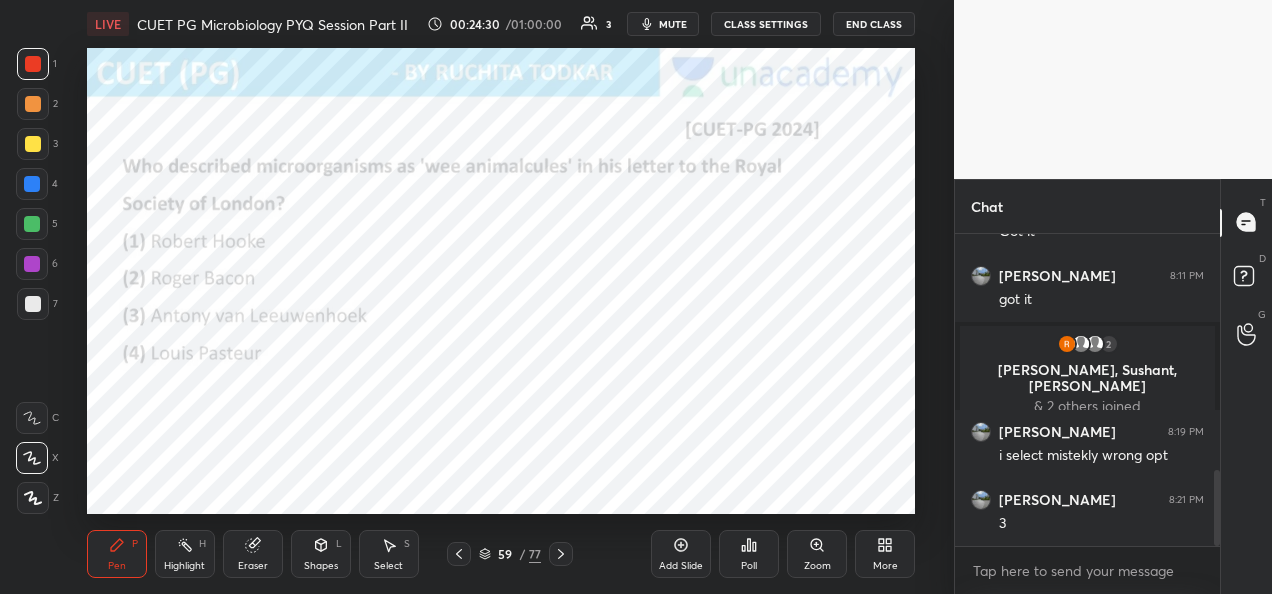 click on "Poll" at bounding box center [749, 566] 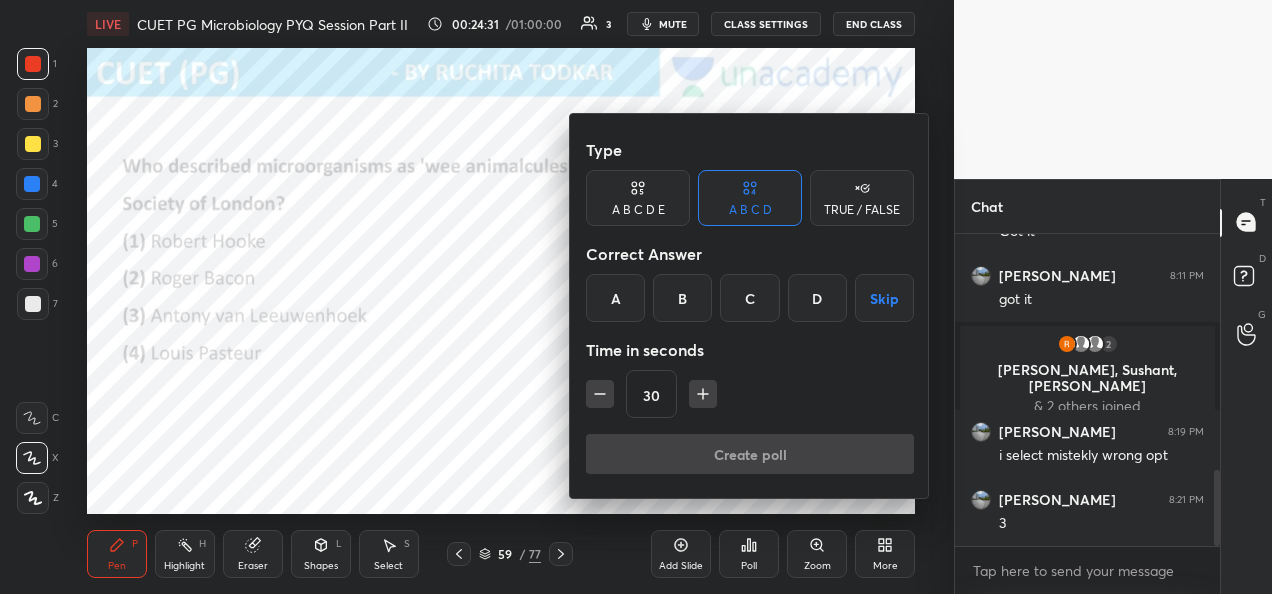 click on "C" at bounding box center [749, 298] 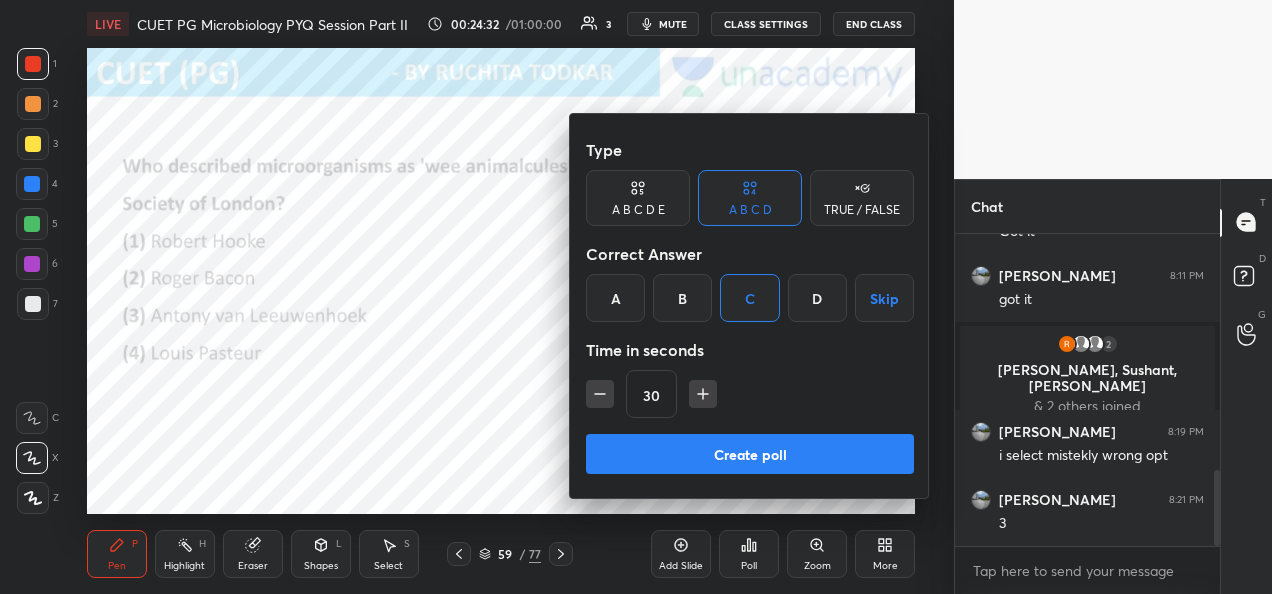 click on "Create poll" at bounding box center [750, 454] 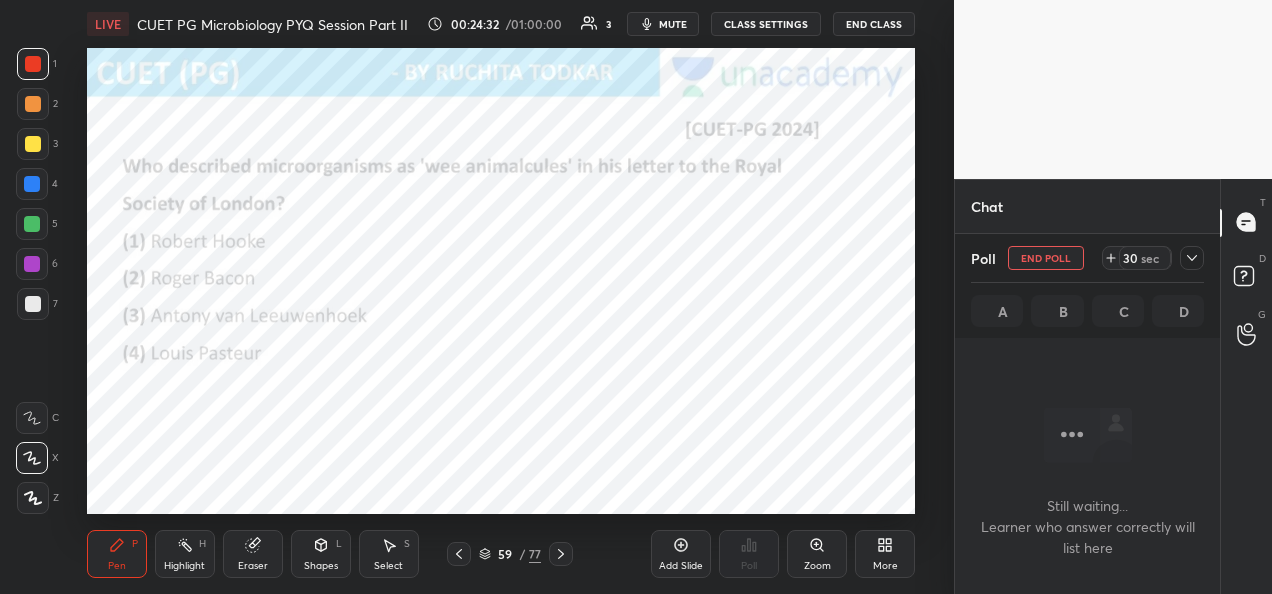 scroll, scrollTop: 46, scrollLeft: 259, axis: both 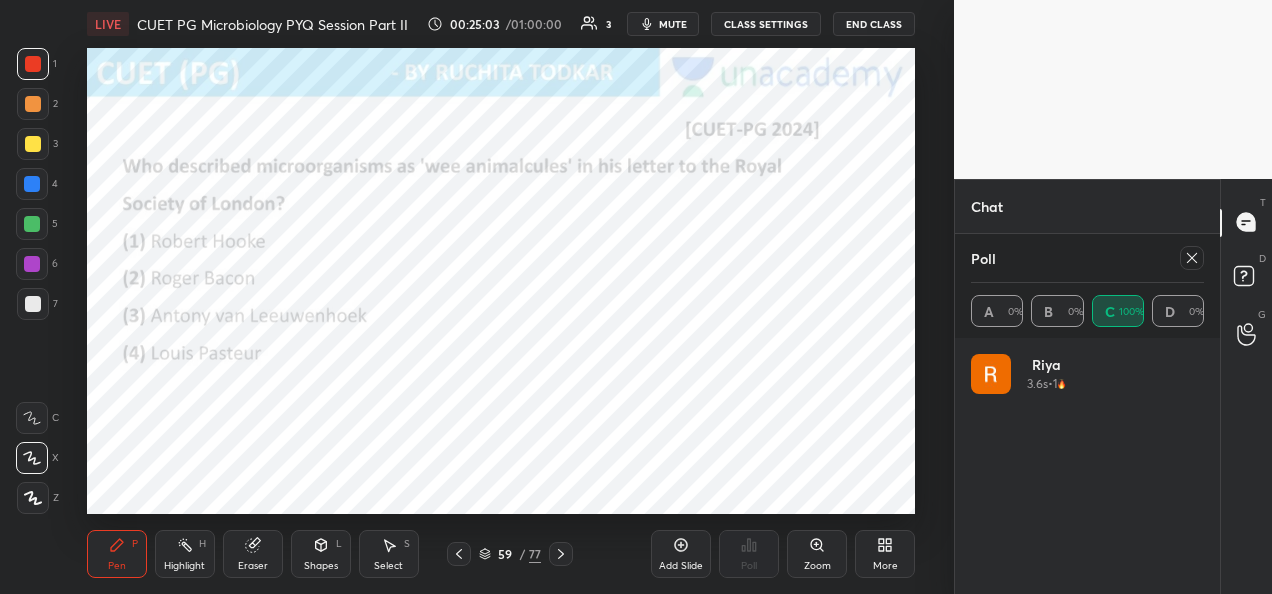 click at bounding box center (1192, 258) 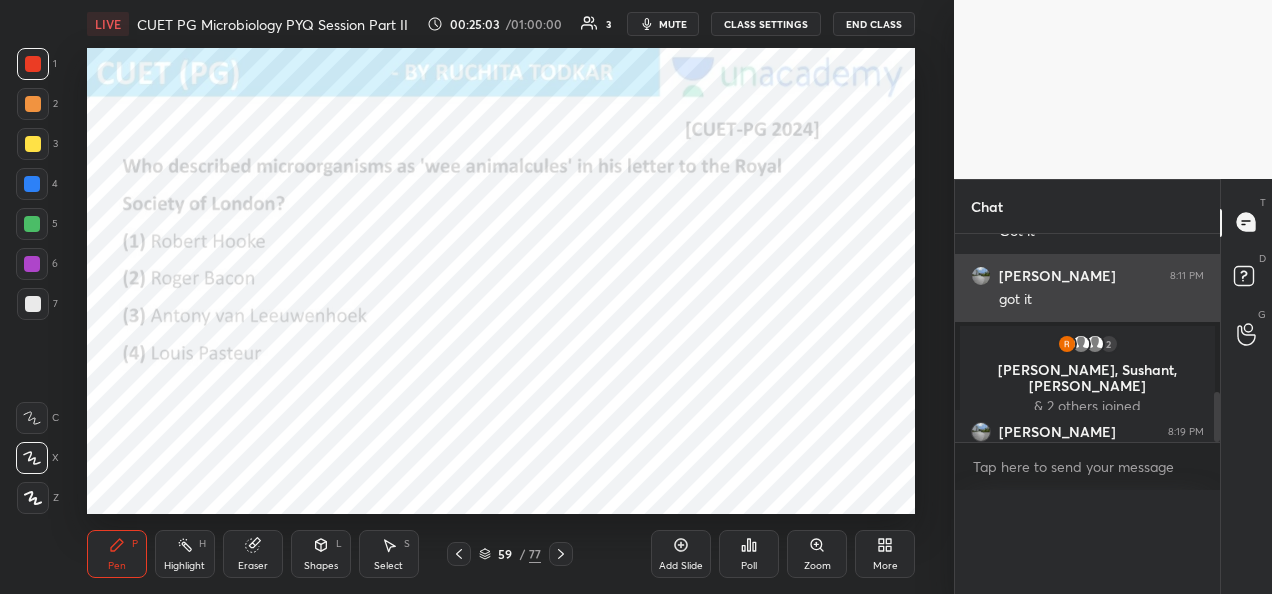 scroll, scrollTop: 0, scrollLeft: 0, axis: both 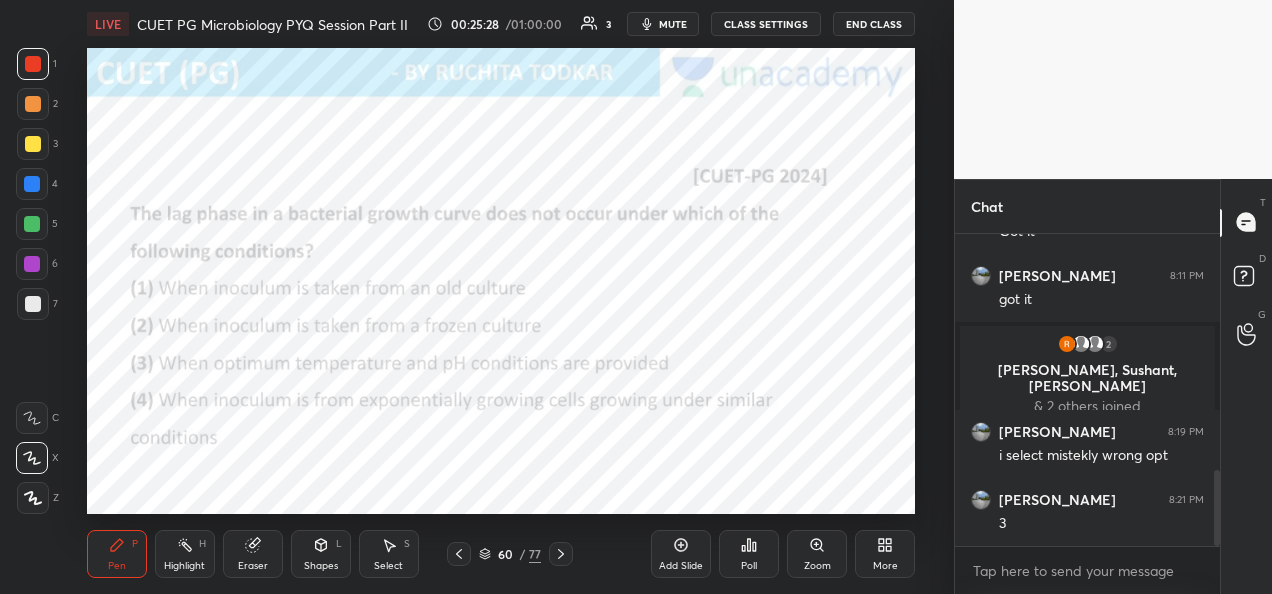 click on "Poll" at bounding box center (749, 554) 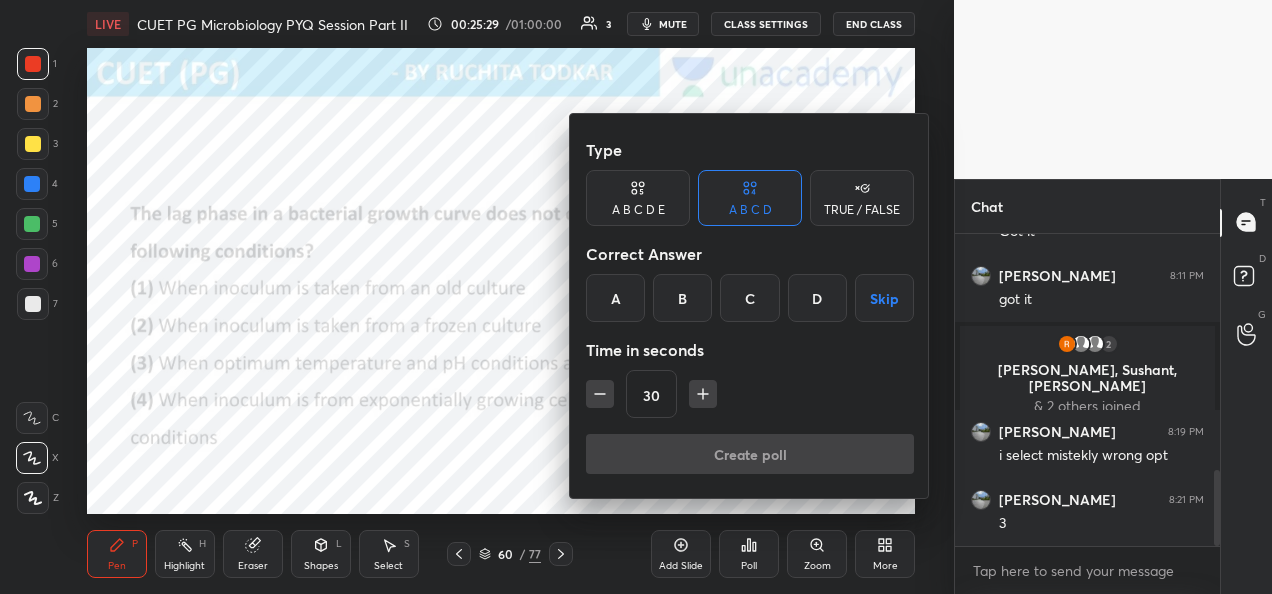 click on "D" at bounding box center [817, 298] 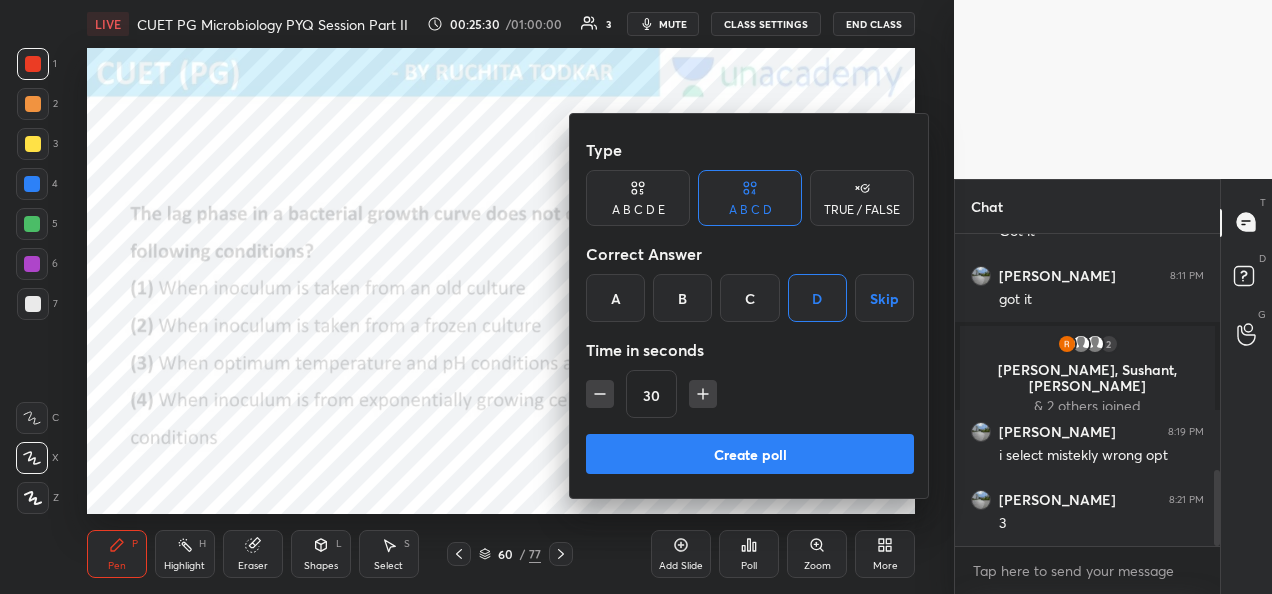 click on "Create poll" at bounding box center [750, 454] 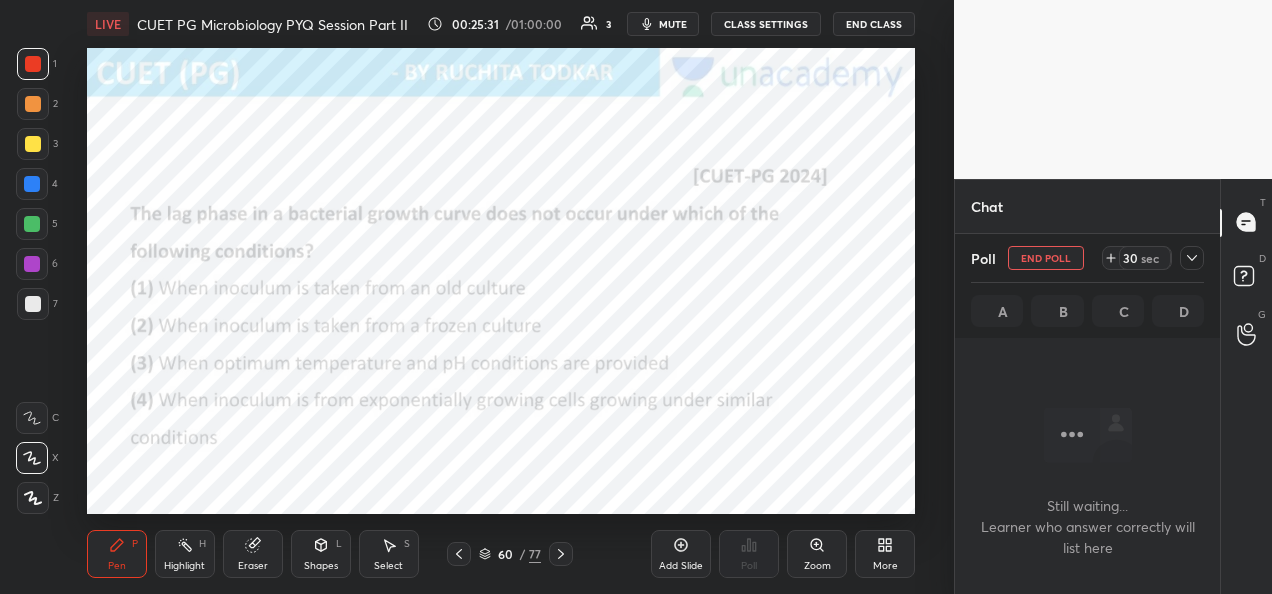 scroll, scrollTop: 98, scrollLeft: 259, axis: both 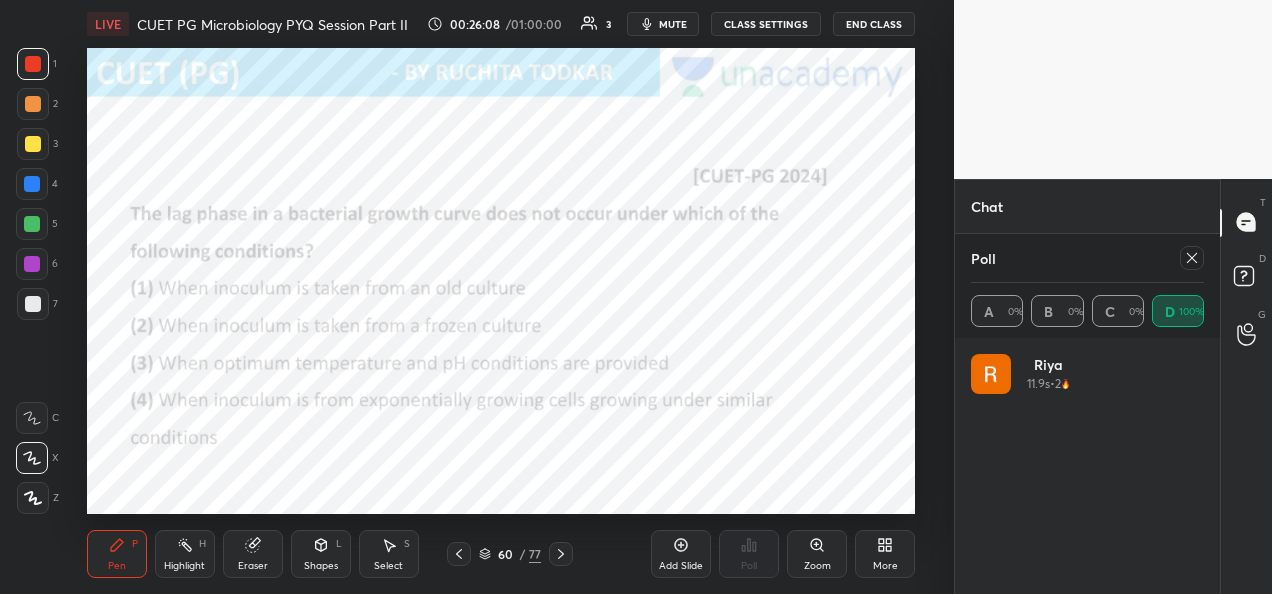 click at bounding box center [1192, 258] 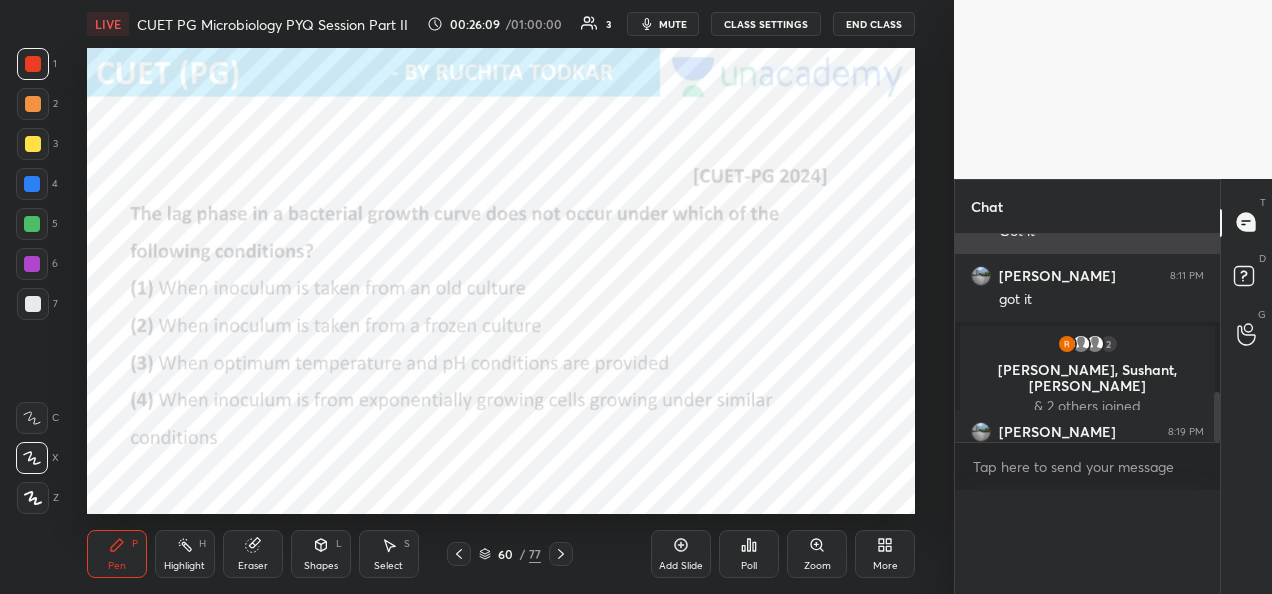 scroll, scrollTop: 0, scrollLeft: 0, axis: both 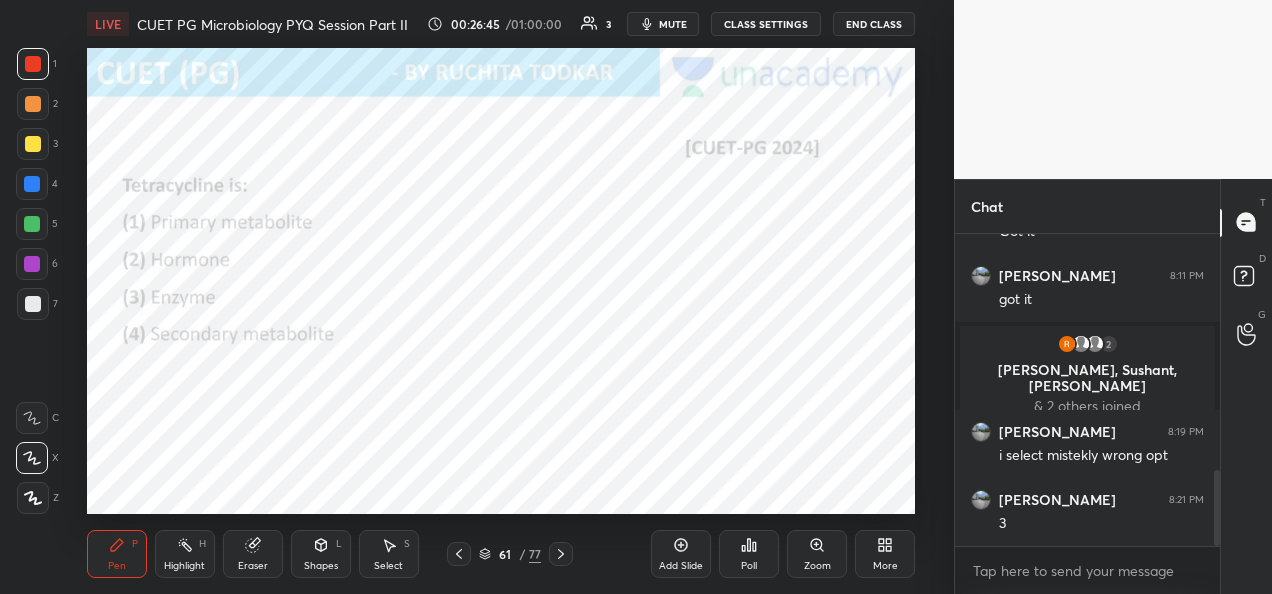 click 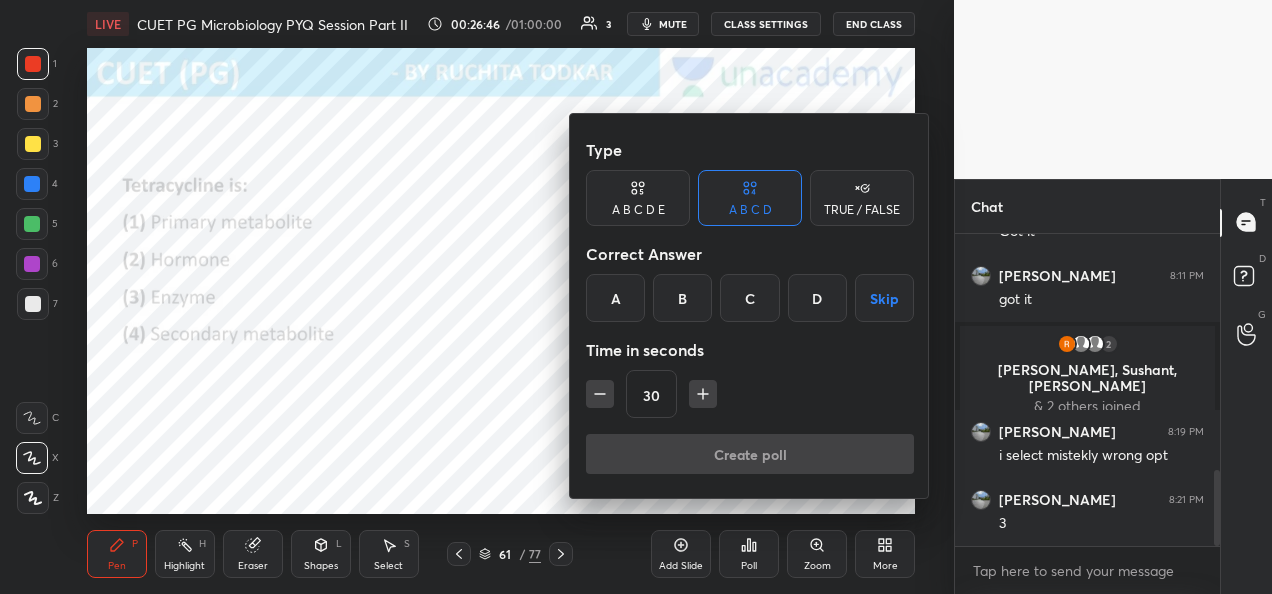 click on "D" at bounding box center (817, 298) 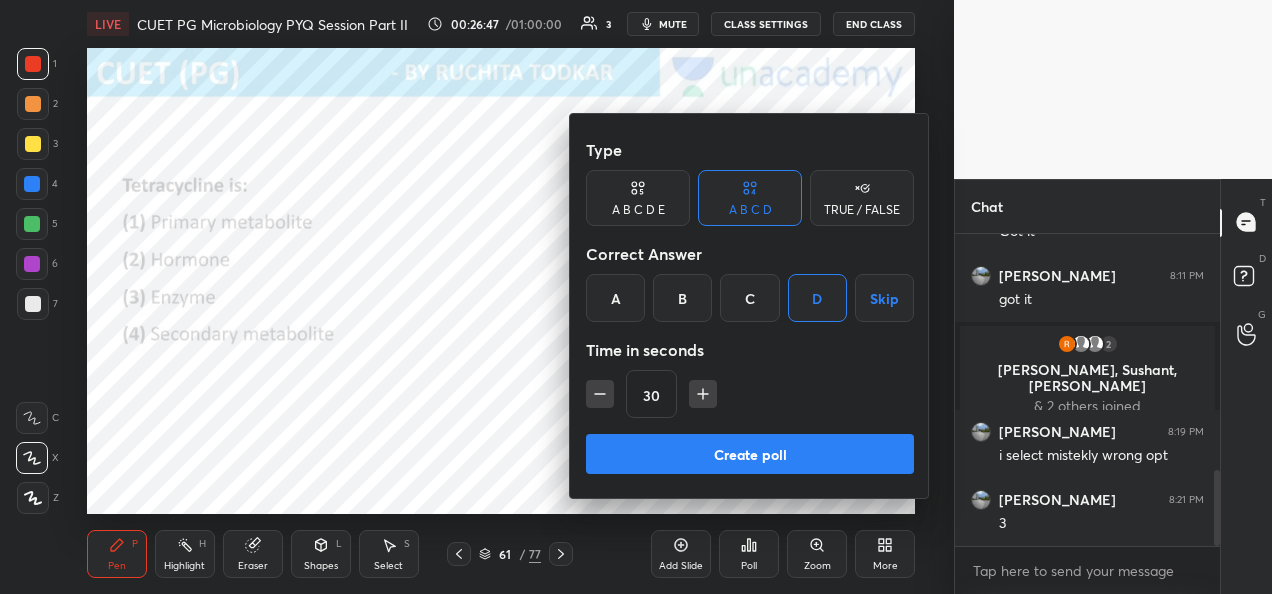 click on "Create poll" at bounding box center [750, 454] 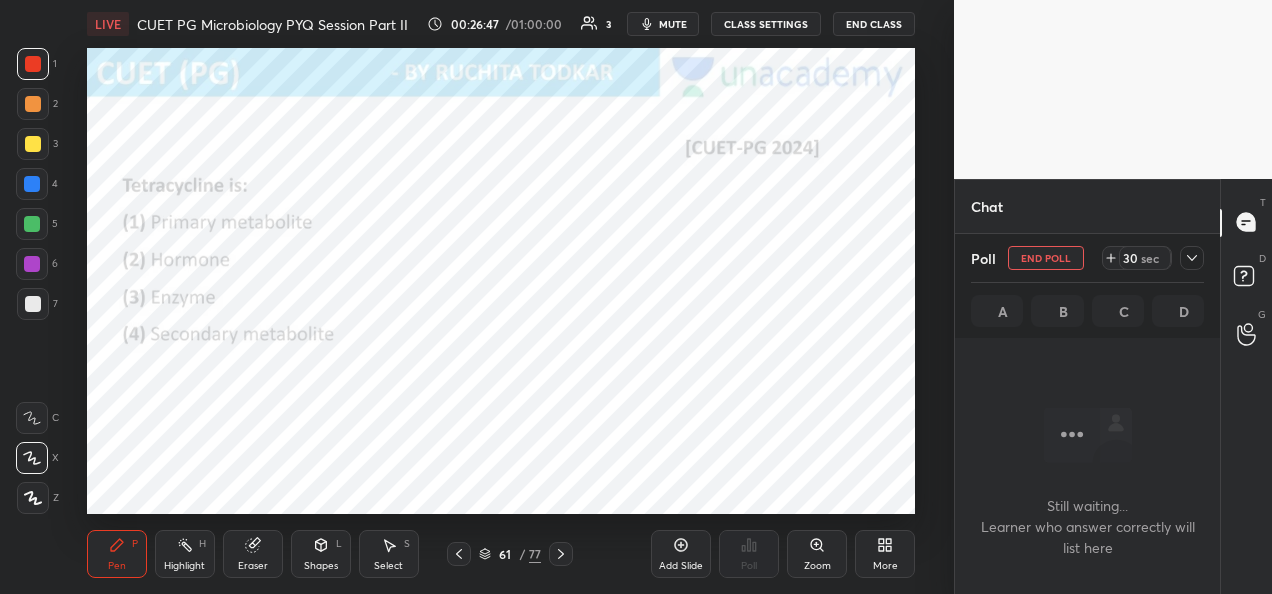 scroll, scrollTop: 108, scrollLeft: 259, axis: both 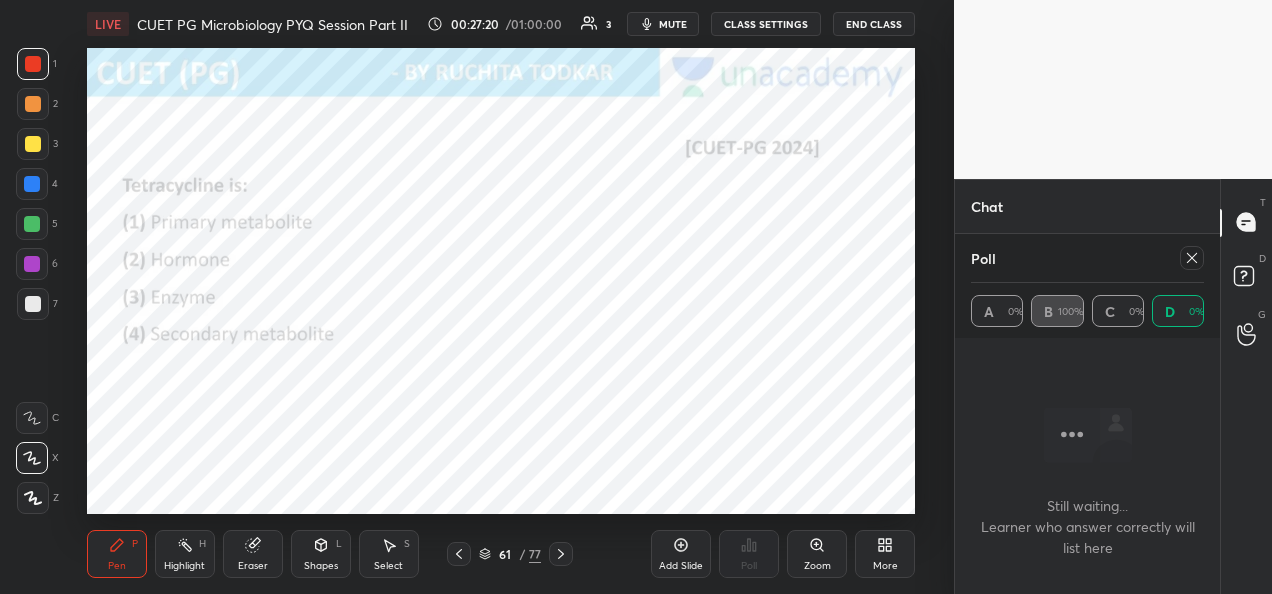 click 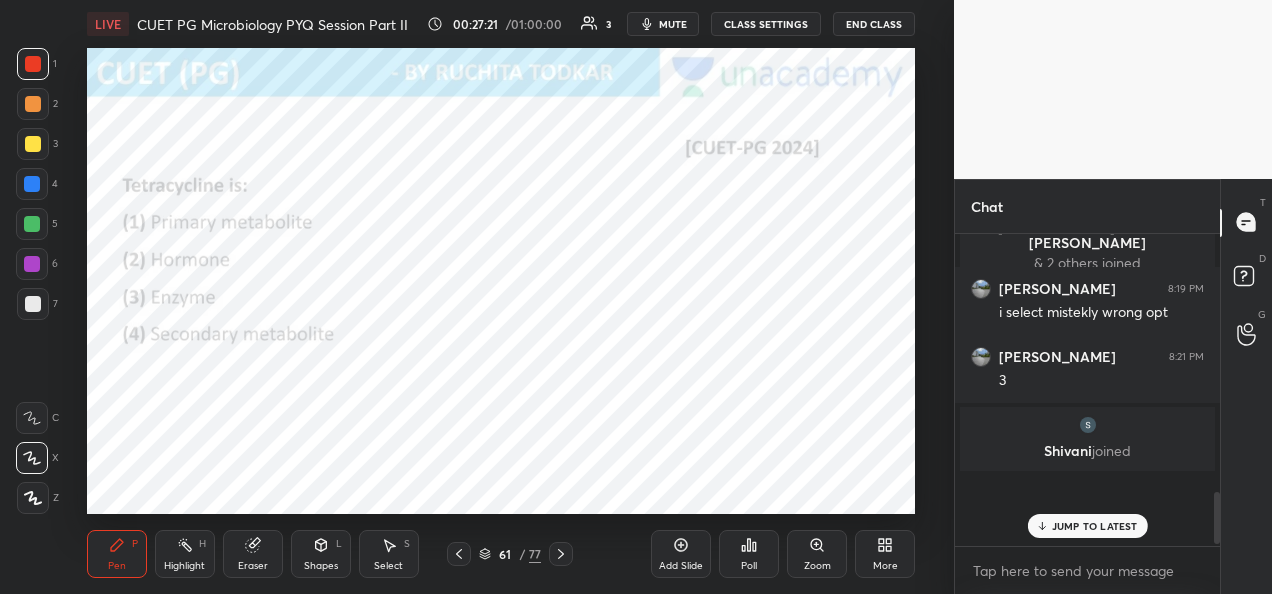 scroll, scrollTop: 7, scrollLeft: 6, axis: both 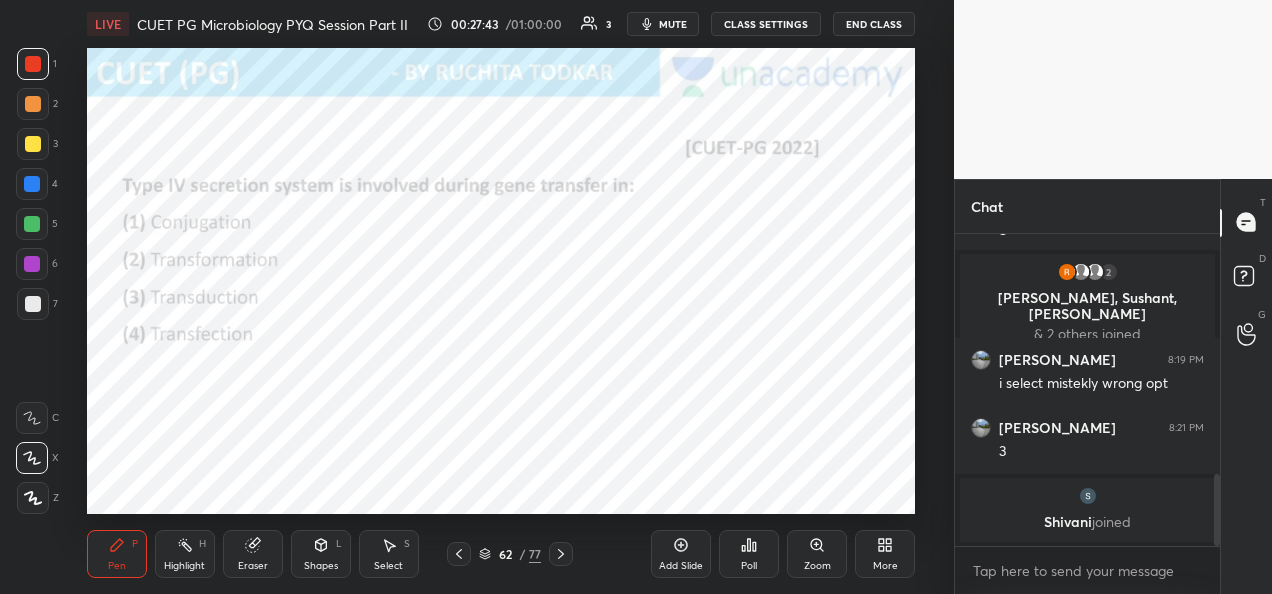 click on "Poll" at bounding box center (749, 554) 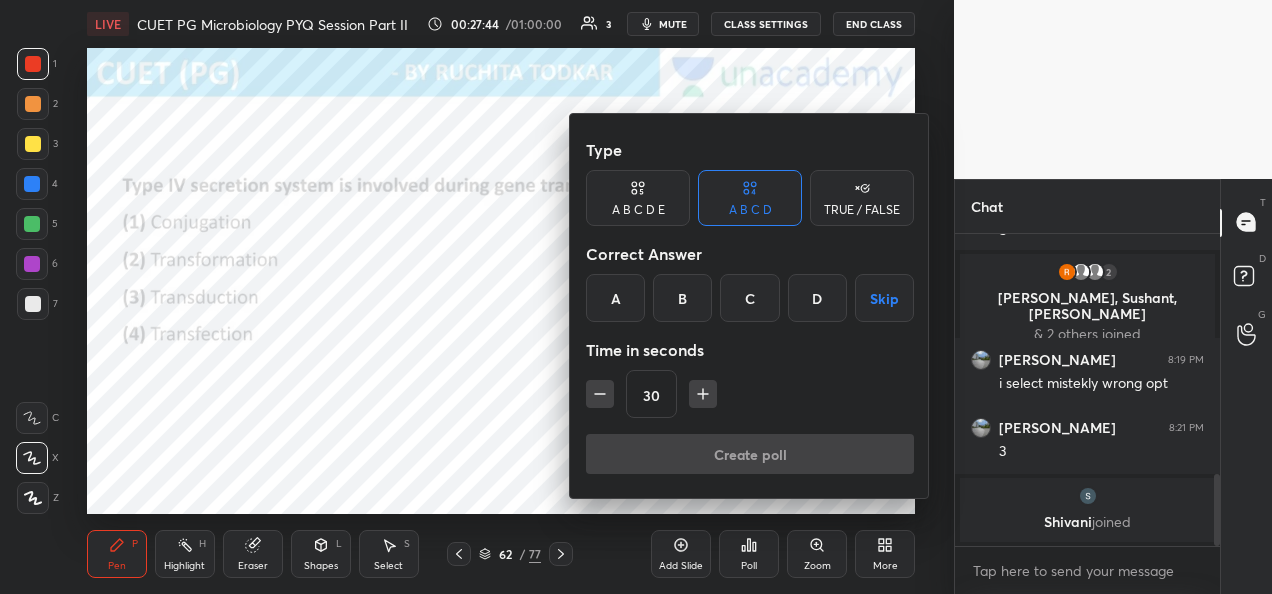 click on "A" at bounding box center (615, 298) 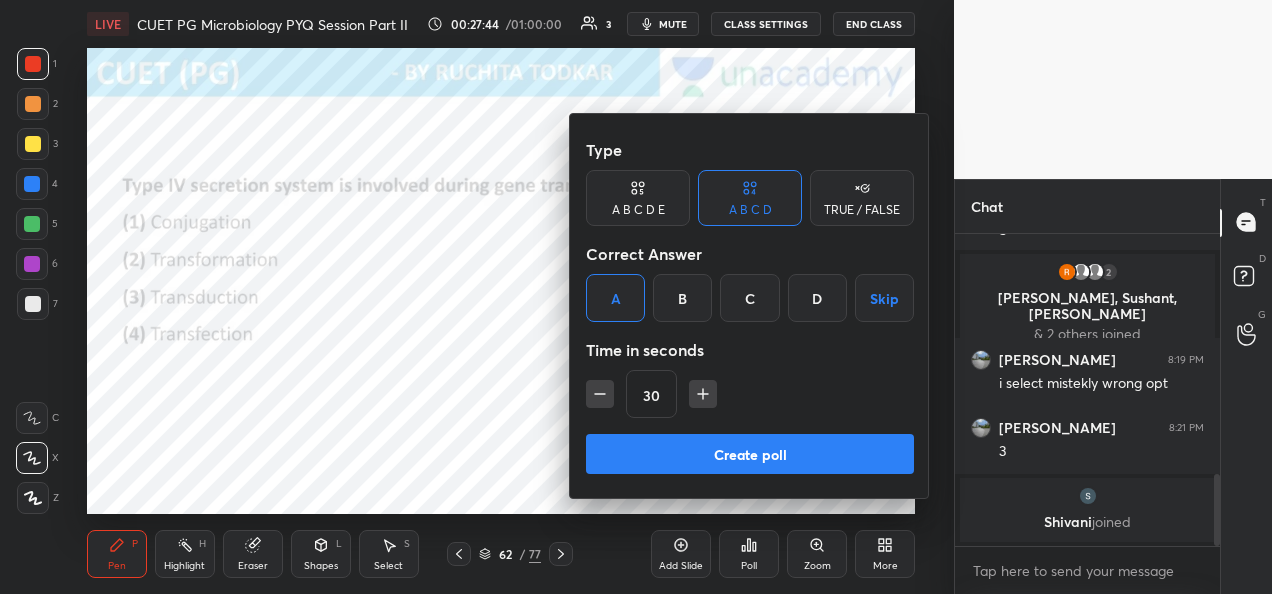 click on "Create poll" at bounding box center (750, 454) 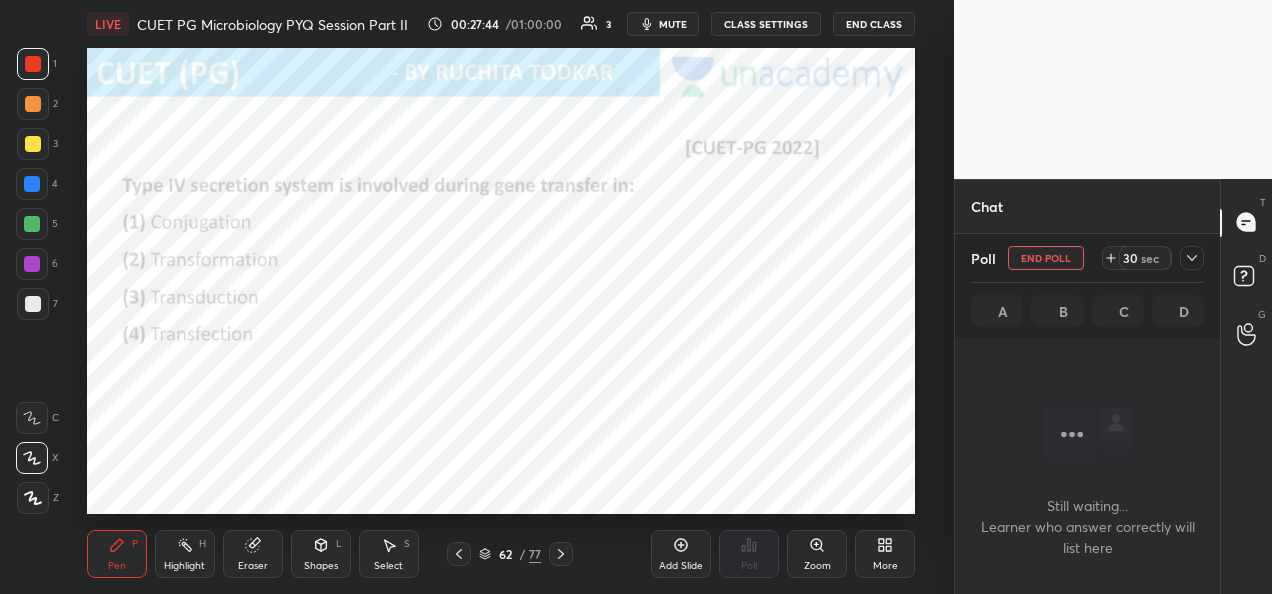scroll, scrollTop: 98, scrollLeft: 259, axis: both 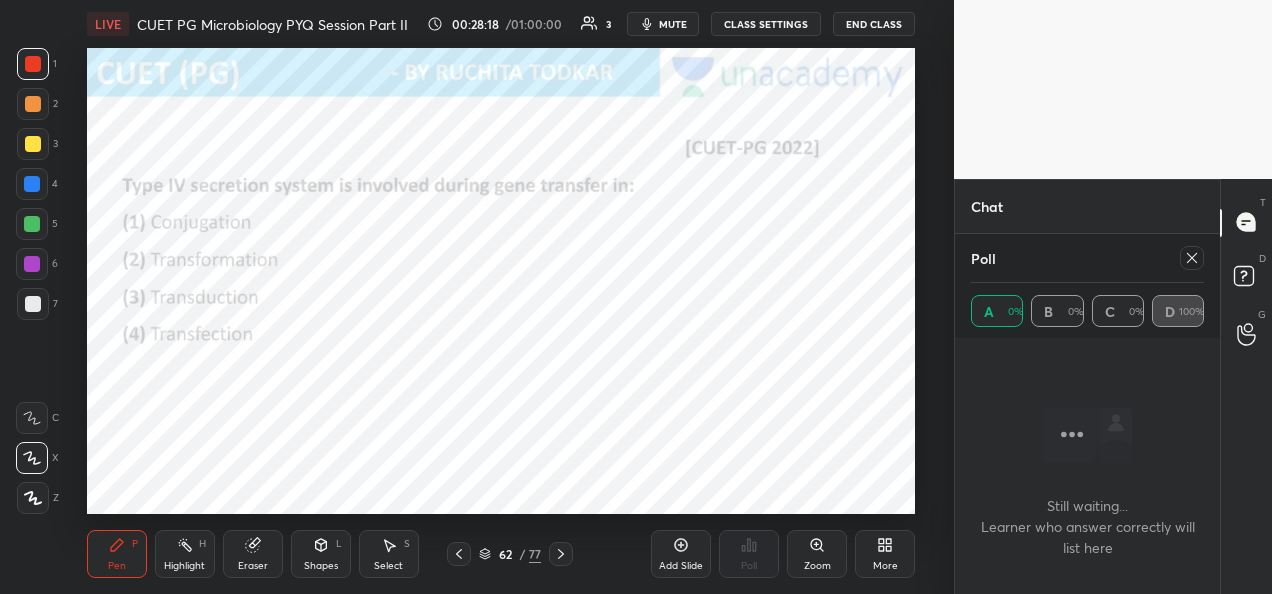 click at bounding box center [1192, 258] 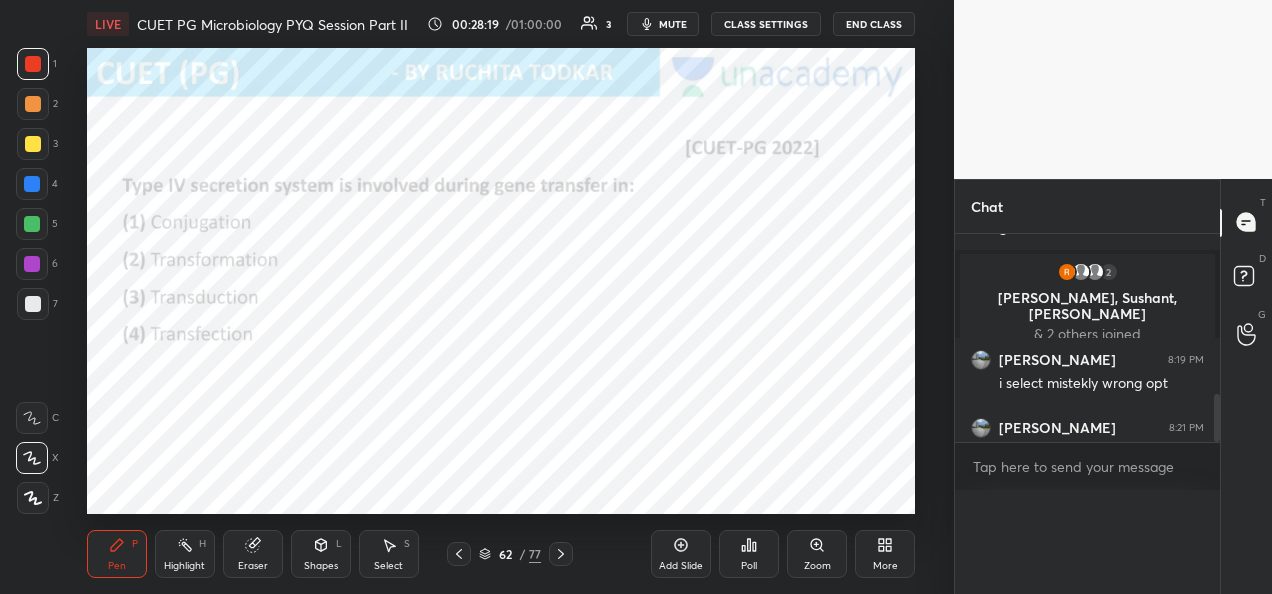 scroll, scrollTop: 6, scrollLeft: 6, axis: both 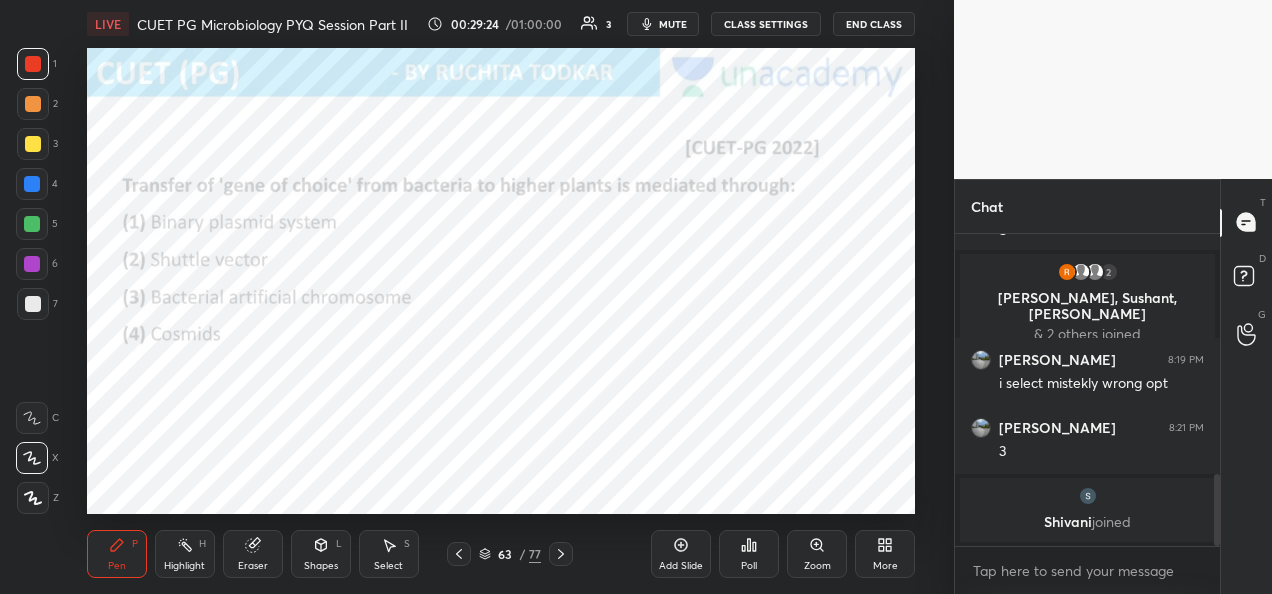 click on "Poll" at bounding box center (749, 566) 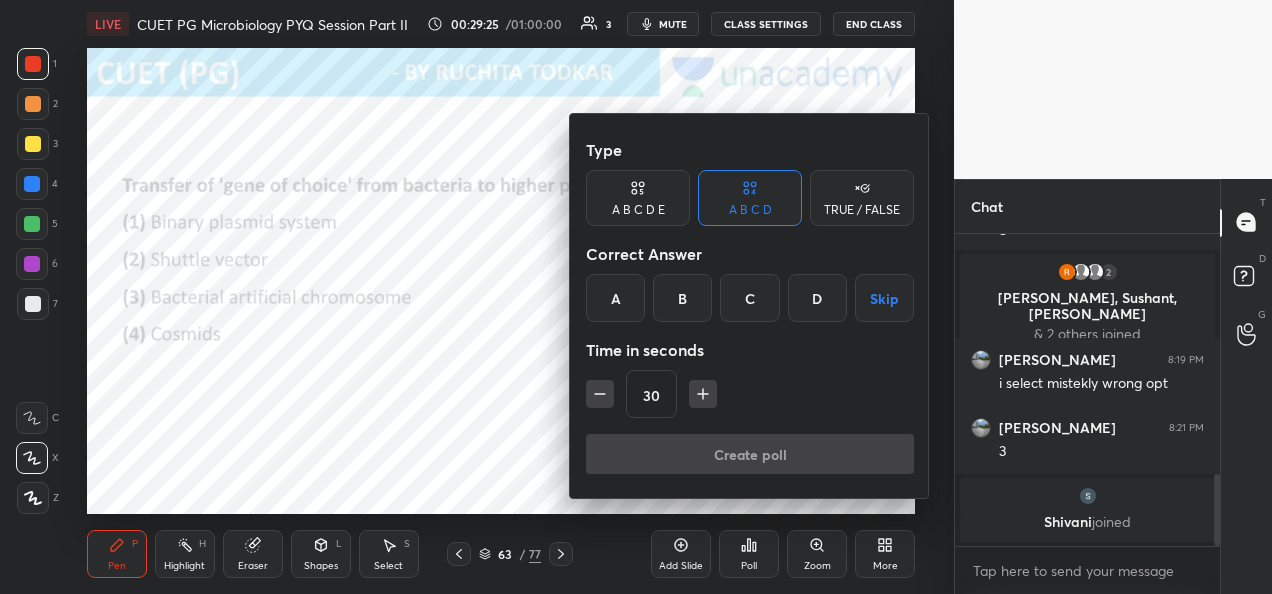 click on "B" at bounding box center [682, 298] 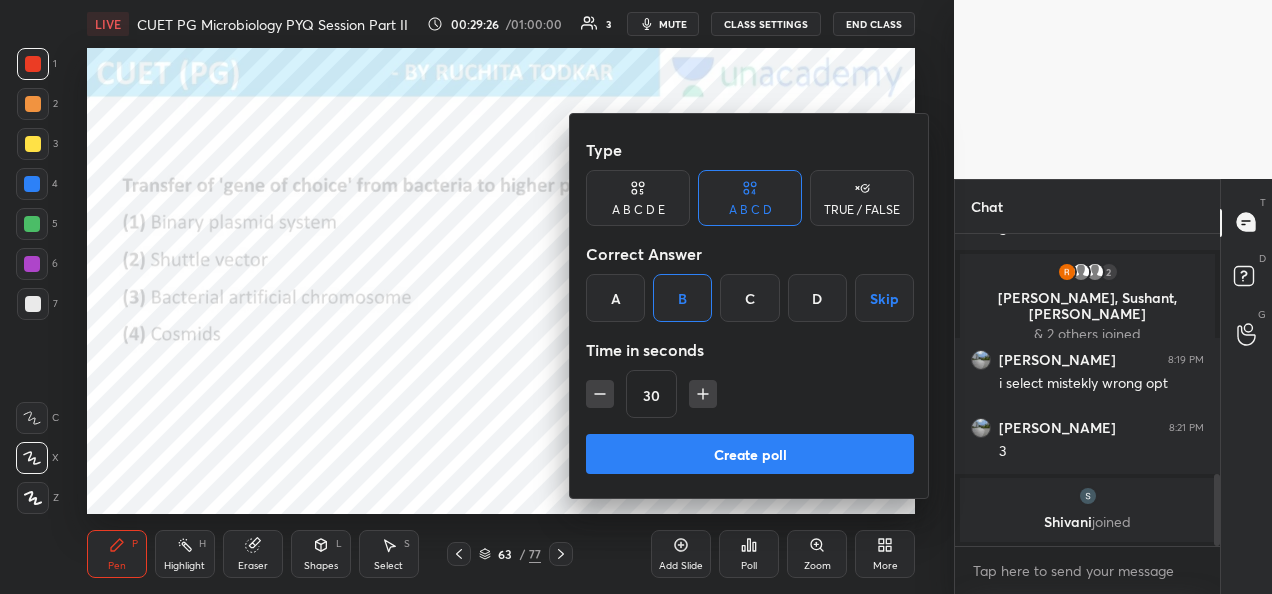 click on "Create poll" at bounding box center (750, 454) 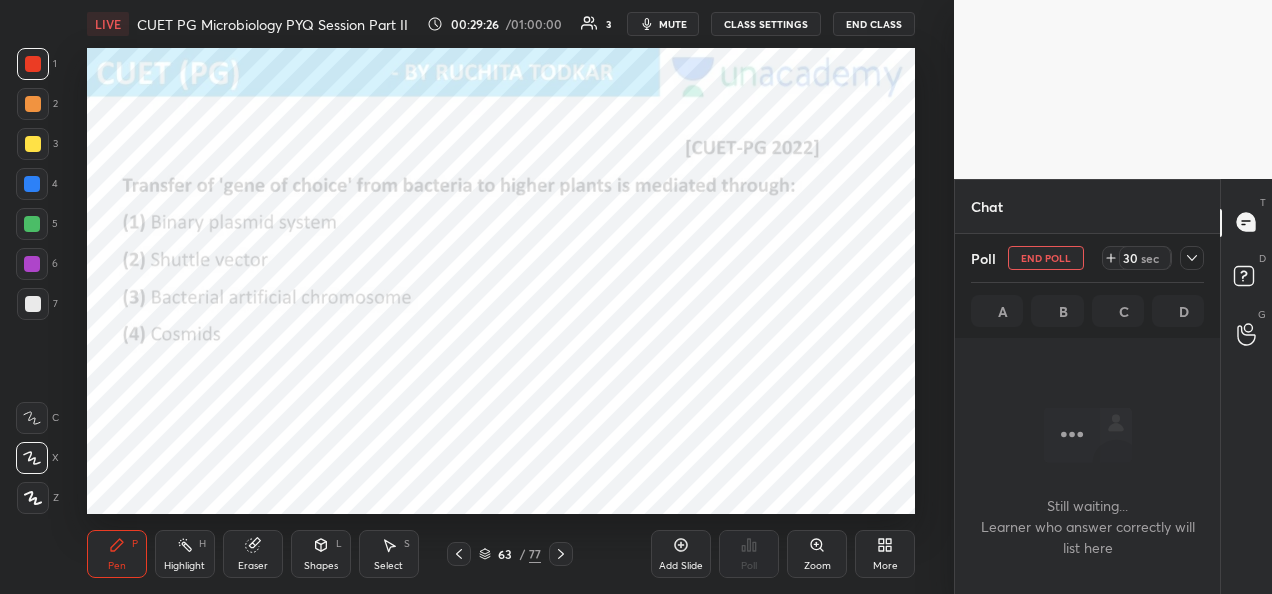scroll, scrollTop: 213, scrollLeft: 259, axis: both 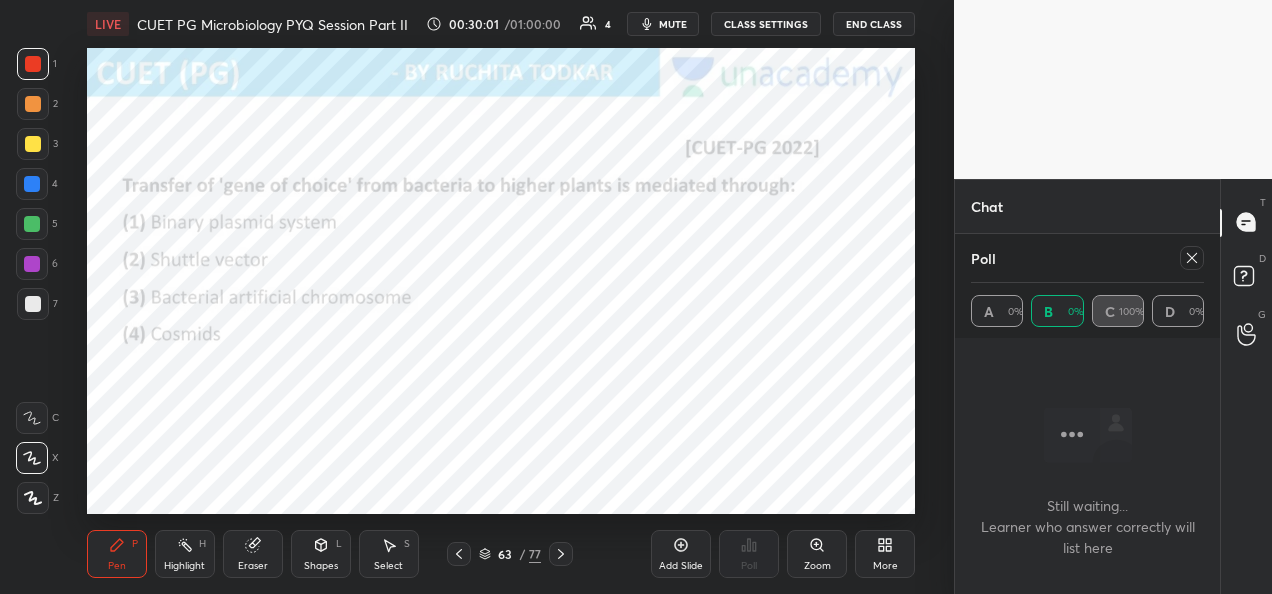 click 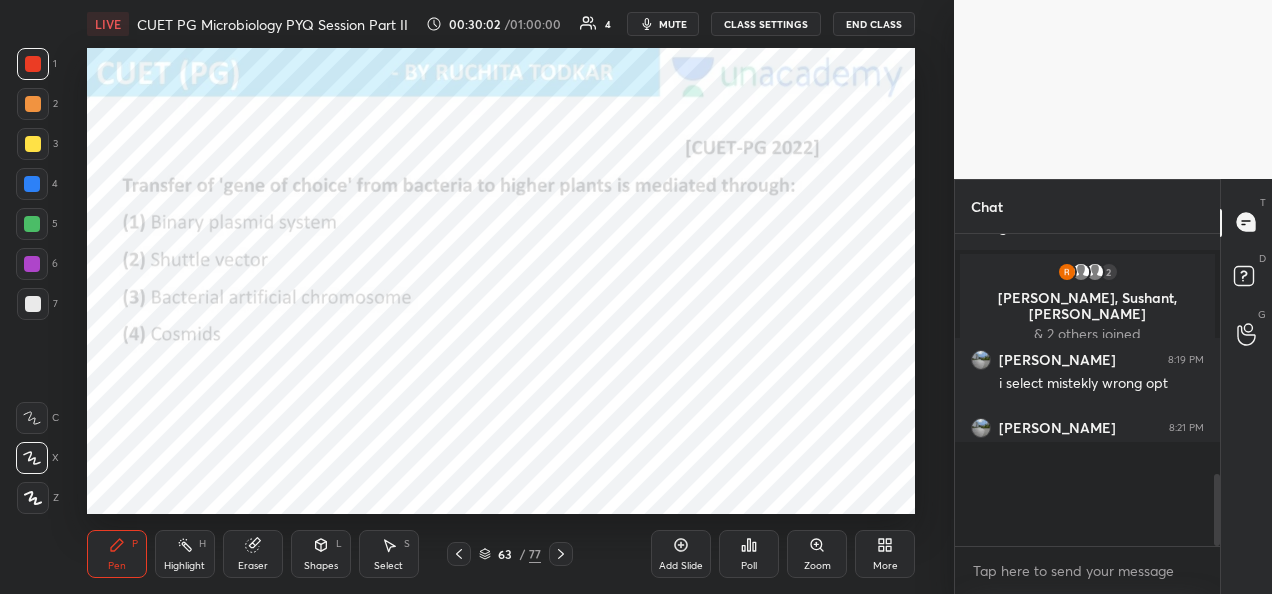 scroll, scrollTop: 7, scrollLeft: 6, axis: both 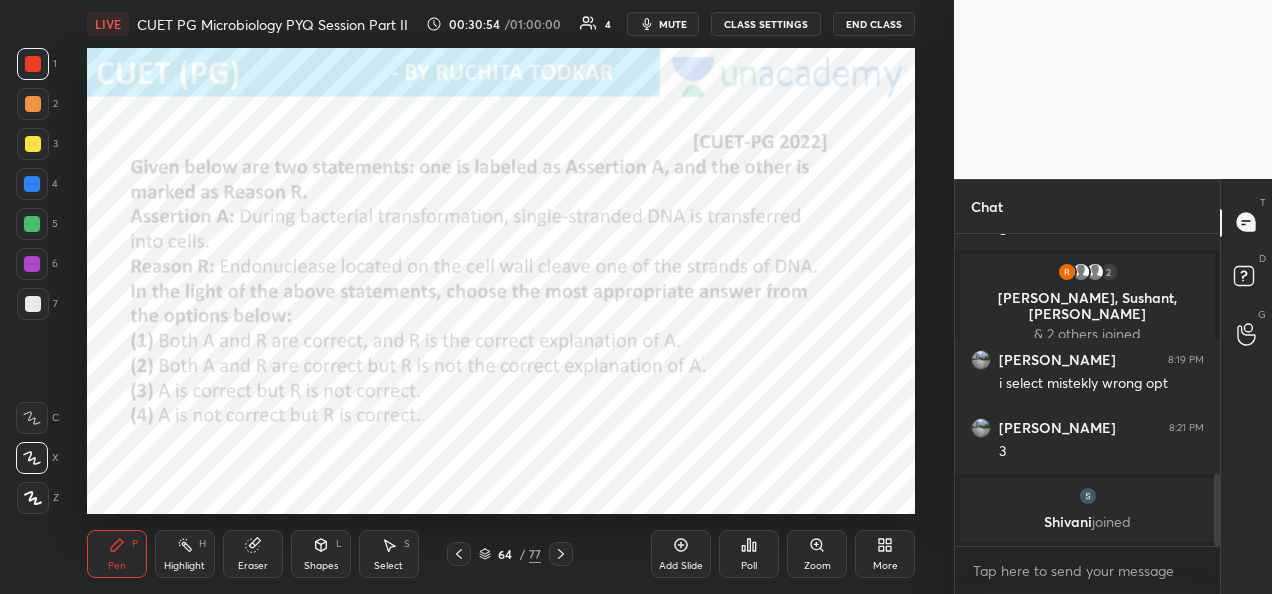 click on "Poll" at bounding box center (749, 566) 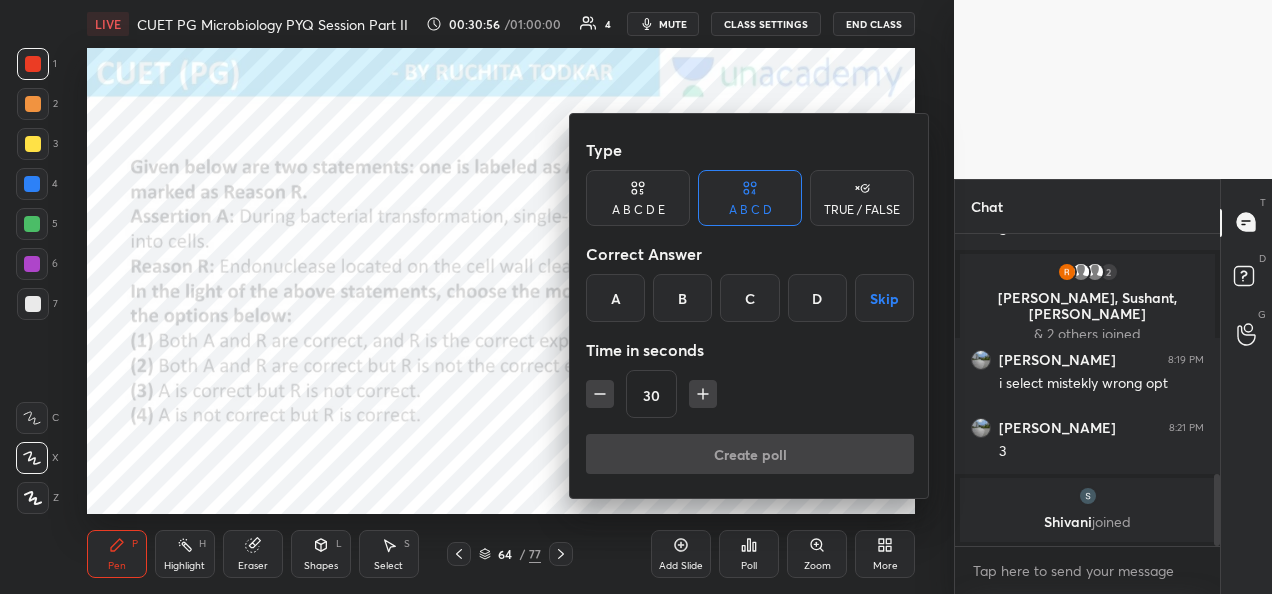 click on "C" at bounding box center [749, 298] 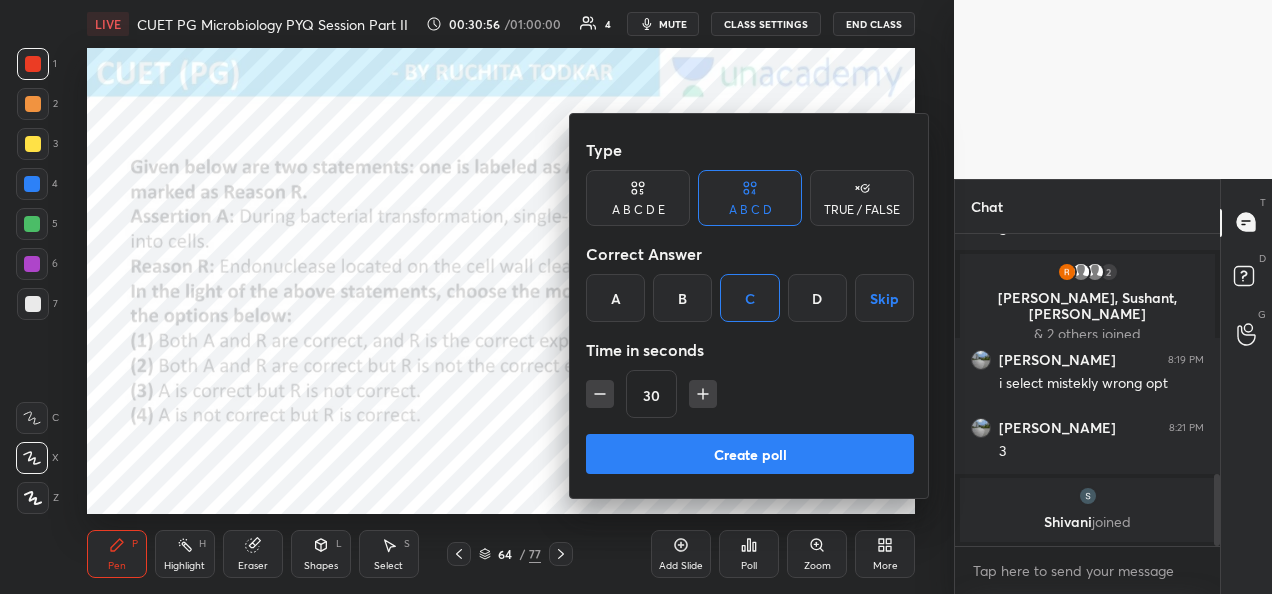 click on "Create poll" at bounding box center (750, 454) 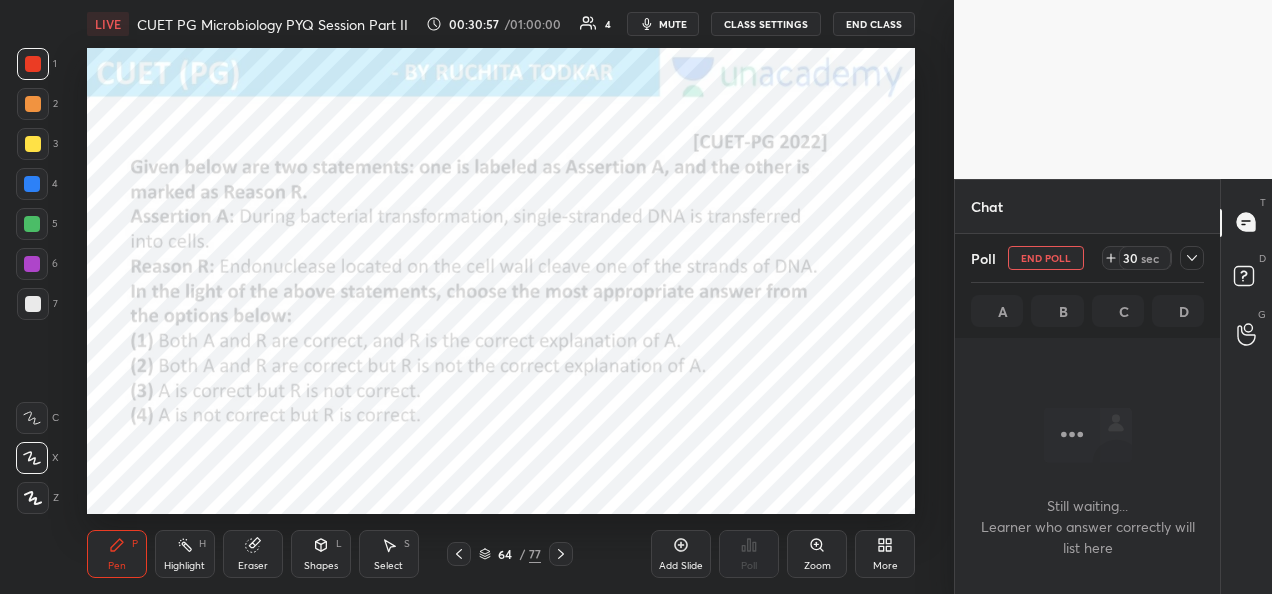 scroll, scrollTop: 208, scrollLeft: 259, axis: both 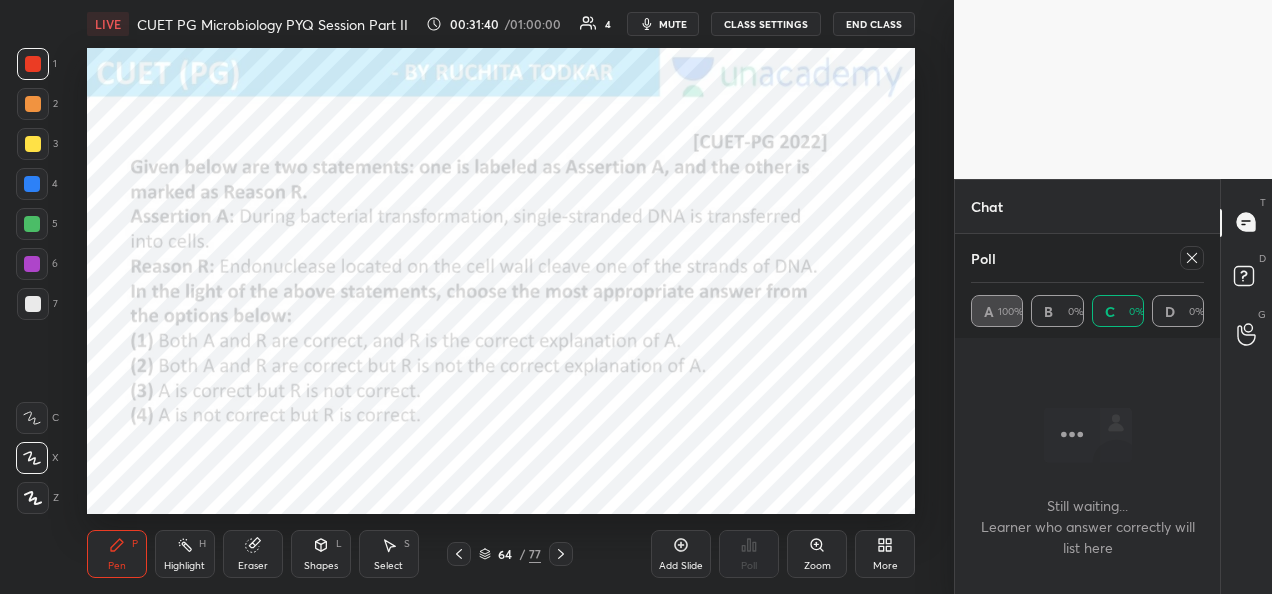 click 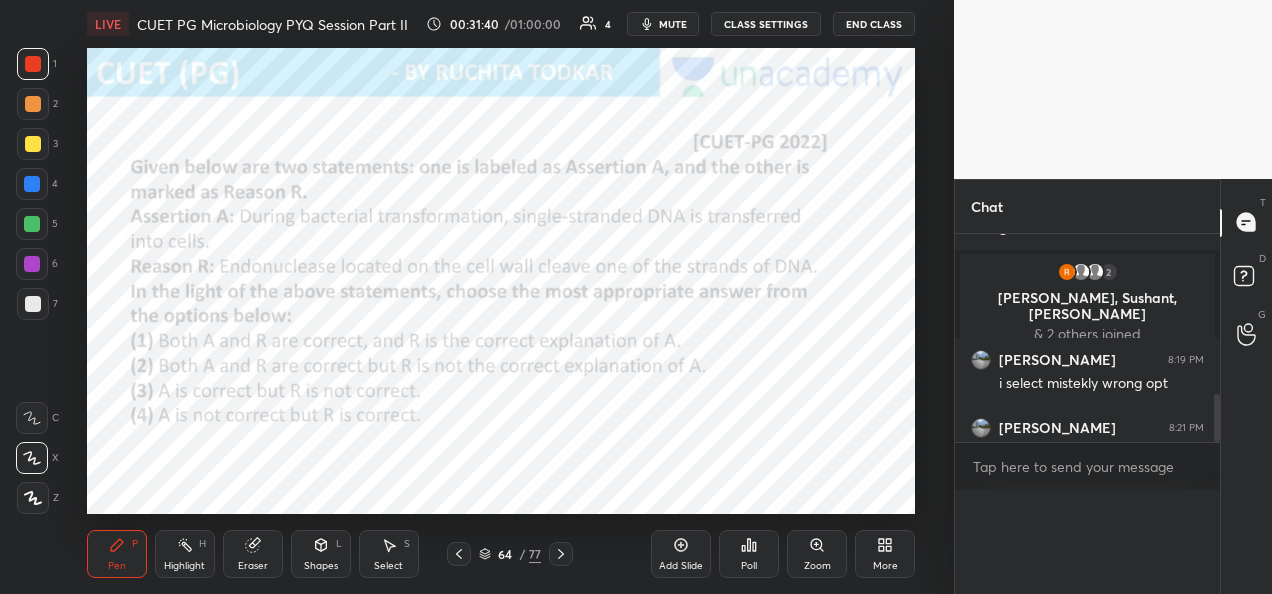 scroll, scrollTop: 6, scrollLeft: 6, axis: both 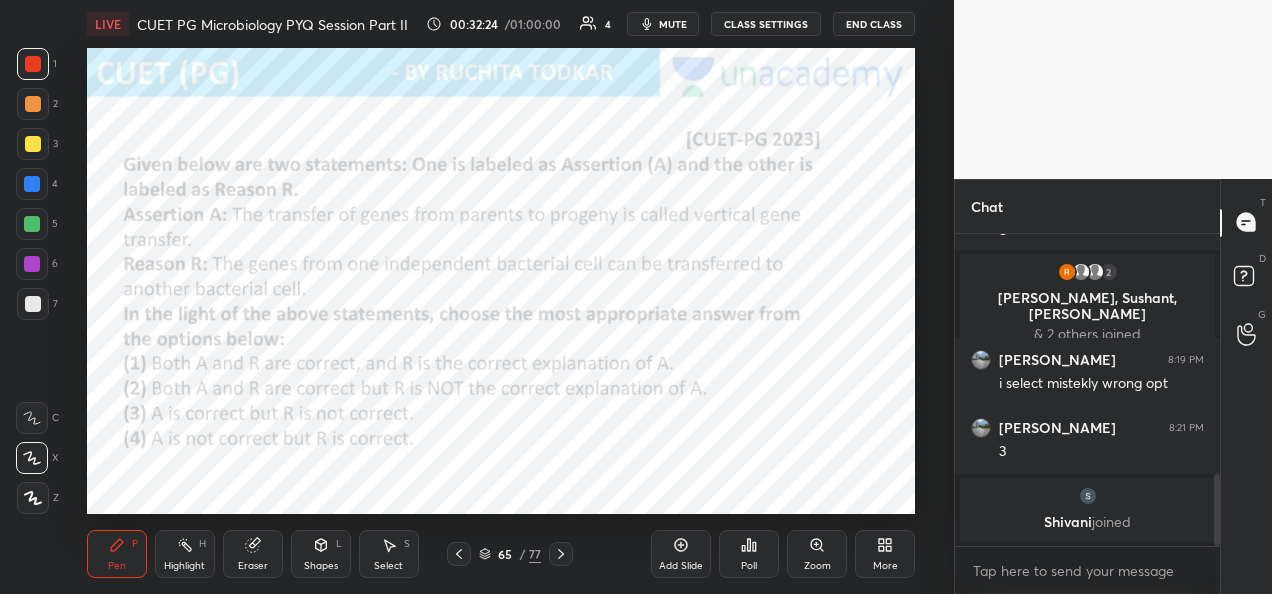 click on "Poll" at bounding box center [749, 566] 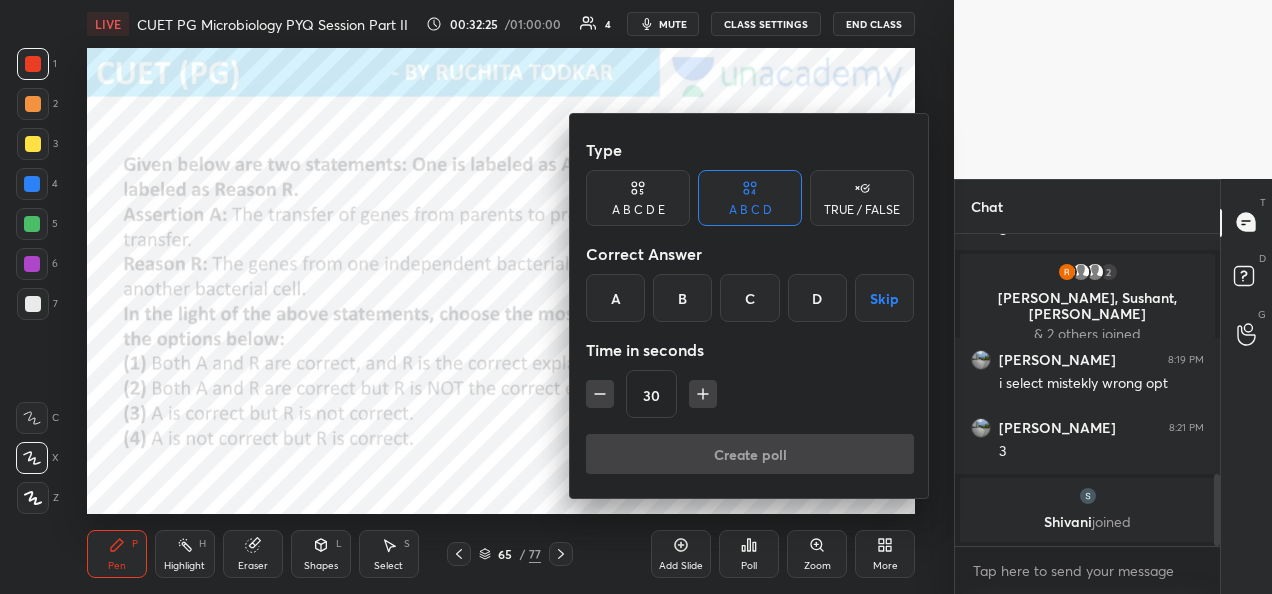 click on "C" at bounding box center (749, 298) 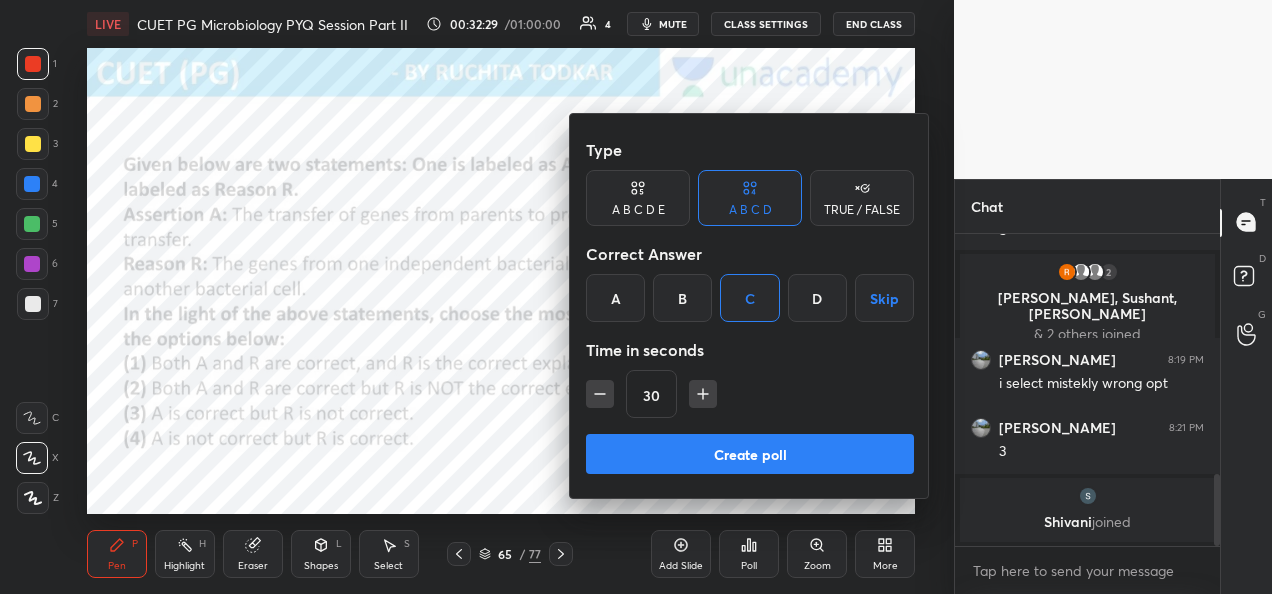 click on "Create poll" at bounding box center (750, 454) 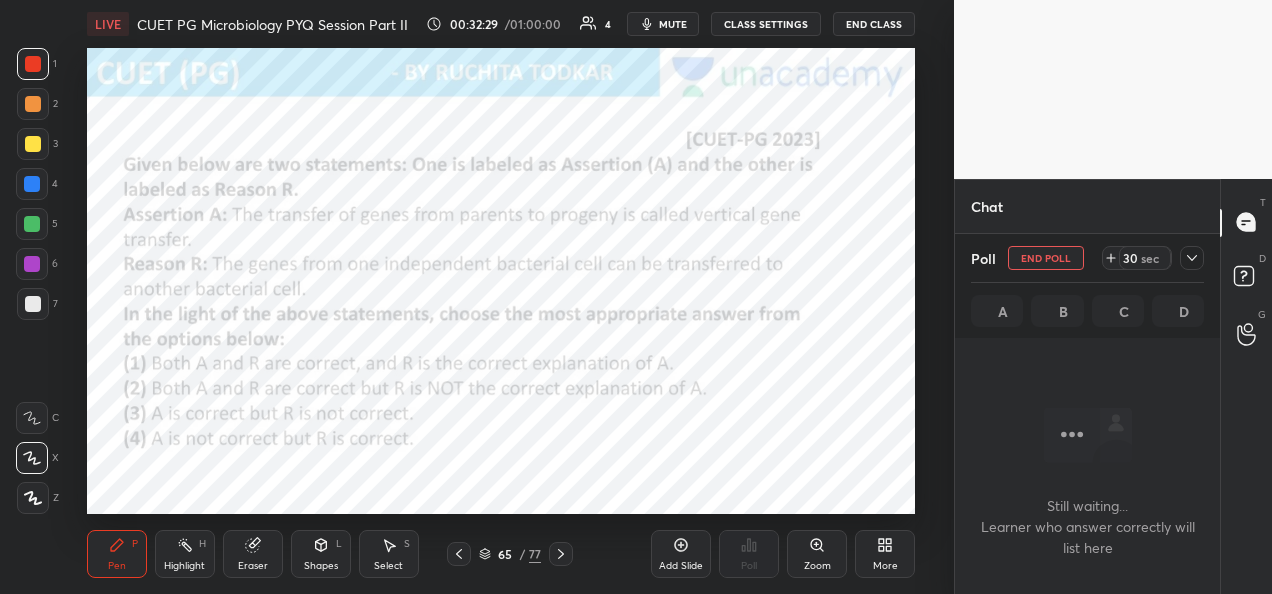 scroll, scrollTop: 98, scrollLeft: 259, axis: both 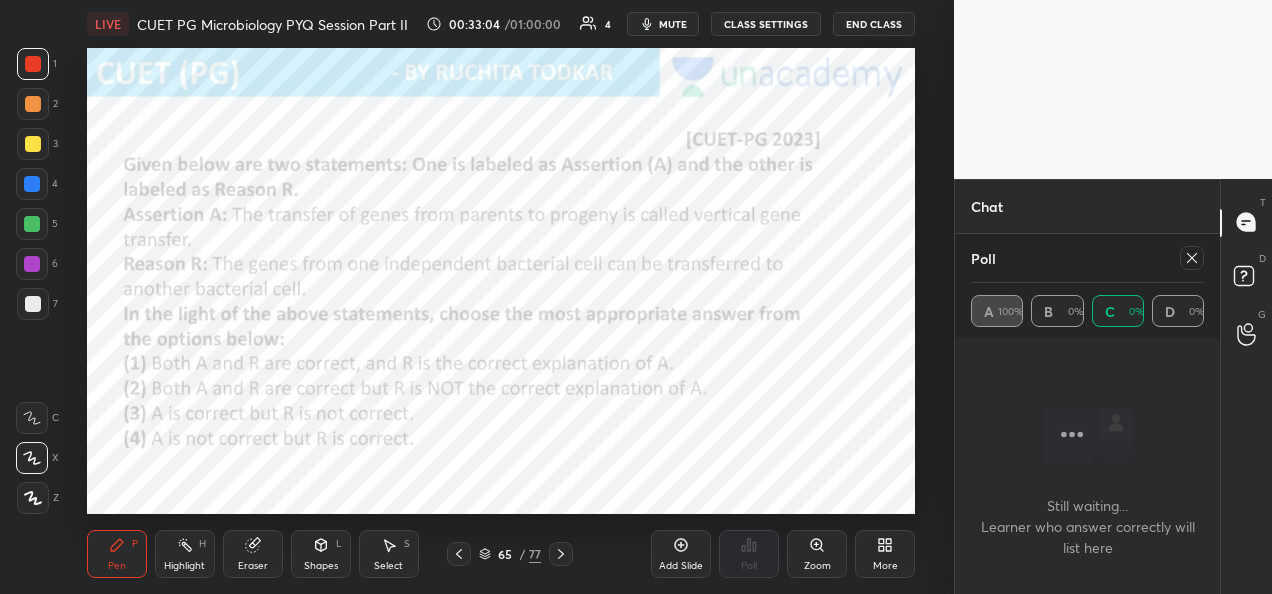 click 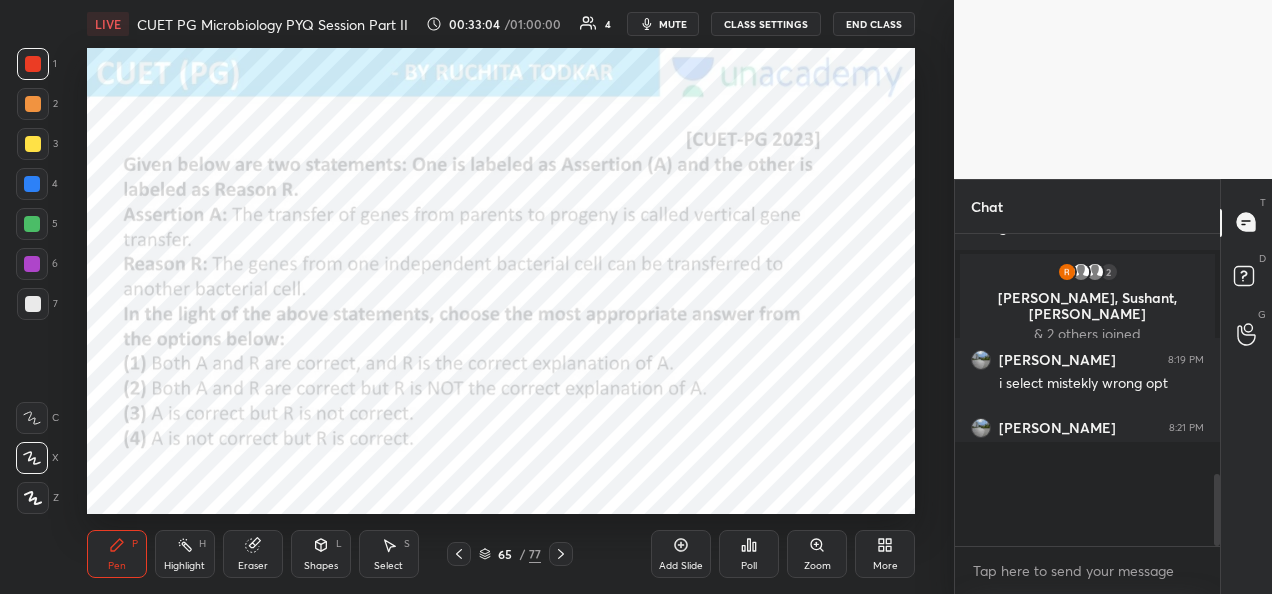 scroll, scrollTop: 7, scrollLeft: 6, axis: both 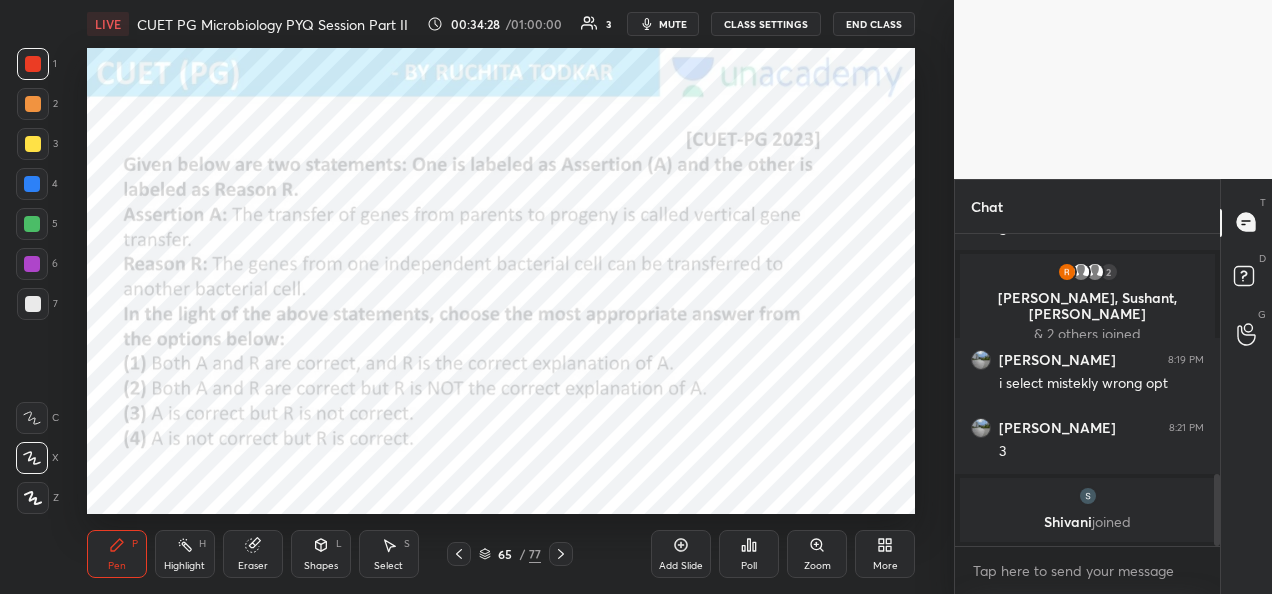 click 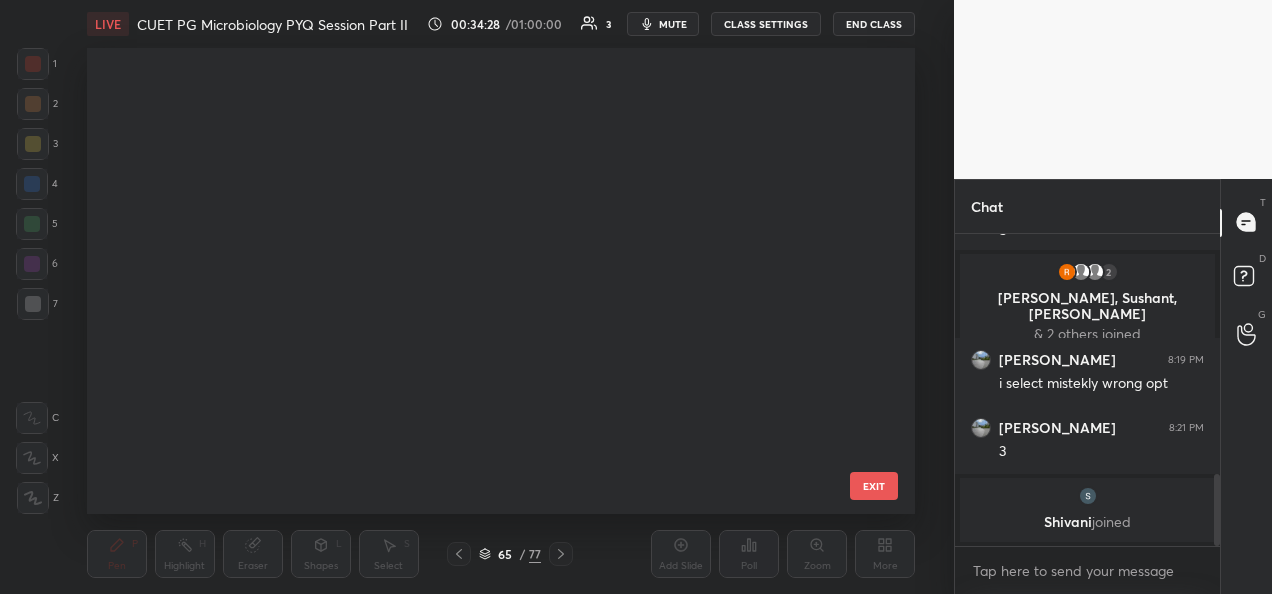 scroll, scrollTop: 2619, scrollLeft: 0, axis: vertical 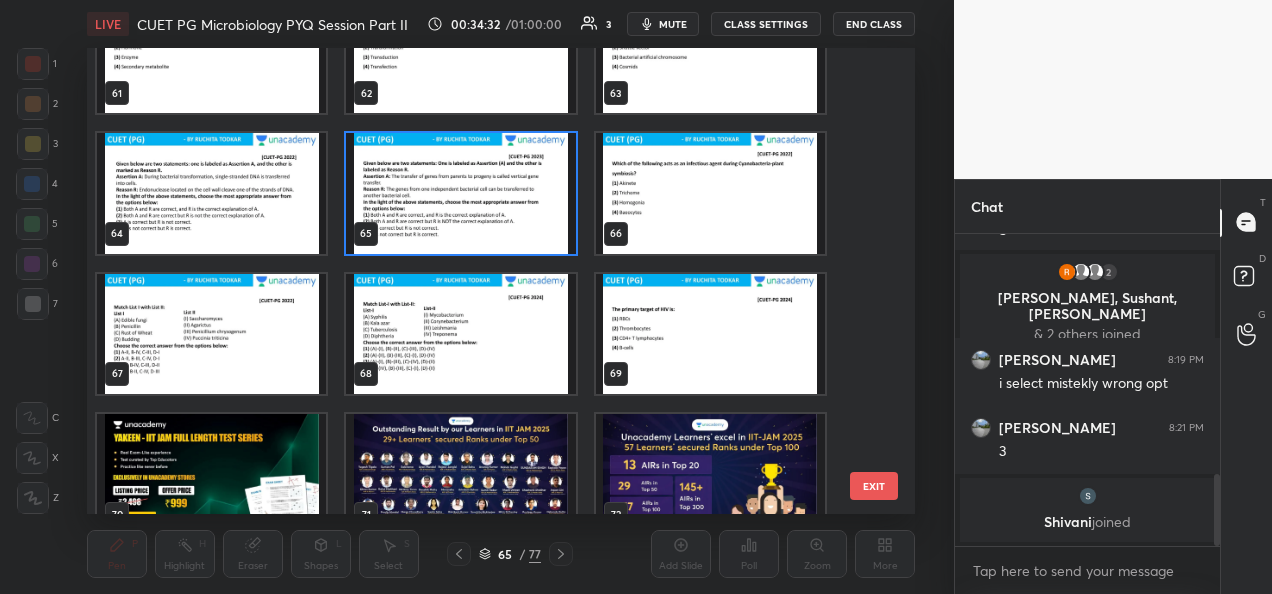 click at bounding box center (709, 334) 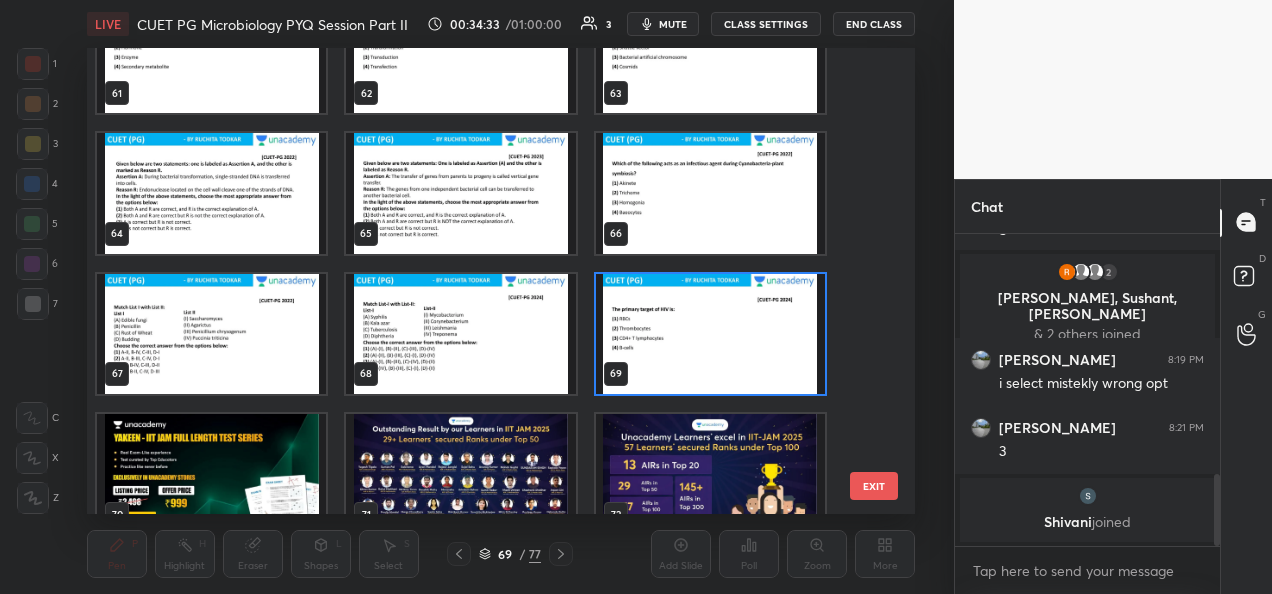 click at bounding box center [709, 334] 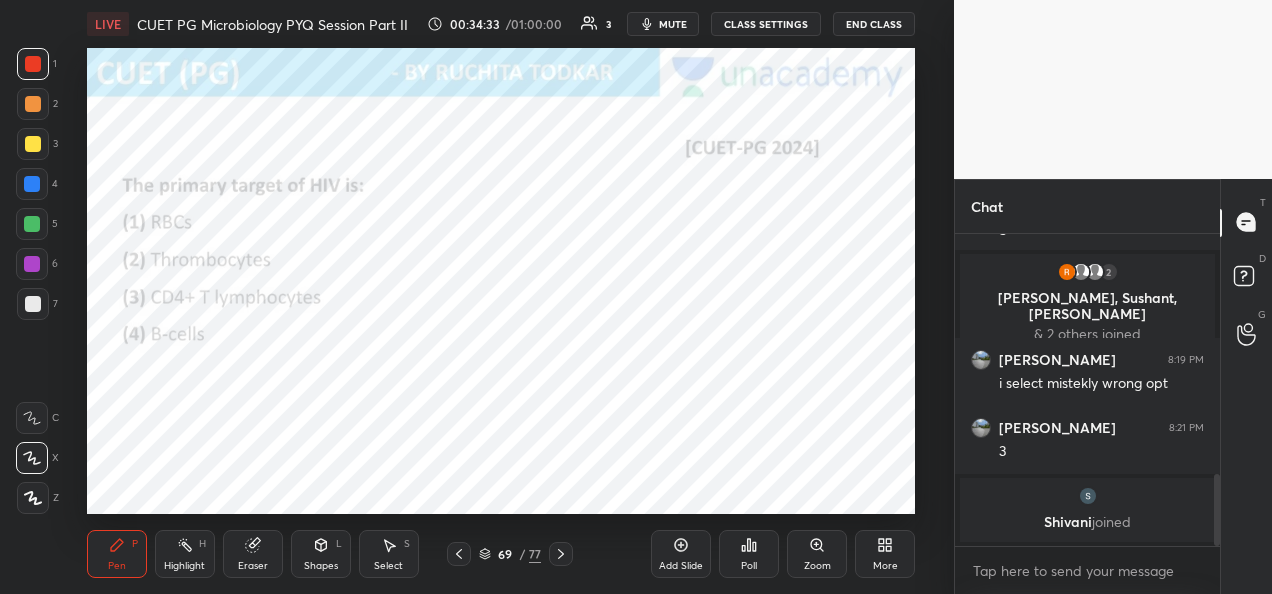 click at bounding box center [709, 334] 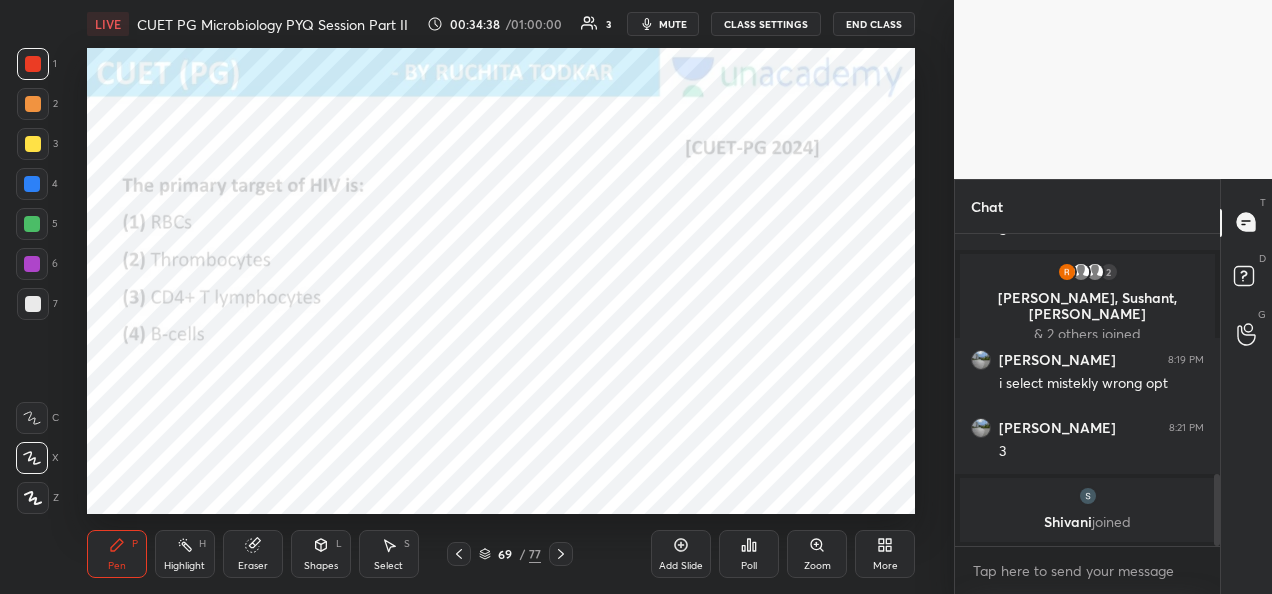 click on "Poll" at bounding box center (749, 554) 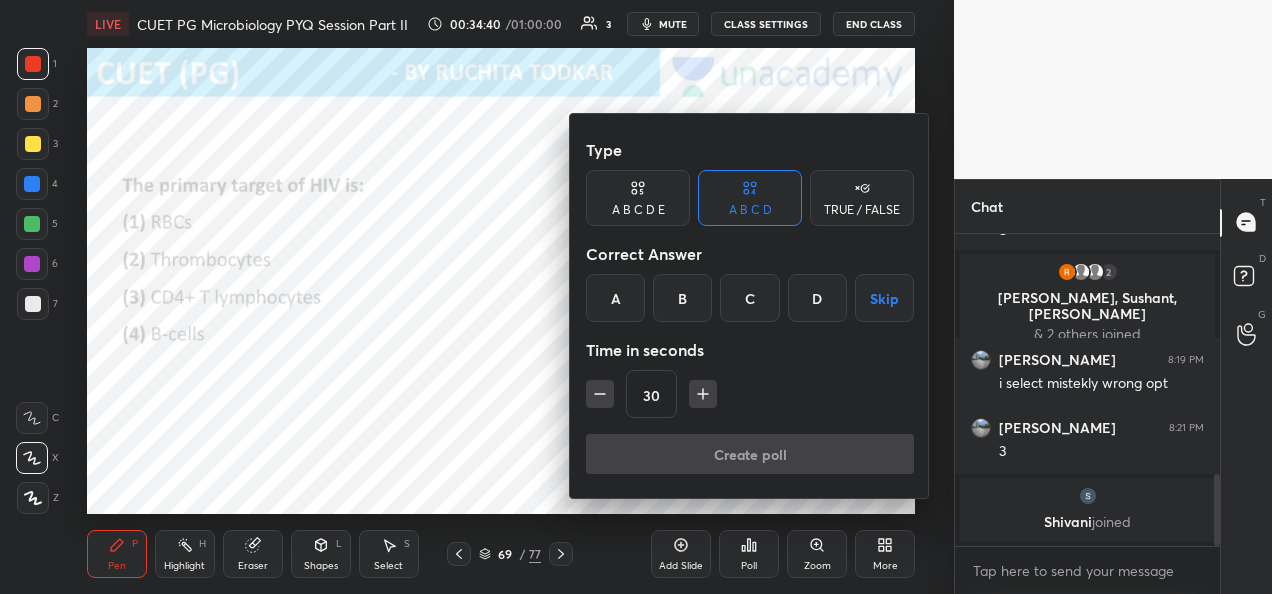 click on "C" at bounding box center [749, 298] 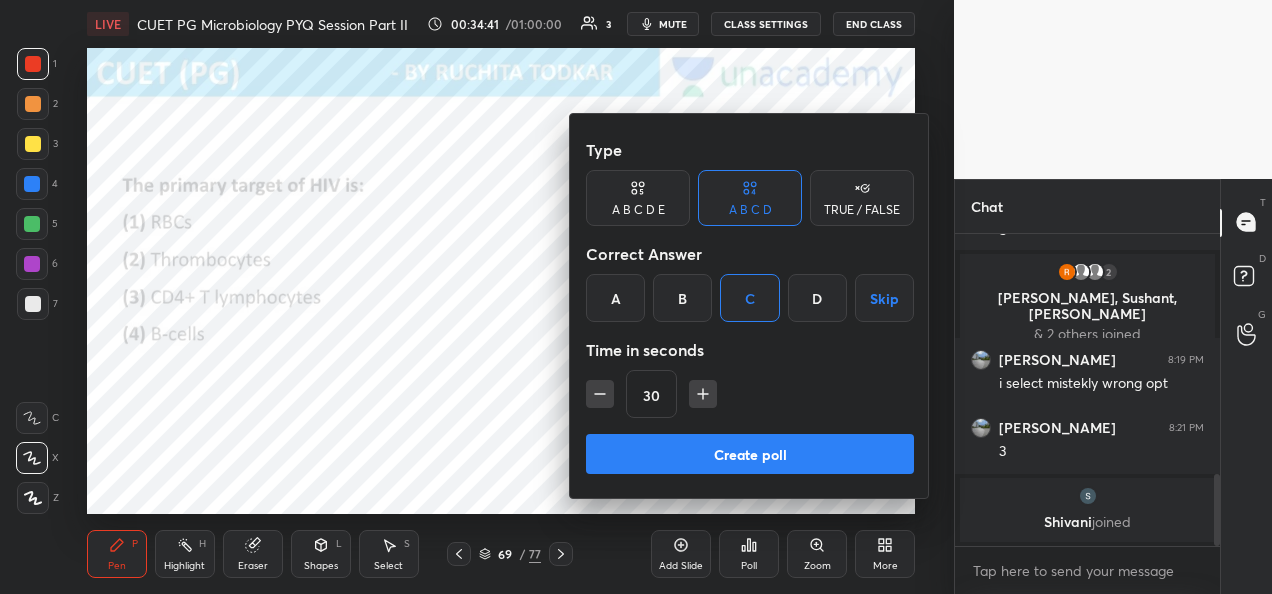click on "Create poll" at bounding box center [750, 454] 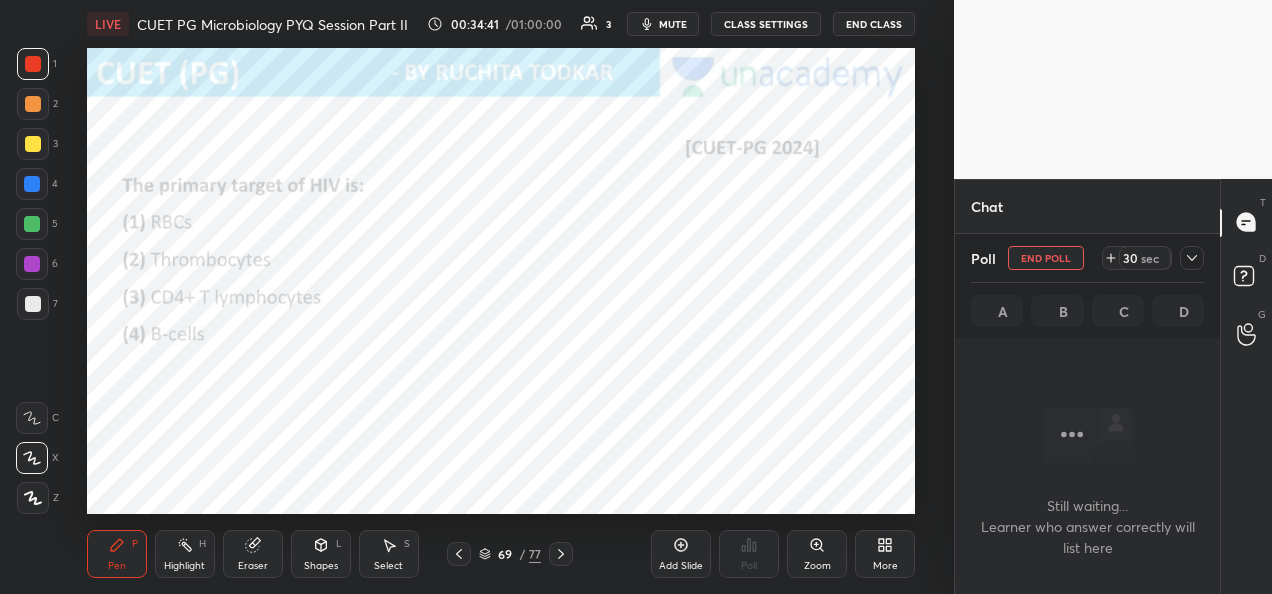 scroll, scrollTop: 98, scrollLeft: 259, axis: both 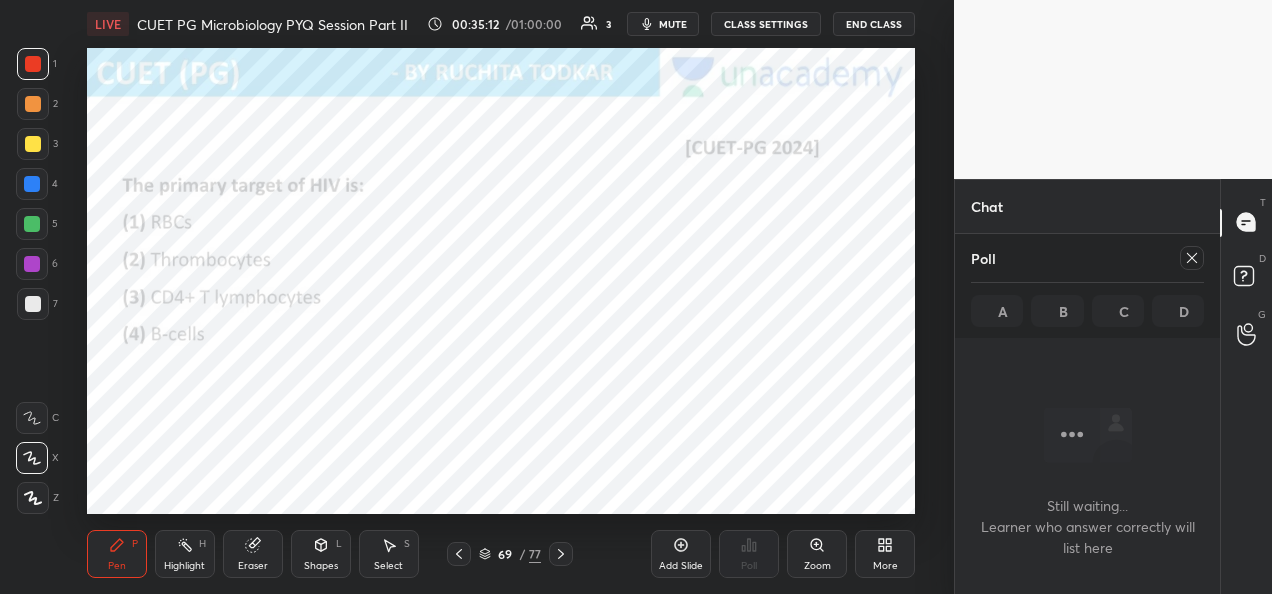 click 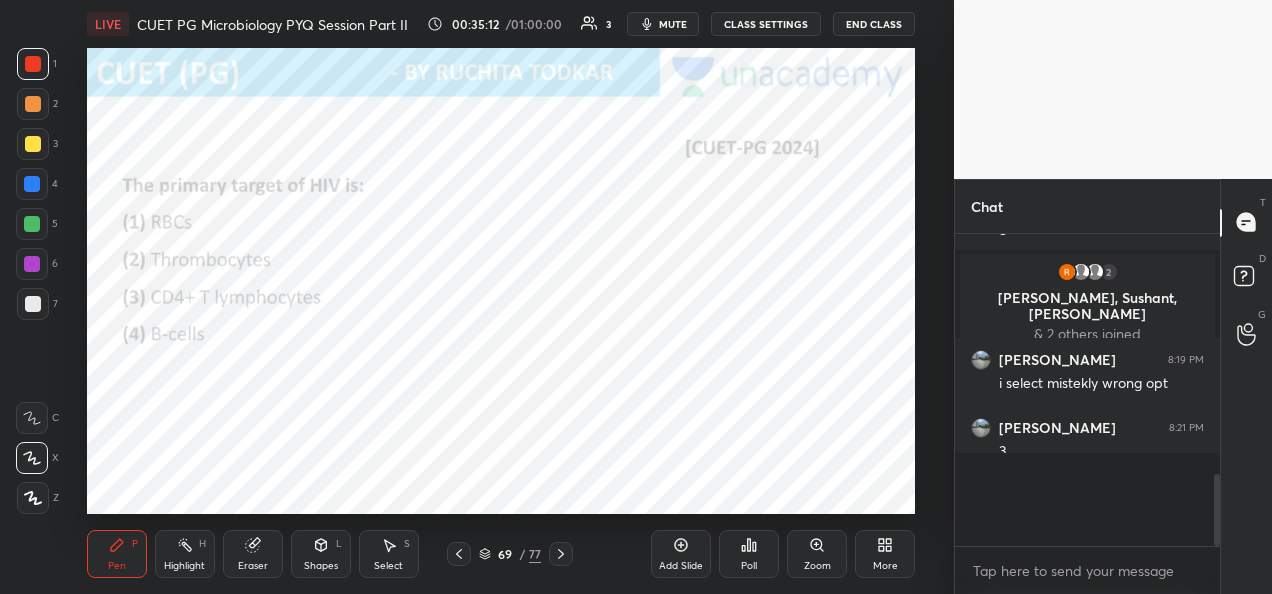 scroll, scrollTop: 6, scrollLeft: 6, axis: both 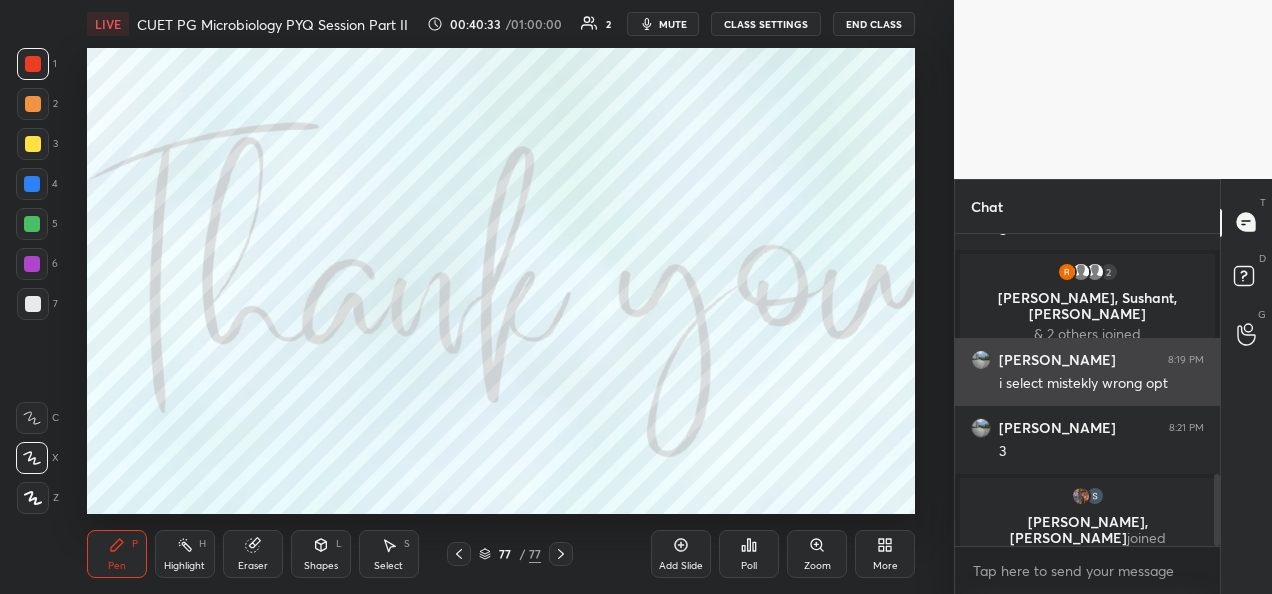 click on "i select mistekly wrong opt" at bounding box center (1101, 382) 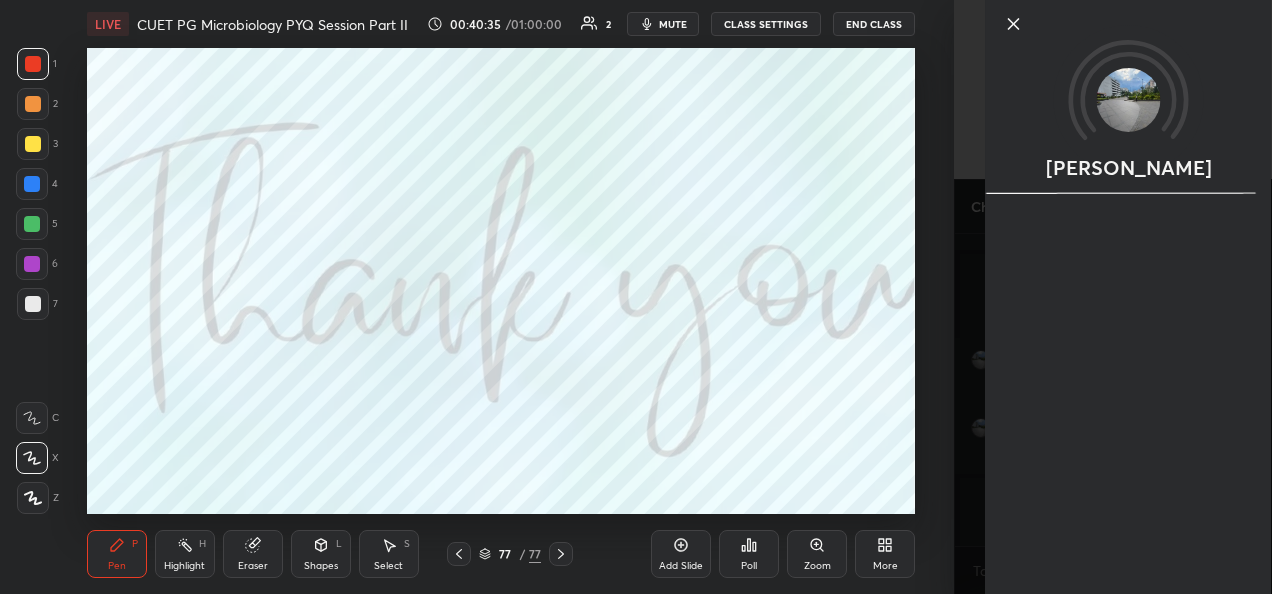 click 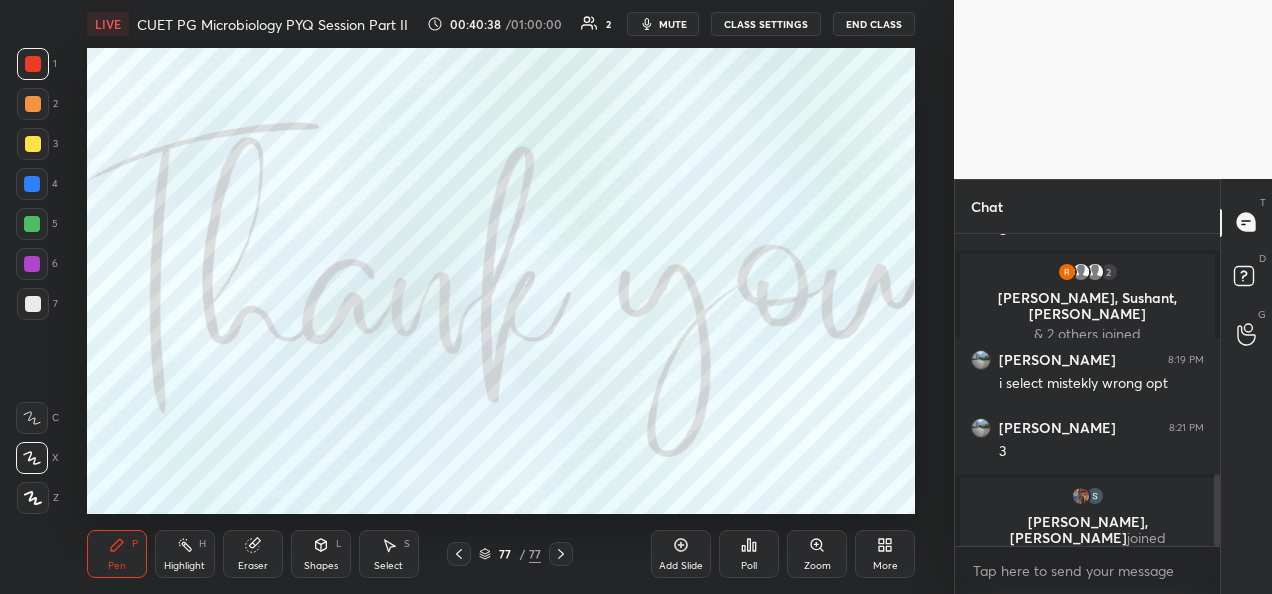 click on "CLASS SETTINGS" at bounding box center (766, 24) 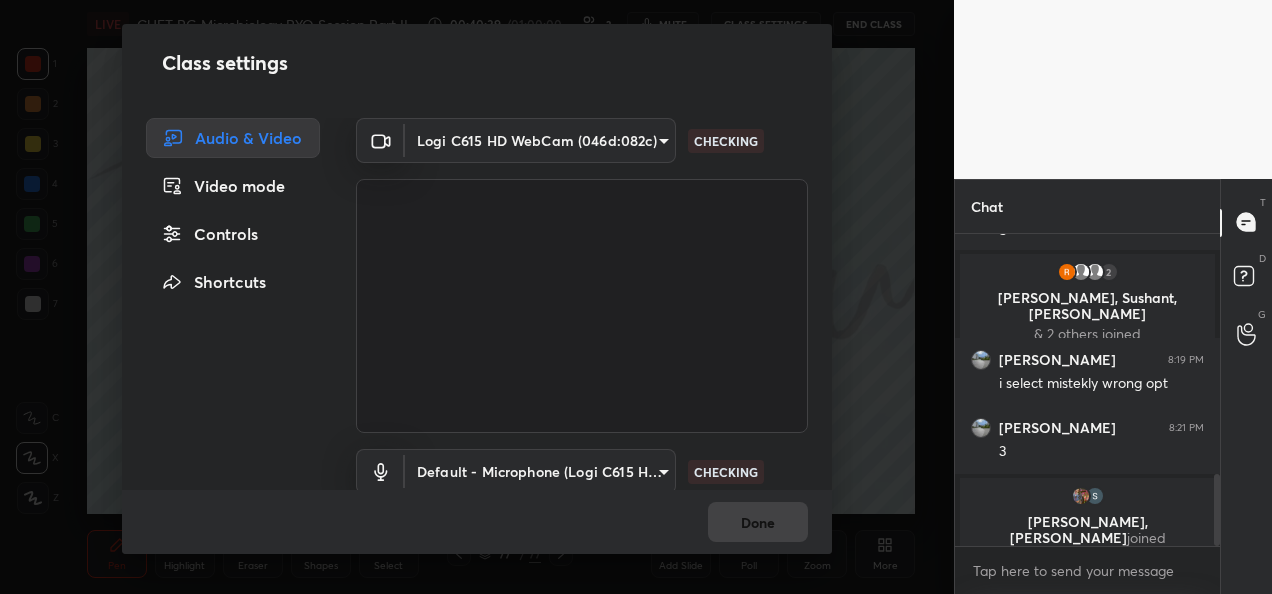 click on "1 2 3 4 5 6 7 C X Z C X Z E E Erase all   H H LIVE CUET PG Microbiology PYQ Session Part II 00:40:39 /  01:00:00 2 mute CLASS SETTINGS End Class Setting up your live class Poll for   secs No correct answer Start poll Back CUET PG Microbiology PYQ Session Part II [PERSON_NAME] Pen P Highlight H Eraser Shapes L Select S 77 / 77 Add Slide Poll Zoom More Chat [PERSON_NAME] 8:10 PM Got it [PERSON_NAME] 8:11 PM got it 2 [PERSON_NAME], [PERSON_NAME], [PERSON_NAME] &  2 others  joined [PERSON_NAME] 8:19 PM i select mistekly wrong opt [PERSON_NAME] 8:21 PM 3 [PERSON_NAME], [PERSON_NAME]  joined JUMP TO LATEST Enable hand raising Enable raise hand to speak to learners. Once enabled, chat will be turned off temporarily. Enable x   introducing Raise a hand with a doubt Now learners can raise their hand along with a doubt  How it works? Doubts asked by learners will show up here NEW DOUBTS ASKED No one has raised a hand yet Can't raise hand Looks like educator just invited you to speak. Please wait before you can raise your hand again. Got it T Messages (T) D Doubts (D) G" at bounding box center [636, 297] 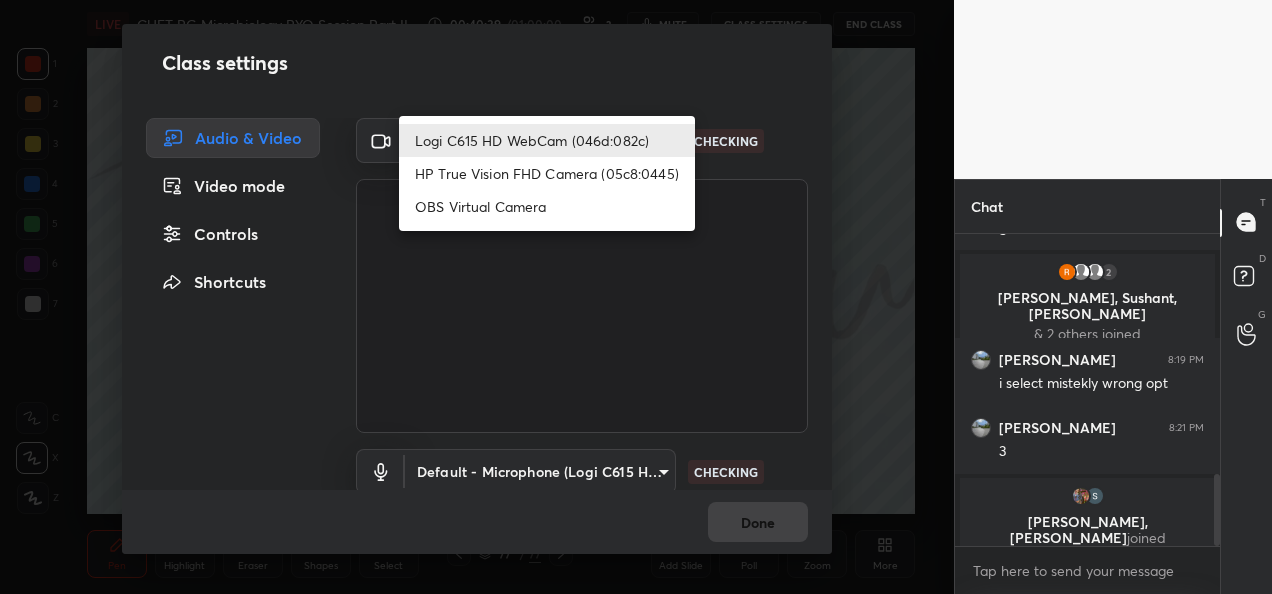 click on "HP True Vision FHD Camera (05c8:0445)" at bounding box center [547, 173] 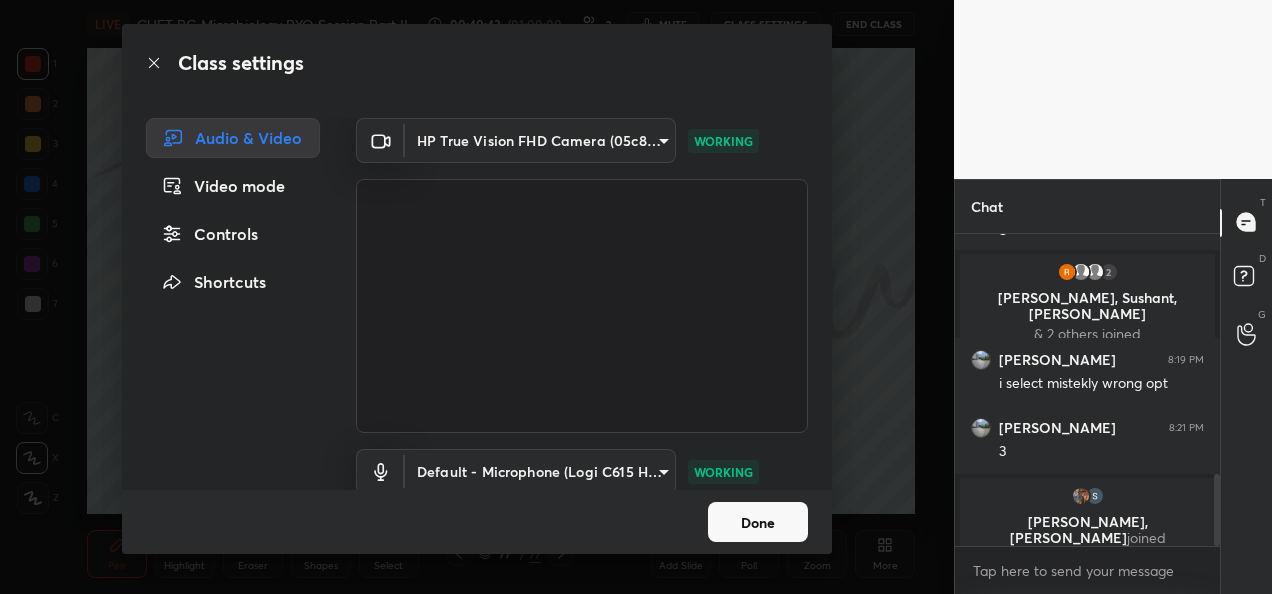 click on "Done" at bounding box center (758, 522) 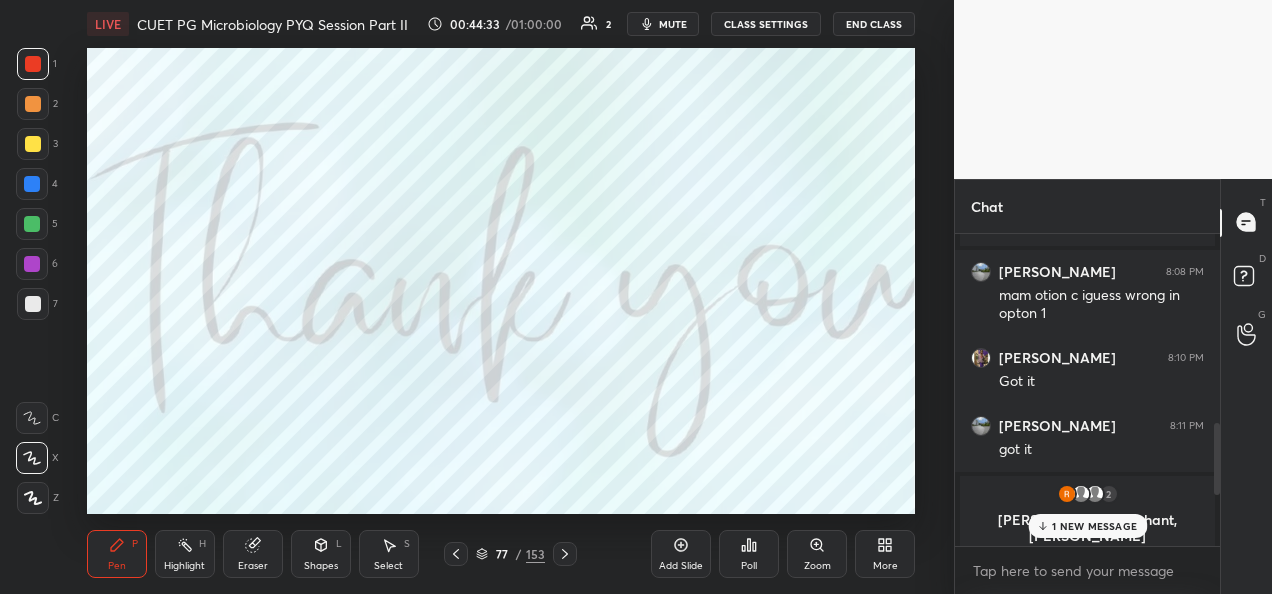 scroll, scrollTop: 1046, scrollLeft: 0, axis: vertical 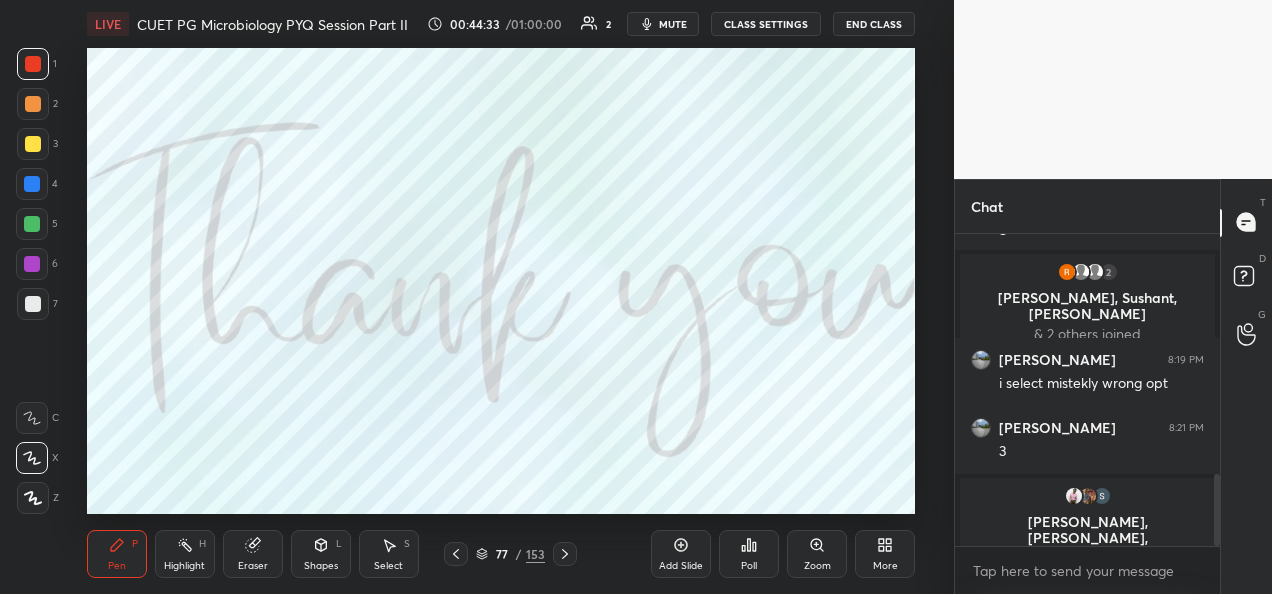 drag, startPoint x: 1215, startPoint y: 517, endPoint x: 1261, endPoint y: 645, distance: 136.01471 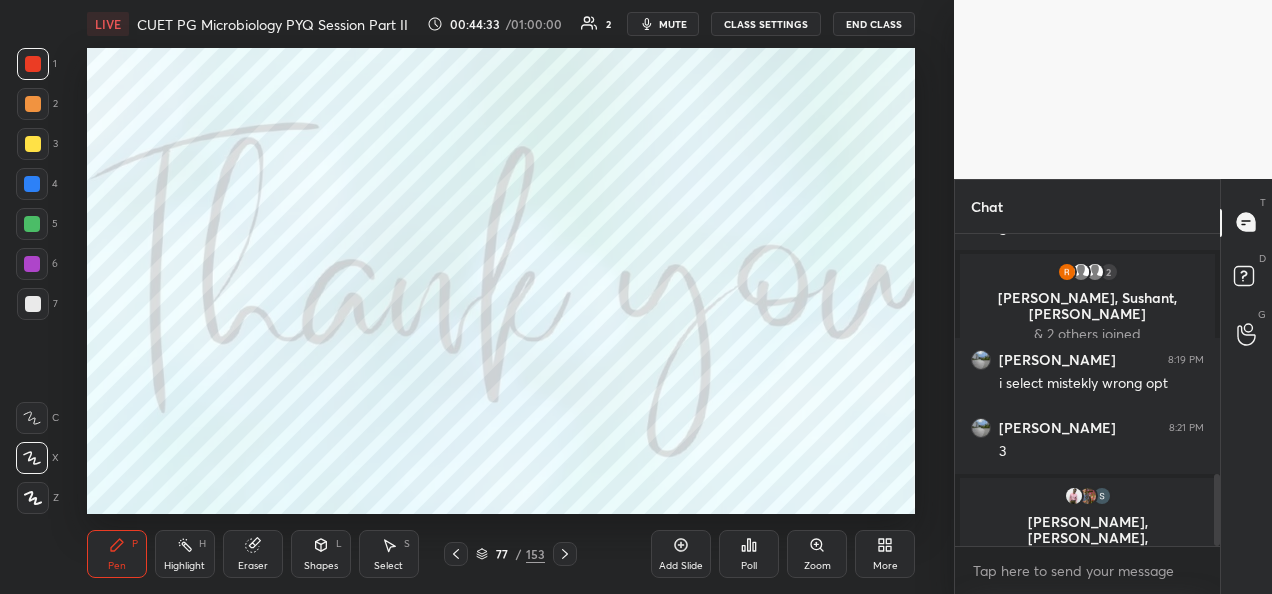 click on "1 2 3 4 5 6 7 C X Z C X Z E E Erase all   H H LIVE CUET PG Microbiology PYQ Session Part II 00:44:33 /  01:00:00 2 mute CLASS SETTINGS End Class Setting up your live class Poll for   secs No correct answer Start poll Back CUET PG Microbiology PYQ Session Part II [PERSON_NAME] Pen P Highlight H Eraser Shapes L Select S 77 / 153 Add Slide Poll Zoom More Chat [PERSON_NAME] 8:10 PM Got it [PERSON_NAME] 8:11 PM got it 2 [PERSON_NAME], [PERSON_NAME], [PERSON_NAME] &  2 others  joined [PERSON_NAME] 8:19 PM i select mistekly wrong opt [PERSON_NAME] 8:21 PM 3 [PERSON_NAME], [PERSON_NAME], [PERSON_NAME]  joined JUMP TO LATEST Enable hand raising Enable raise hand to speak to learners. Once enabled, chat will be turned off temporarily. Enable x   introducing Raise a hand with a doubt Now learners can raise their hand along with a doubt  How it works? Doubts asked by learners will show up here NEW DOUBTS ASKED No one has raised a hand yet Can't raise hand Looks like educator just invited you to speak. Please wait before you can raise your hand again. Got it T Messages (T) D G ​" at bounding box center (636, 0) 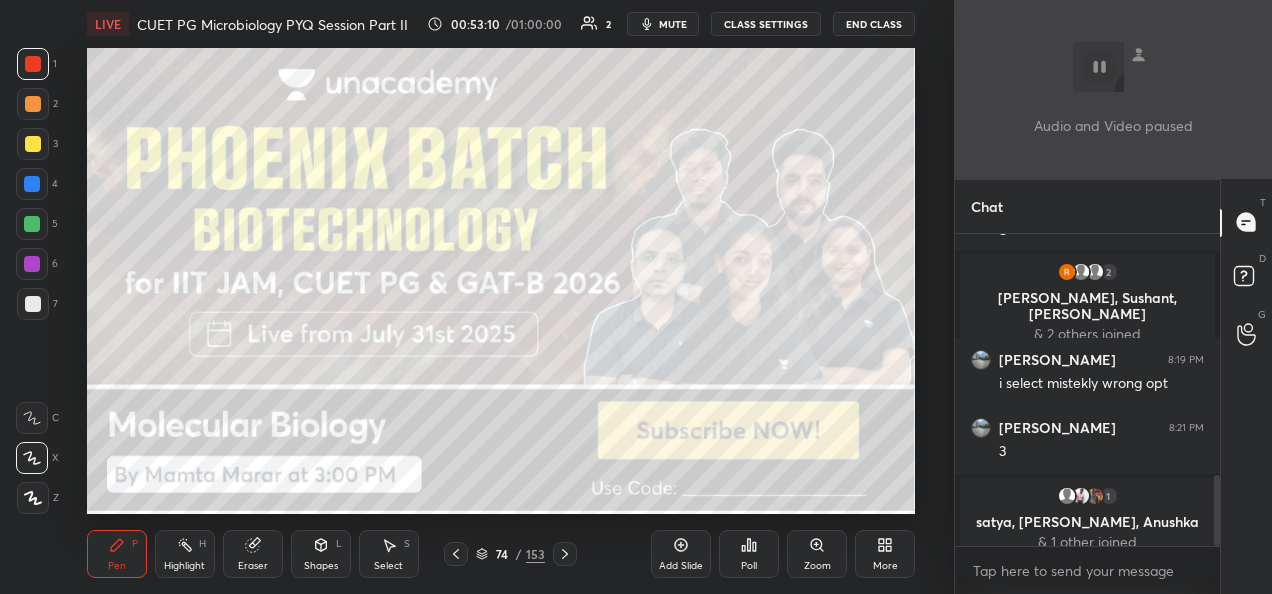 scroll, scrollTop: 1062, scrollLeft: 0, axis: vertical 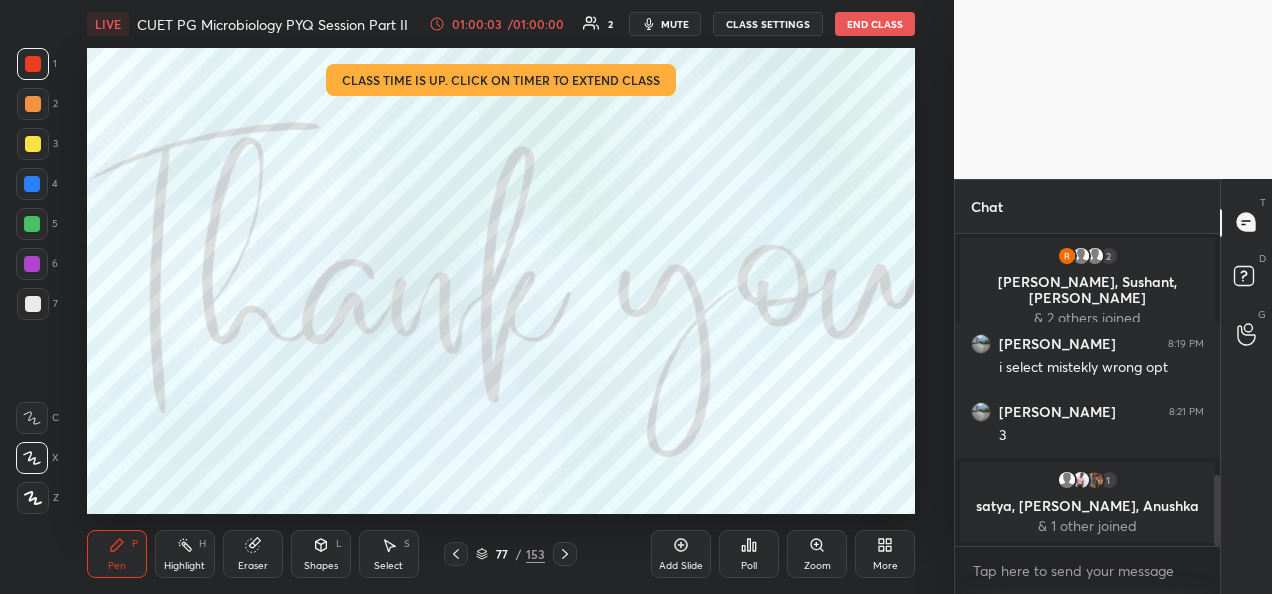 click on "End Class" at bounding box center [875, 24] 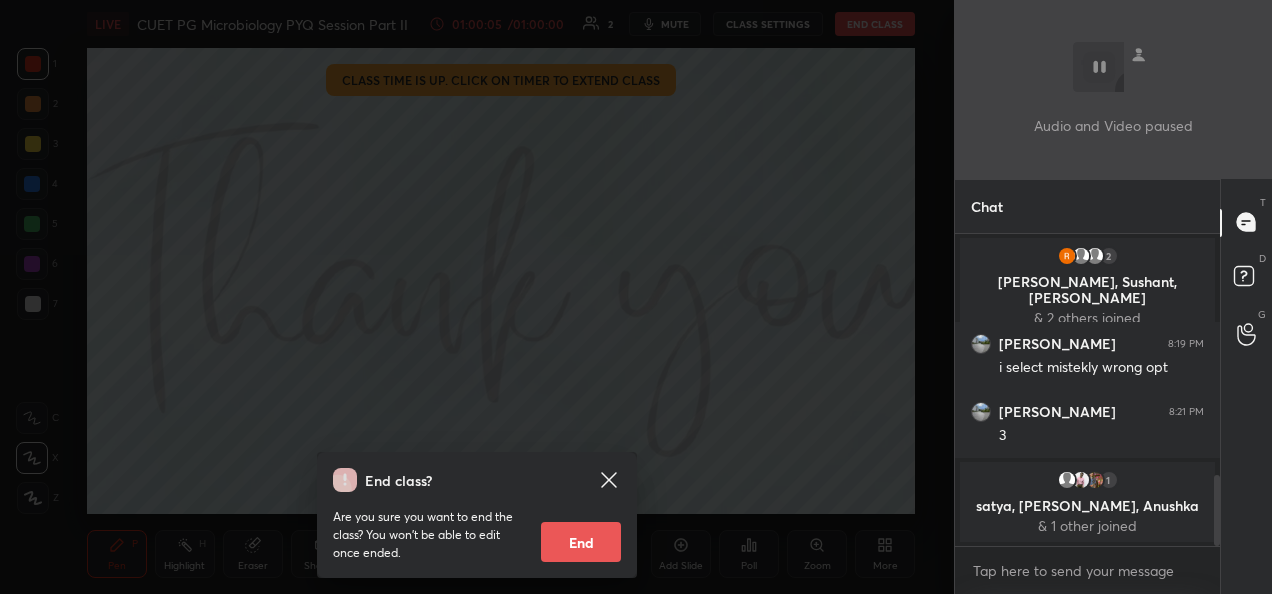 click on "End" at bounding box center (581, 542) 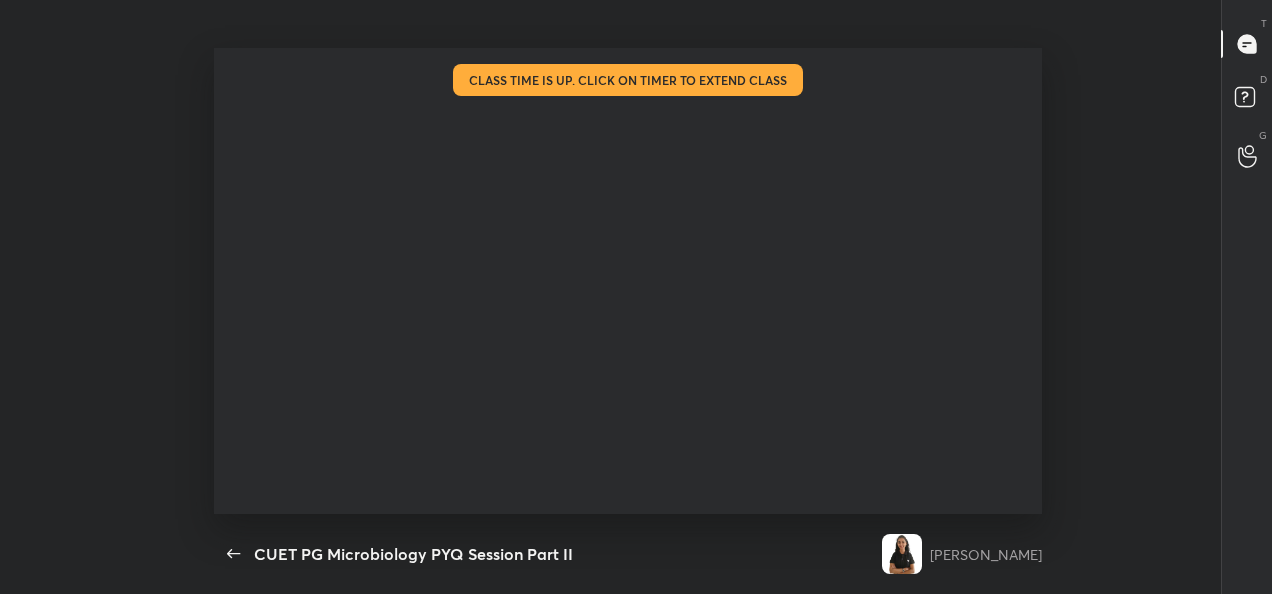 scroll, scrollTop: 99534, scrollLeft: 99044, axis: both 